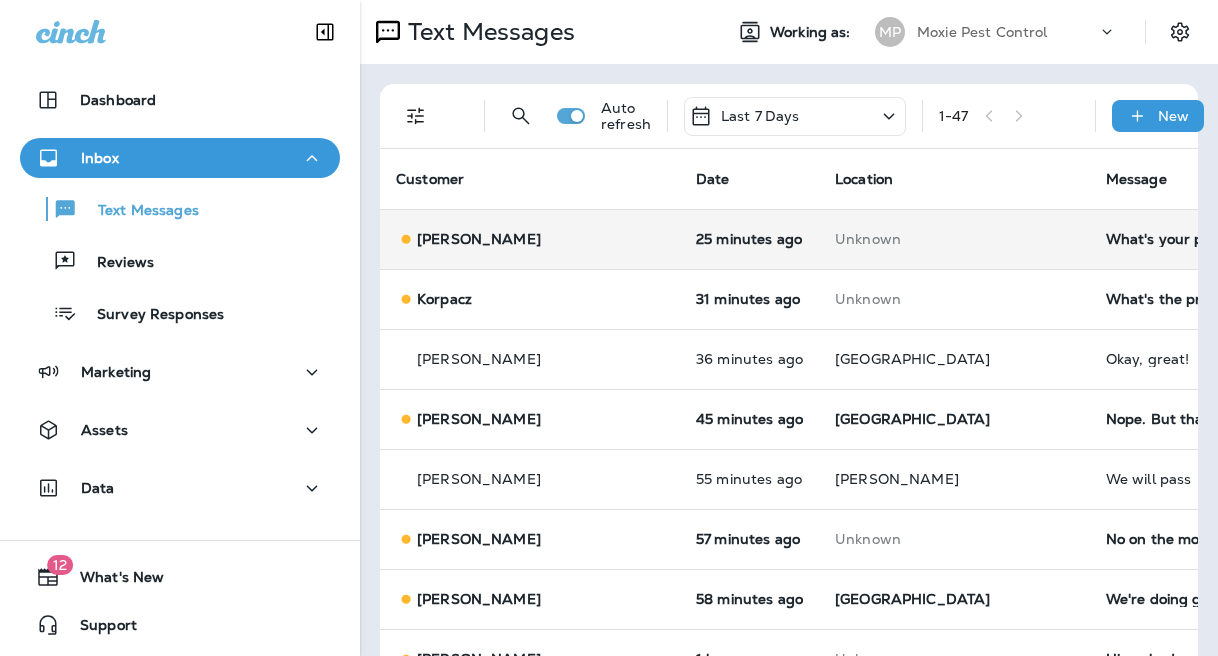 scroll, scrollTop: 0, scrollLeft: 0, axis: both 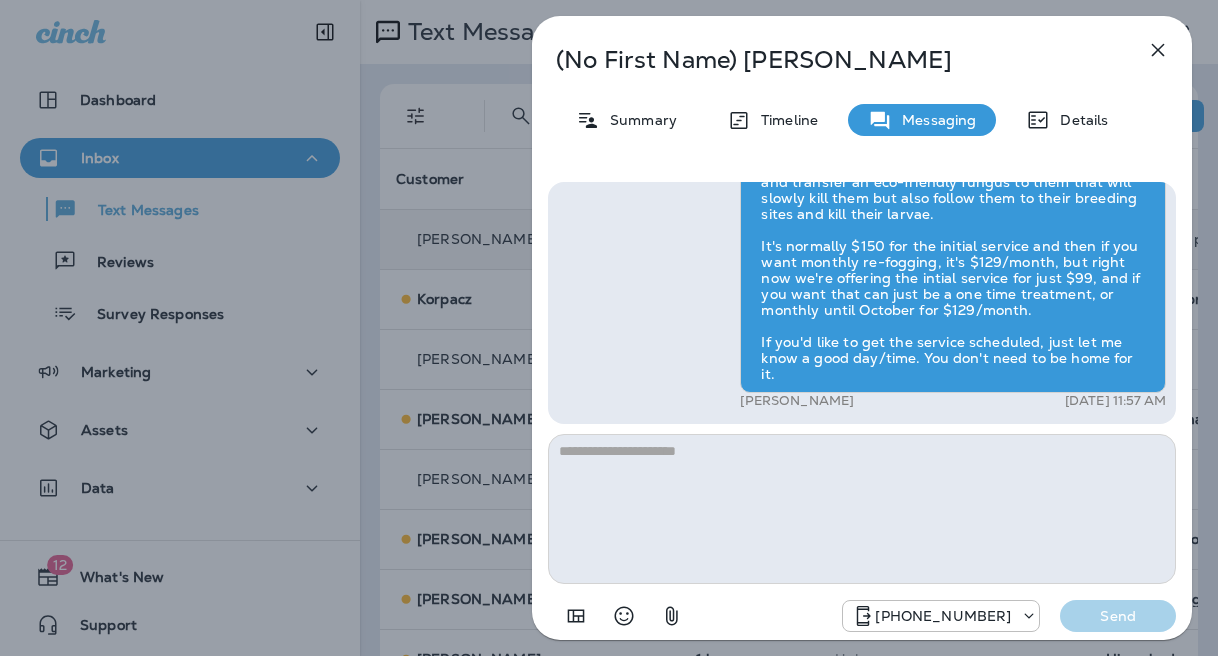 click on "(No First Name)   Sonneborn Summary   Timeline   Messaging   Details   Hi,   , this is Cameron with Moxie Pest Control. We know Summer brings out the mosquitoes—and with the Summer season here, I’d love to get you on our schedule to come help take care of that. Just reply here if you're interested, and I'll let you know the details!
Reply STOP to optout +18174823792 Jun 30, 2025 2:04 PM What's your price looking like?  +1 (323) 812-5066 Jul 2, 2025 11:57 AM Gavin Tobin Jul 2, 2025 11:57 AM Gavin Tobin Jul 2, 2025 11:57 AM +18174823792 Send" at bounding box center (609, 328) 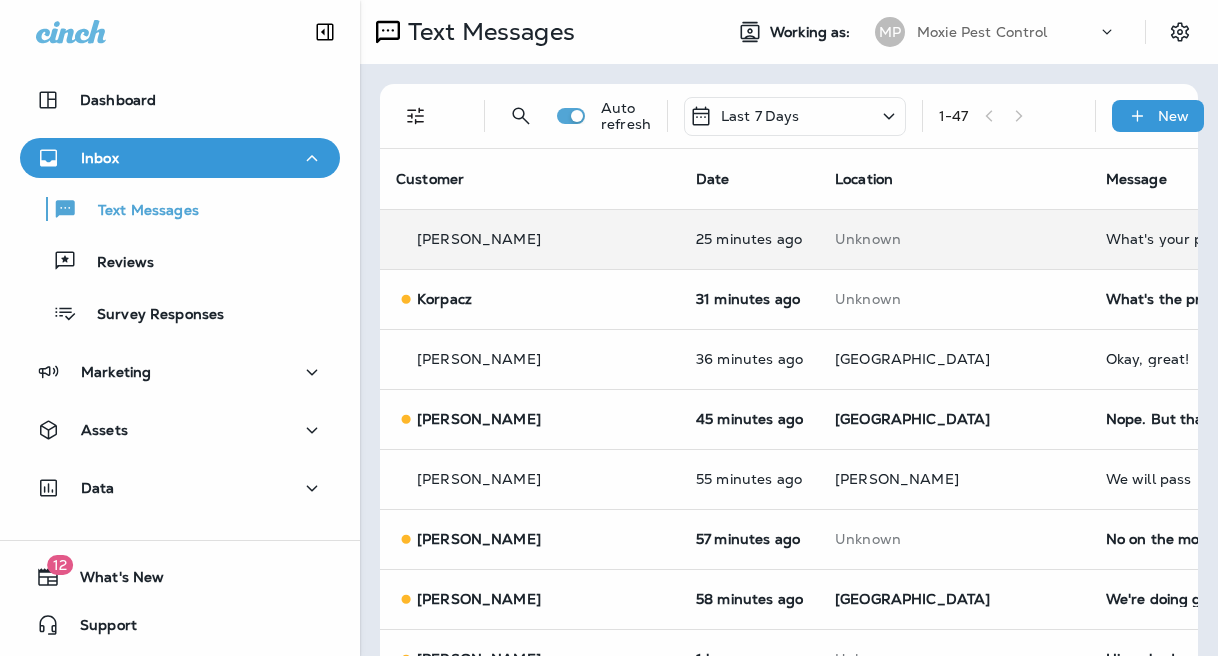 click at bounding box center (609, 328) 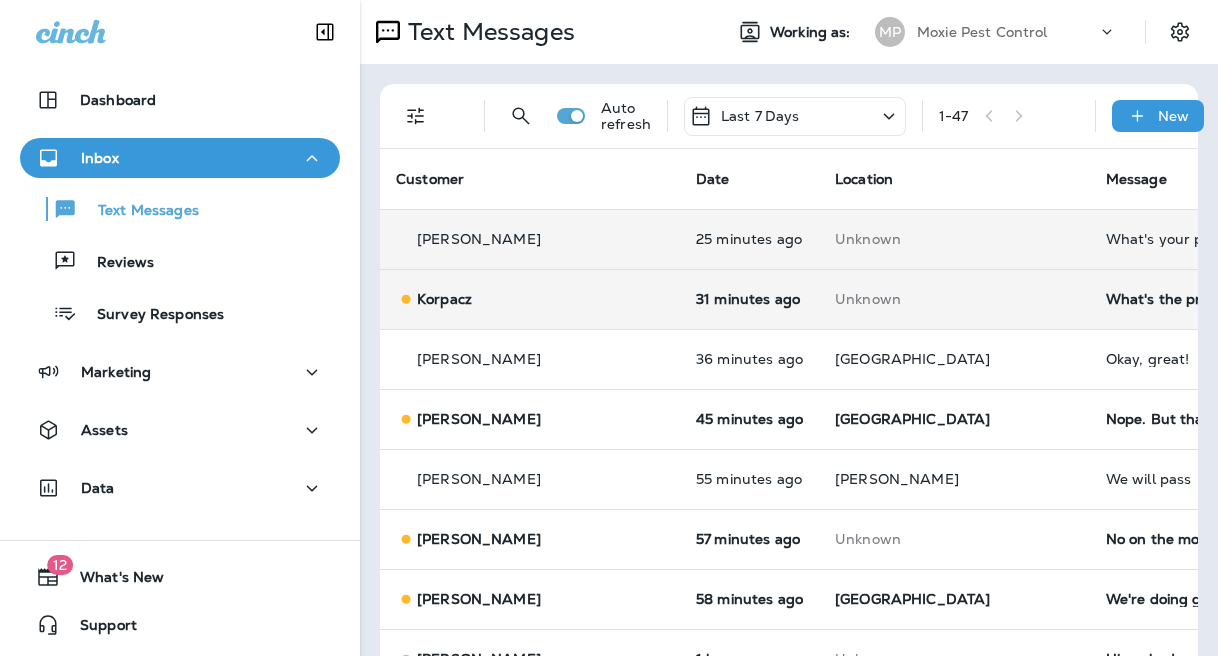 click on "What's the price?" at bounding box center (1240, 299) 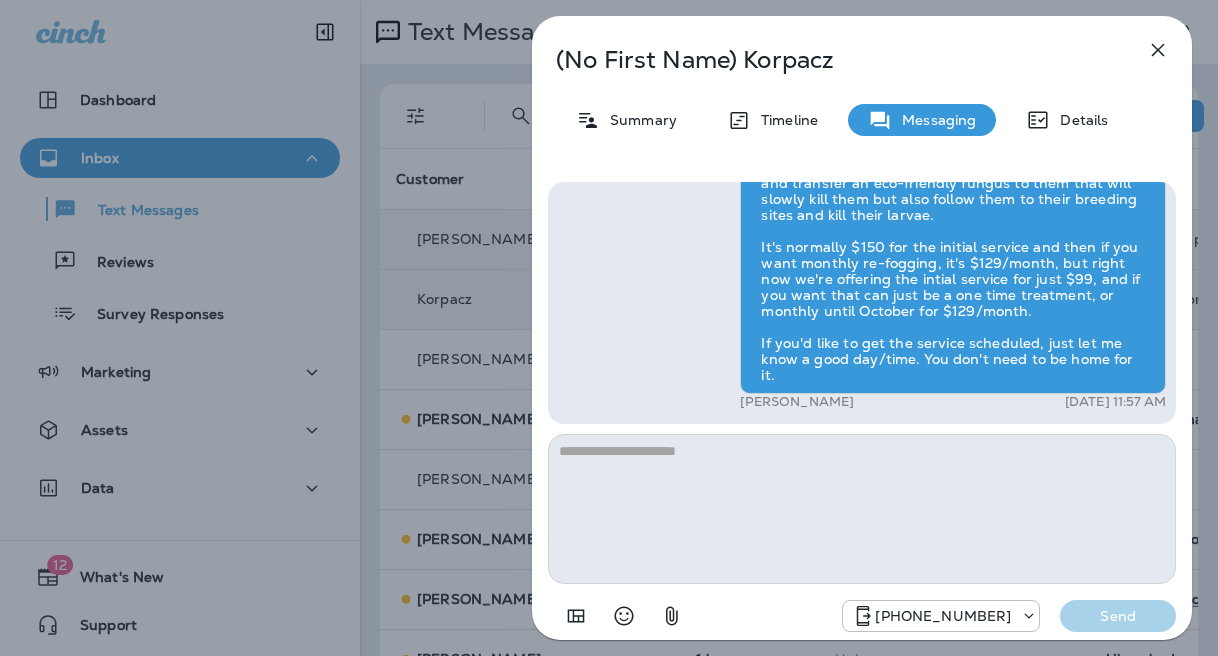 click on "(No First Name)   Korpacz Summary   Timeline   Messaging   Details   Hi,   , this is Cameron with Moxie Pest Control. We know Summer brings out the mosquitoes—and with the Summer season here, I’d love to get you on our schedule to come help take care of that. Just reply here if you're interested, and I'll let you know the details!
Reply STOP to optout +18174823792 Jun 30, 2025 10:09 AM What's the price? +1 (484) 809-3014 Jul 2, 2025 11:51 AM Gavin Tobin Jul 2, 2025 11:57 AM Gavin Tobin Jul 2, 2025 11:57 AM +18174823792 Send" at bounding box center (609, 328) 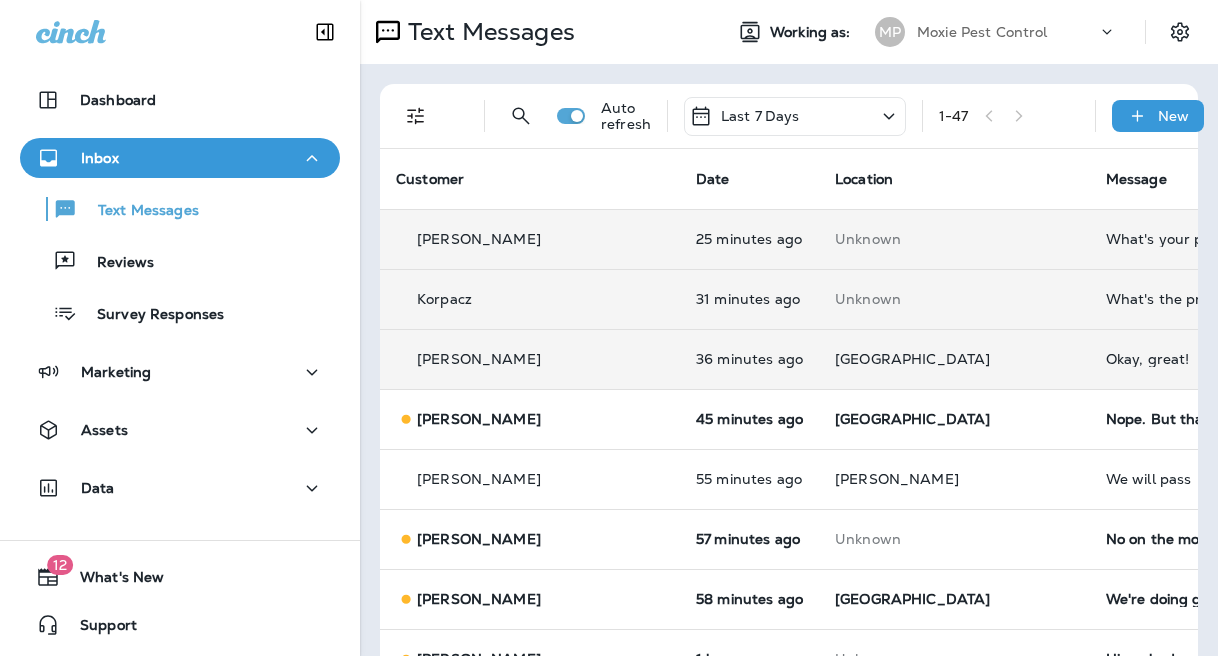click on "Okay, great!" at bounding box center (1240, 359) 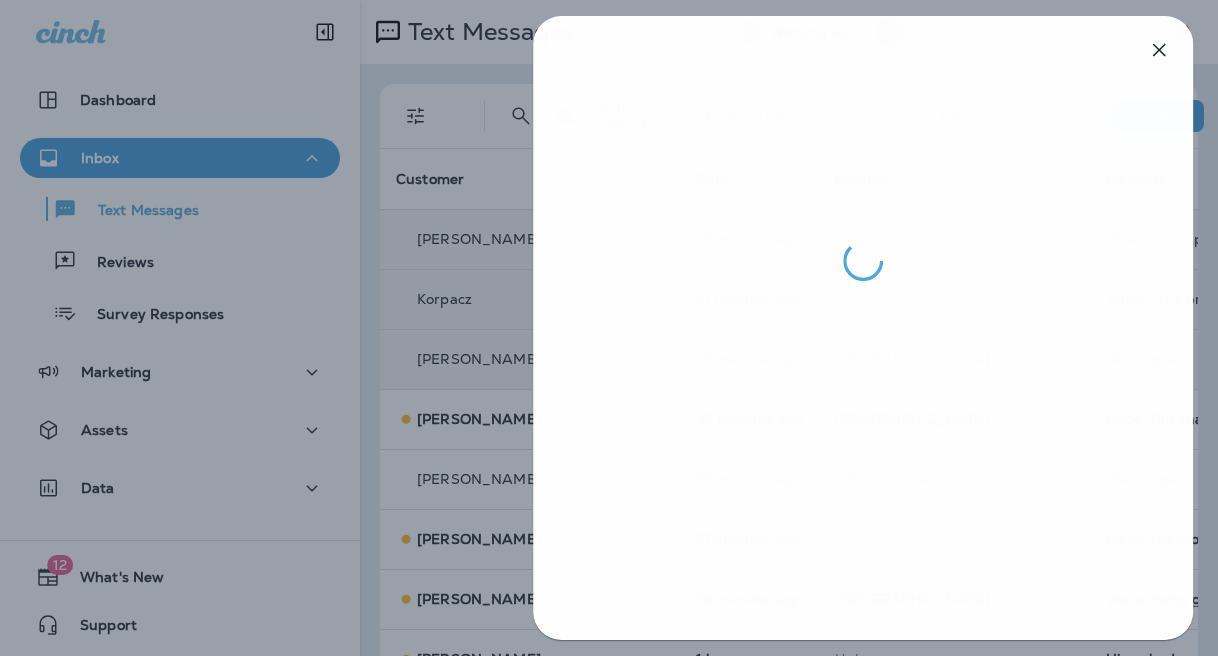 click at bounding box center [610, 328] 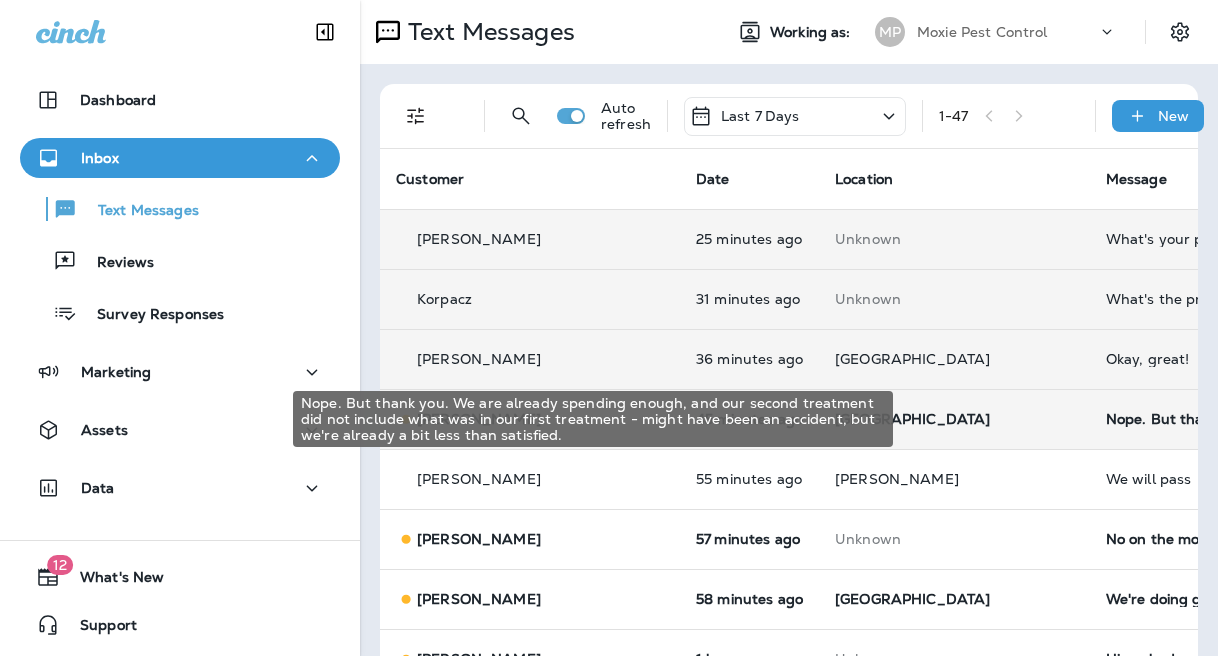 click on "Nope. But thank you. We are already spending enough, and our second treatment did not include what was in our first treatment - might have been an accident, but we're already a bit less than satisfied." at bounding box center [1240, 419] 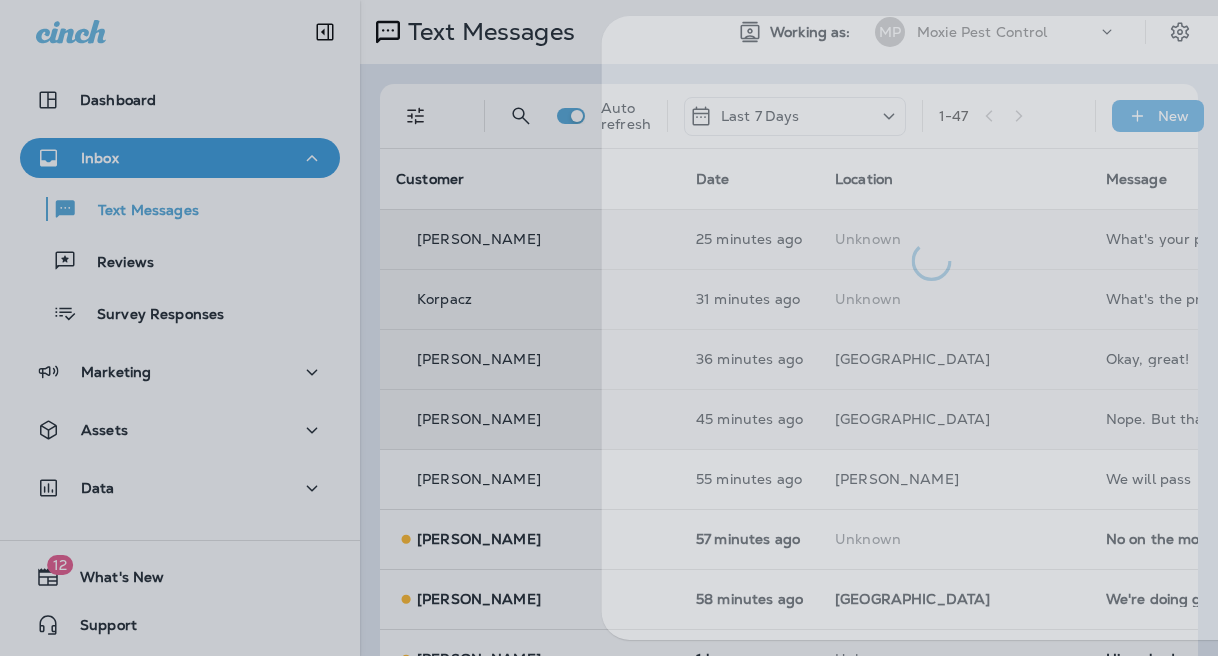 drag, startPoint x: 378, startPoint y: 389, endPoint x: 430, endPoint y: 388, distance: 52.009613 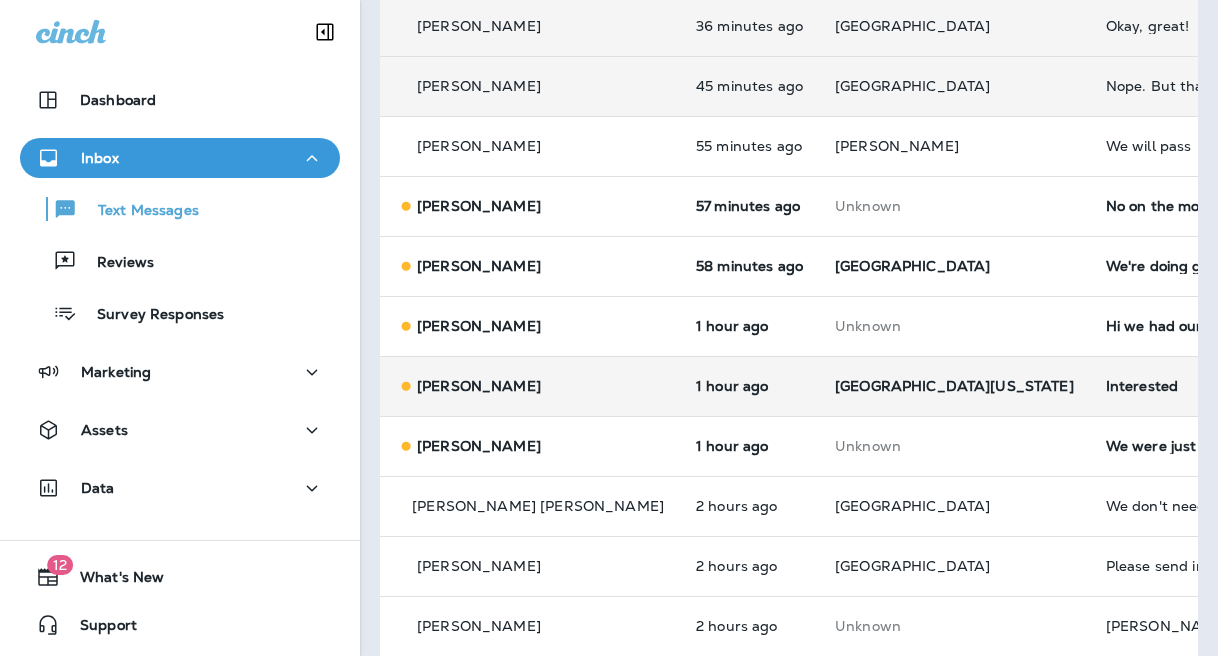 scroll, scrollTop: 353, scrollLeft: 0, axis: vertical 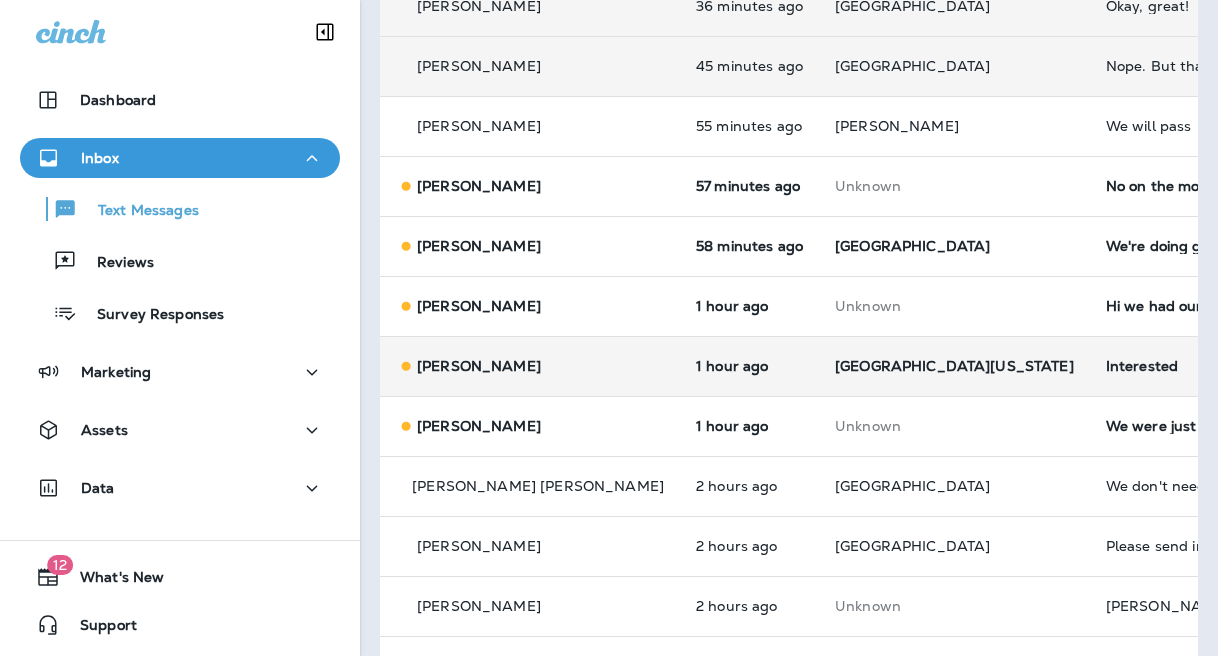 click on "Interested" at bounding box center (1240, 366) 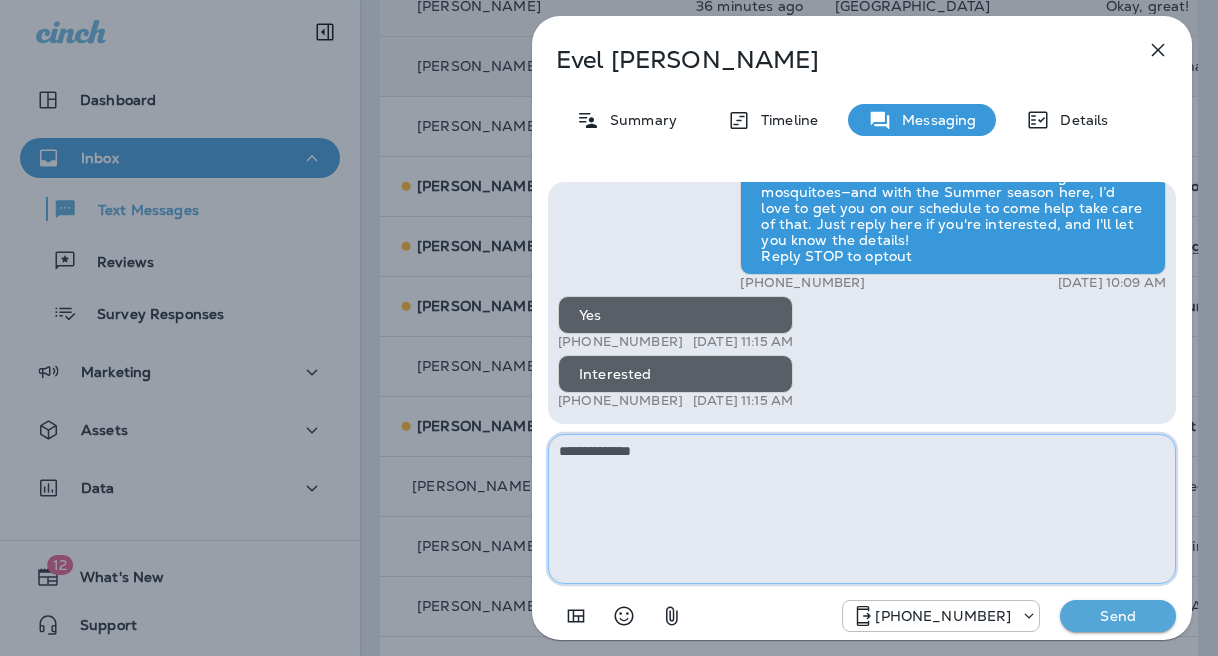 drag, startPoint x: 704, startPoint y: 448, endPoint x: 514, endPoint y: 447, distance: 190.00262 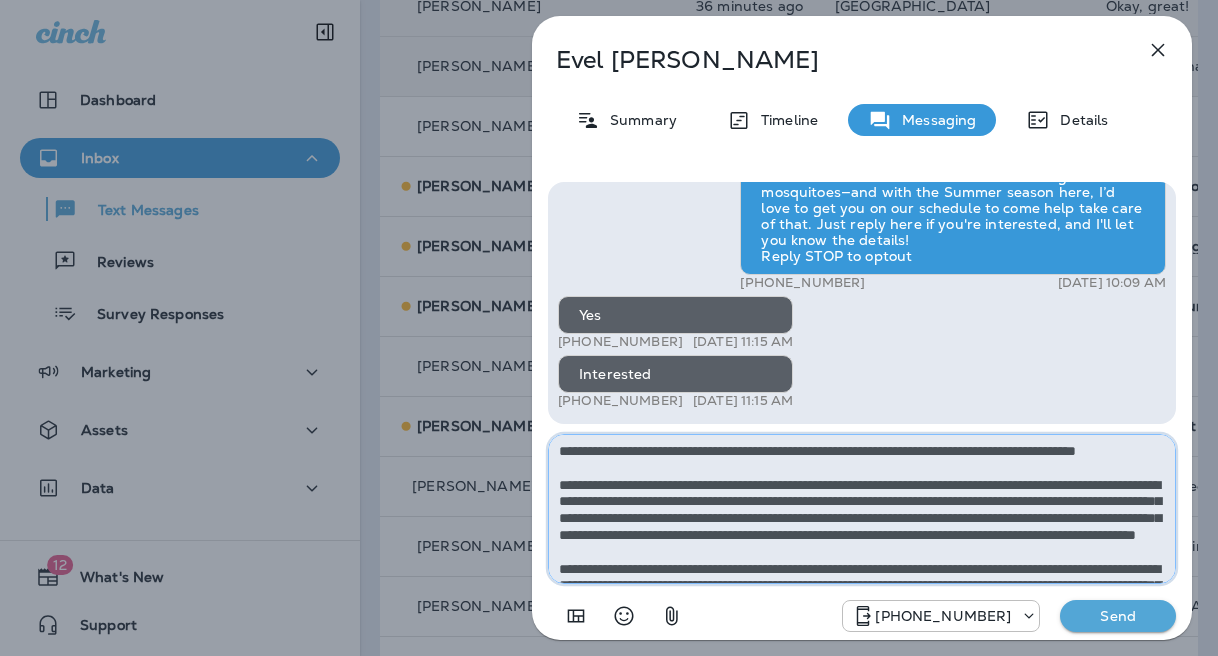 scroll, scrollTop: 112, scrollLeft: 0, axis: vertical 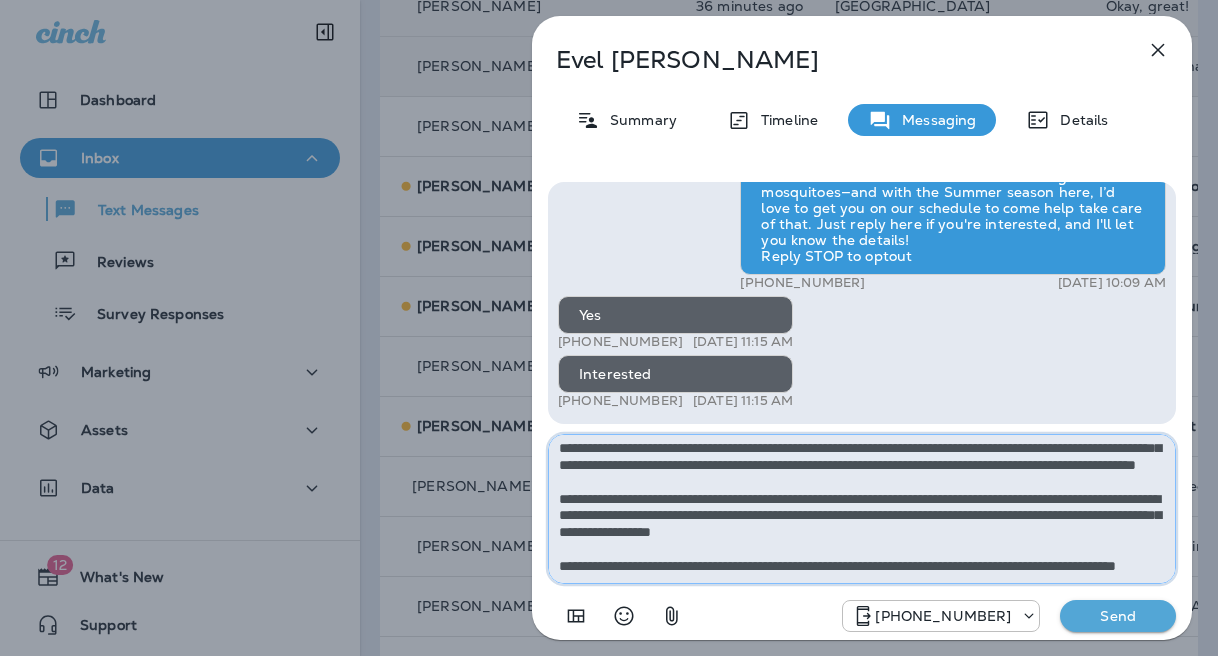 type on "**********" 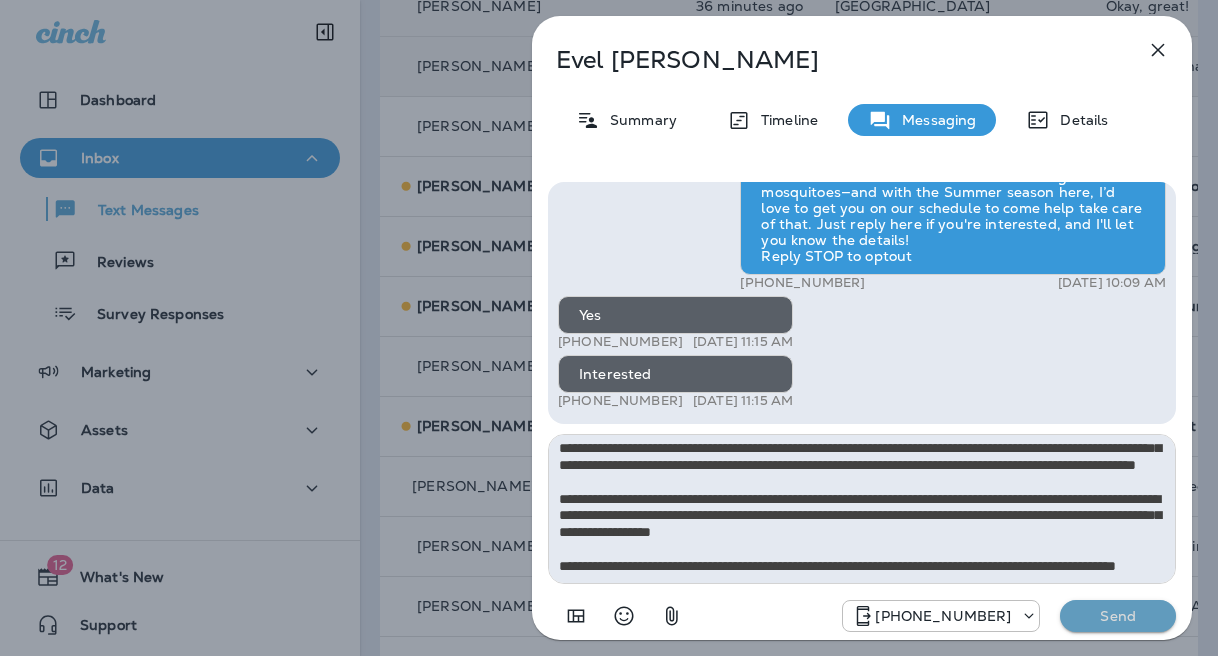 click on "Send" at bounding box center (1118, 616) 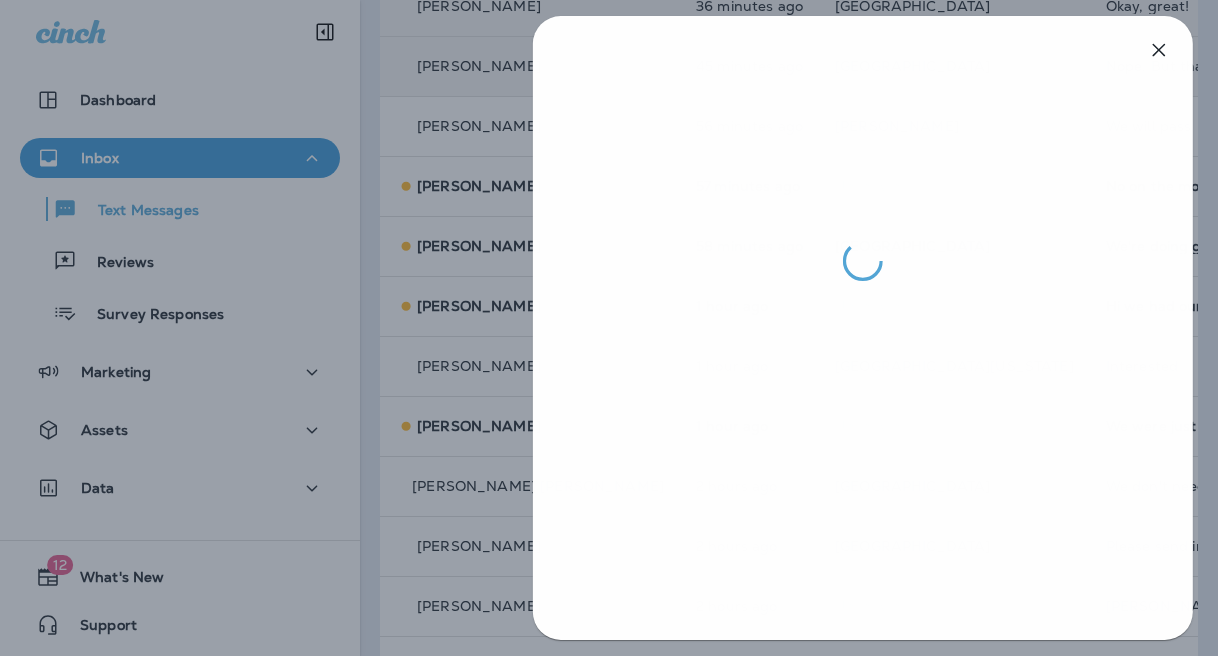 click at bounding box center [610, 328] 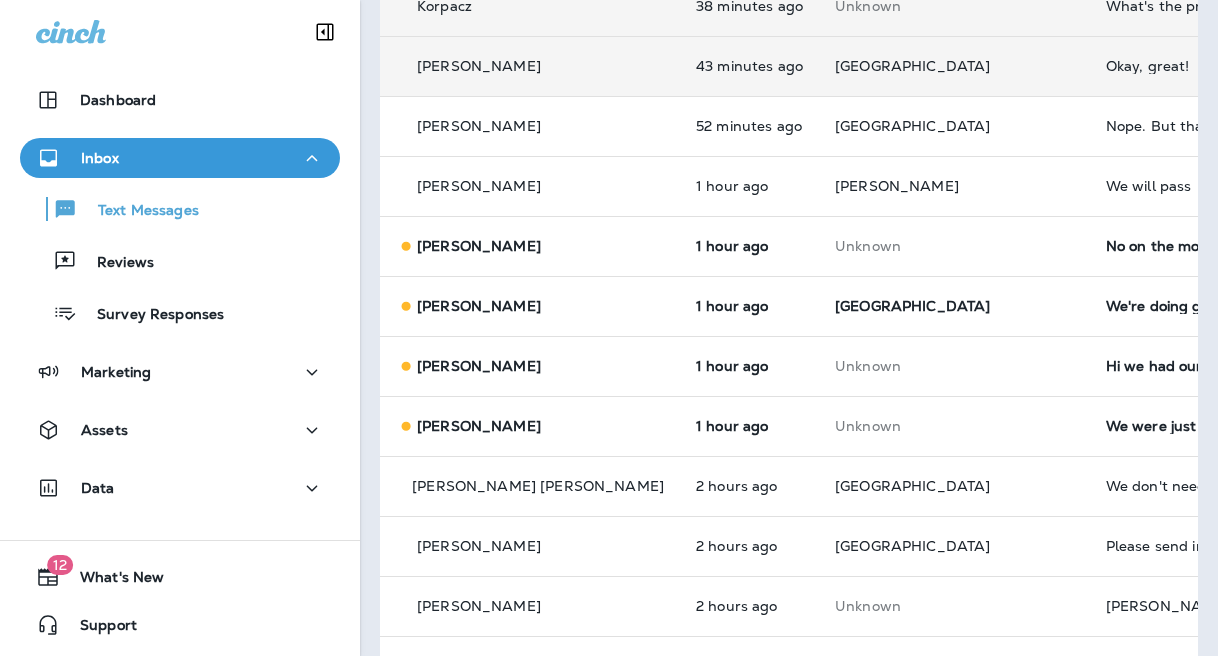 scroll, scrollTop: 0, scrollLeft: 0, axis: both 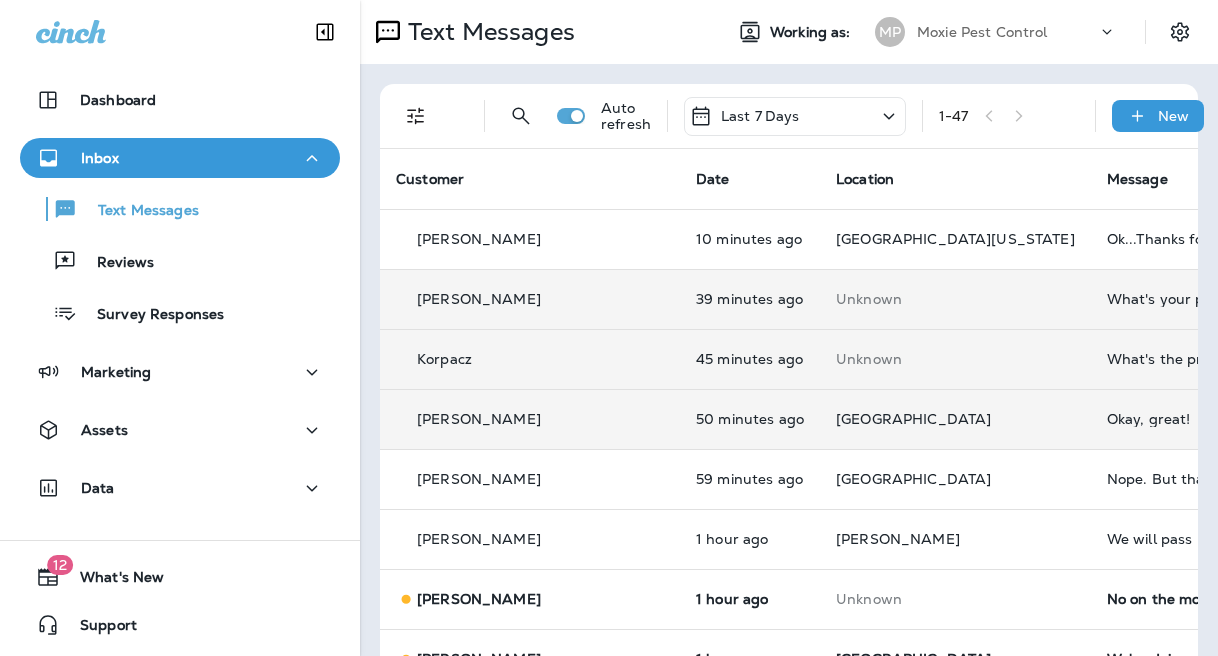 click on "Ok...Thanks  for the information," at bounding box center (1241, 239) 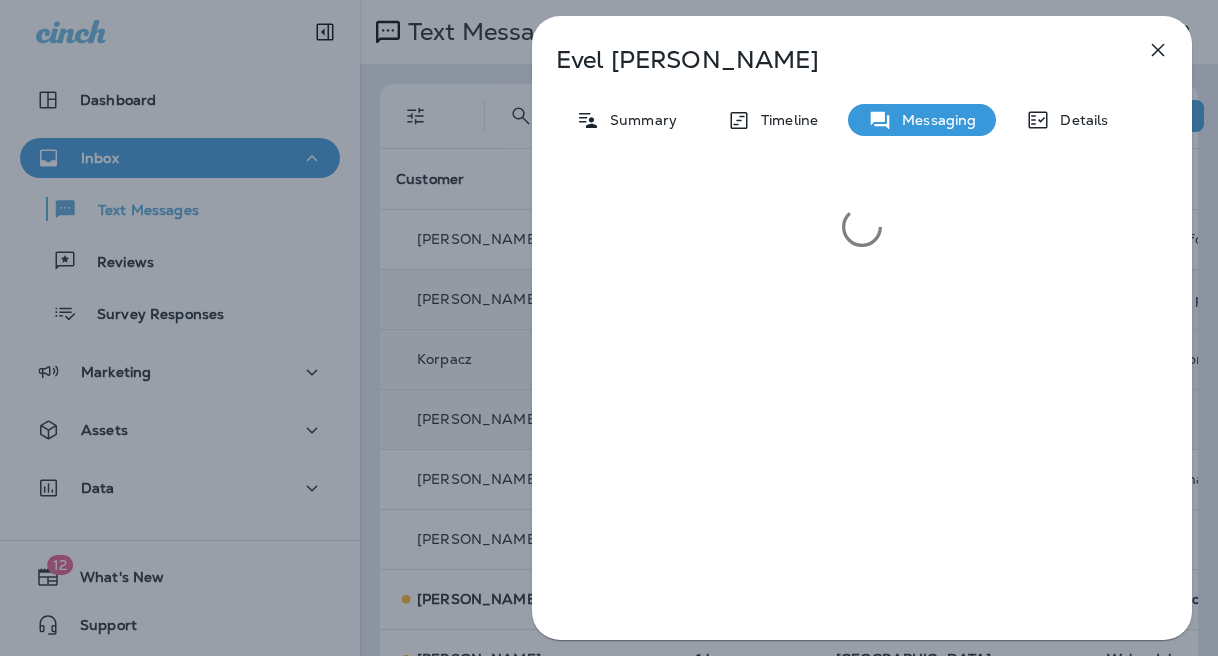 click on "Evel   Douglas Summary   Timeline   Messaging   Details" at bounding box center (609, 328) 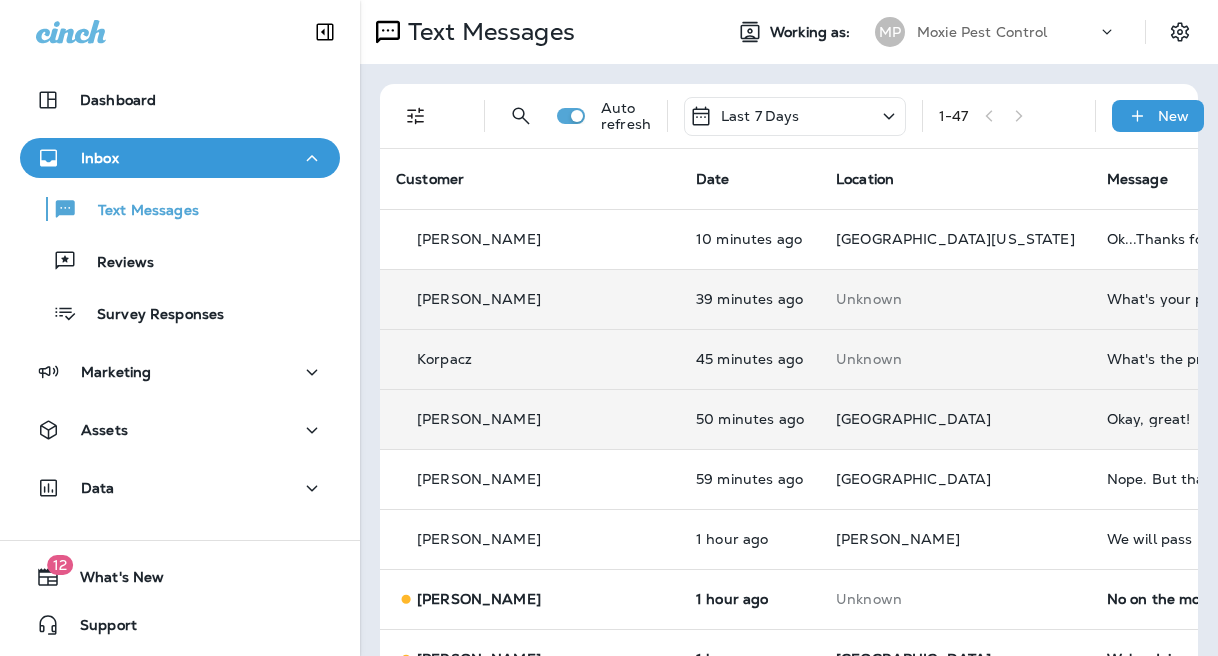 click on "What's your price looking like?" at bounding box center [1241, 299] 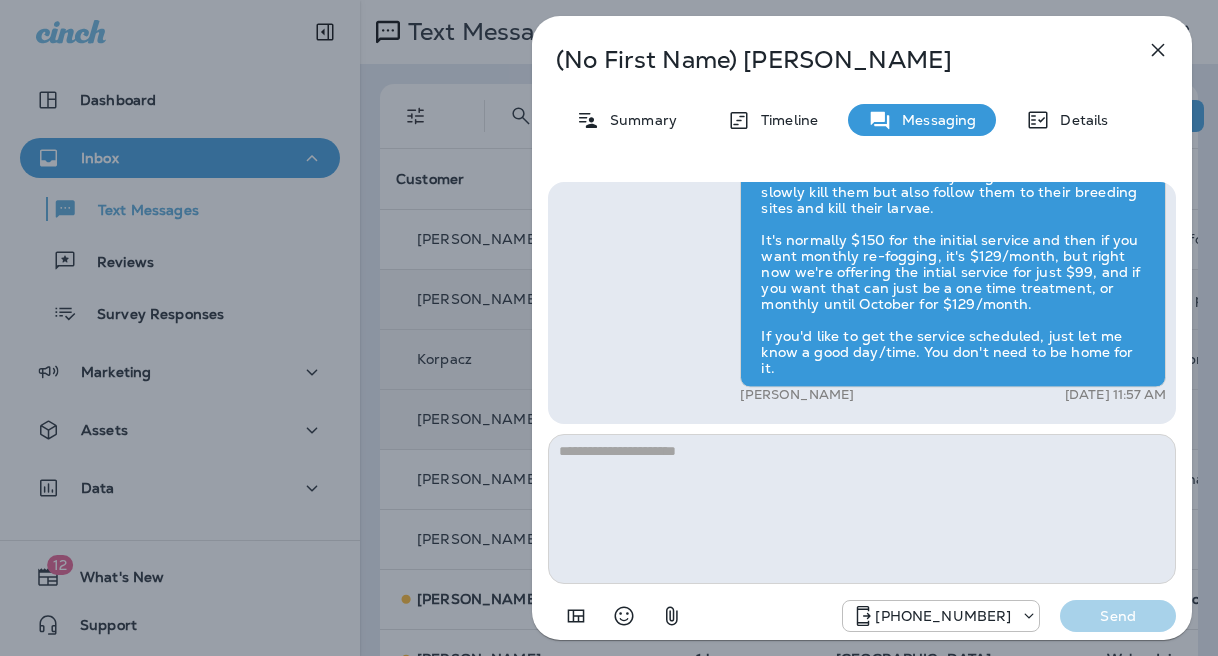 click on "(No First Name)   Sonneborn Summary   Timeline   Messaging   Details   Hi,   , this is Cameron with Moxie Pest Control. We know Summer brings out the mosquitoes—and with the Summer season here, I’d love to get you on our schedule to come help take care of that. Just reply here if you're interested, and I'll let you know the details!
Reply STOP to optout +18174823792 Jun 30, 2025 2:04 PM What's your price looking like?  +1 (323) 812-5066 Jul 2, 2025 11:57 AM Gavin Tobin Jul 2, 2025 11:57 AM Gavin Tobin Jul 2, 2025 11:57 AM +18174823792 Send" at bounding box center [609, 328] 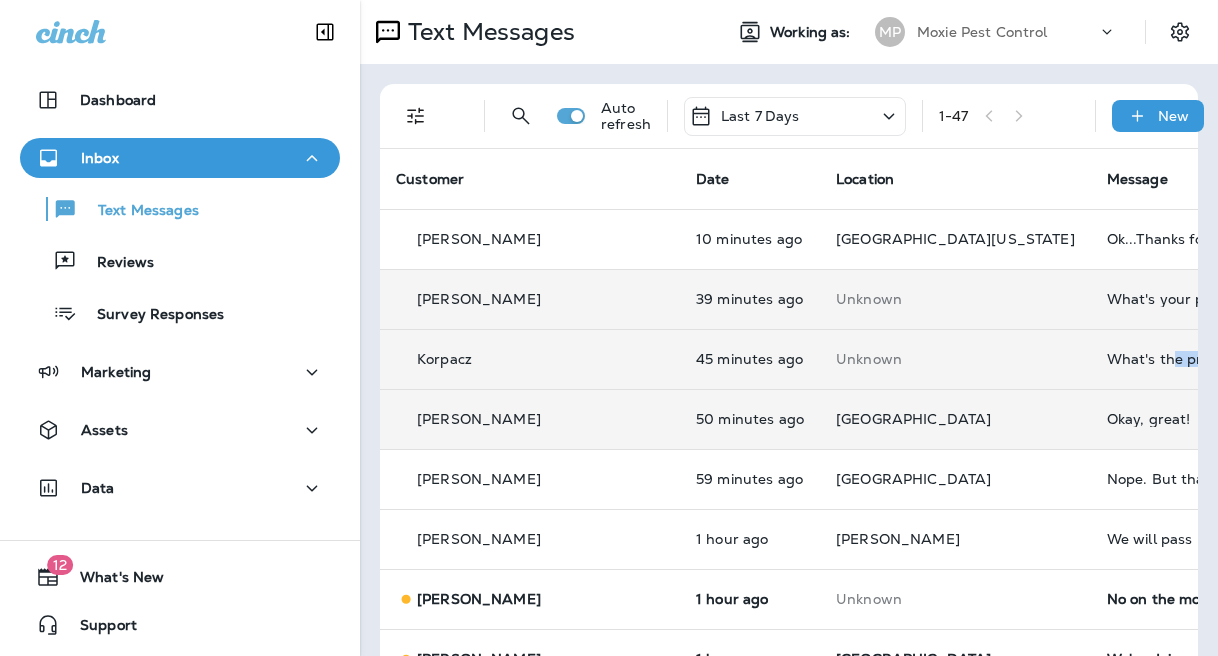 click on "What's the price?" at bounding box center [1241, 359] 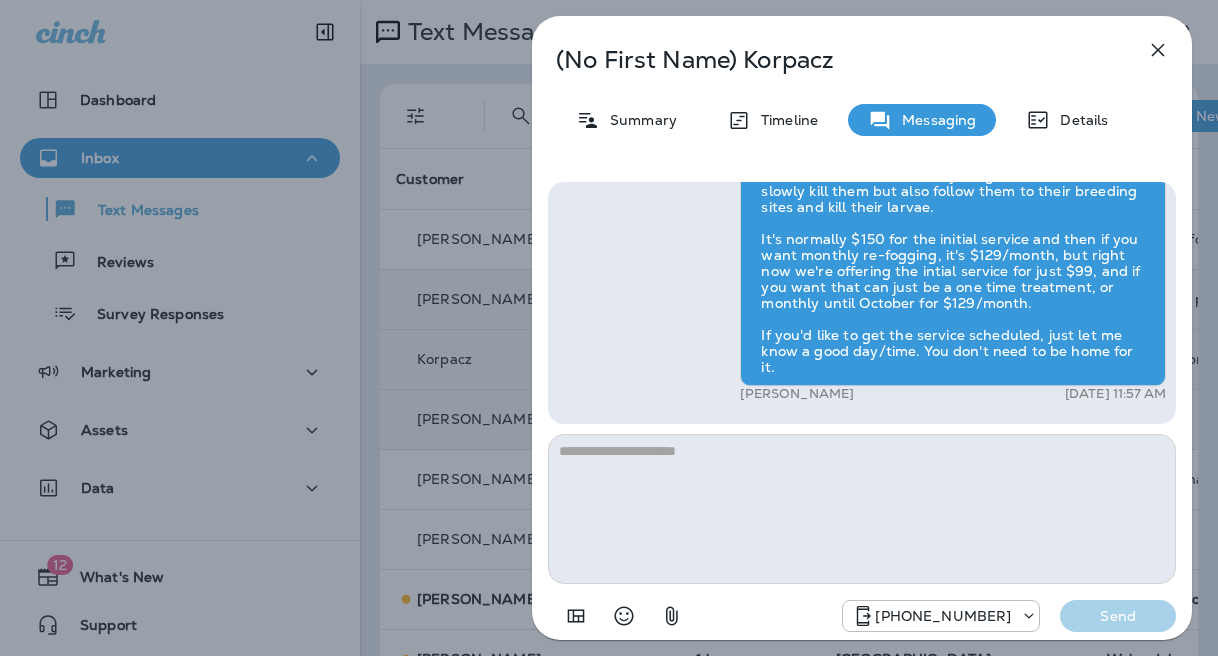 click on "(No First Name)   Korpacz Summary   Timeline   Messaging   Details   Hi,   , this is Cameron with Moxie Pest Control. We know Summer brings out the mosquitoes—and with the Summer season here, I’d love to get you on our schedule to come help take care of that. Just reply here if you're interested, and I'll let you know the details!
Reply STOP to optout +18174823792 Jun 30, 2025 10:09 AM What's the price? +1 (484) 809-3014 Jul 2, 2025 11:51 AM Gavin Tobin Jul 2, 2025 11:57 AM Gavin Tobin Jul 2, 2025 11:57 AM +18174823792 Send" at bounding box center (609, 328) 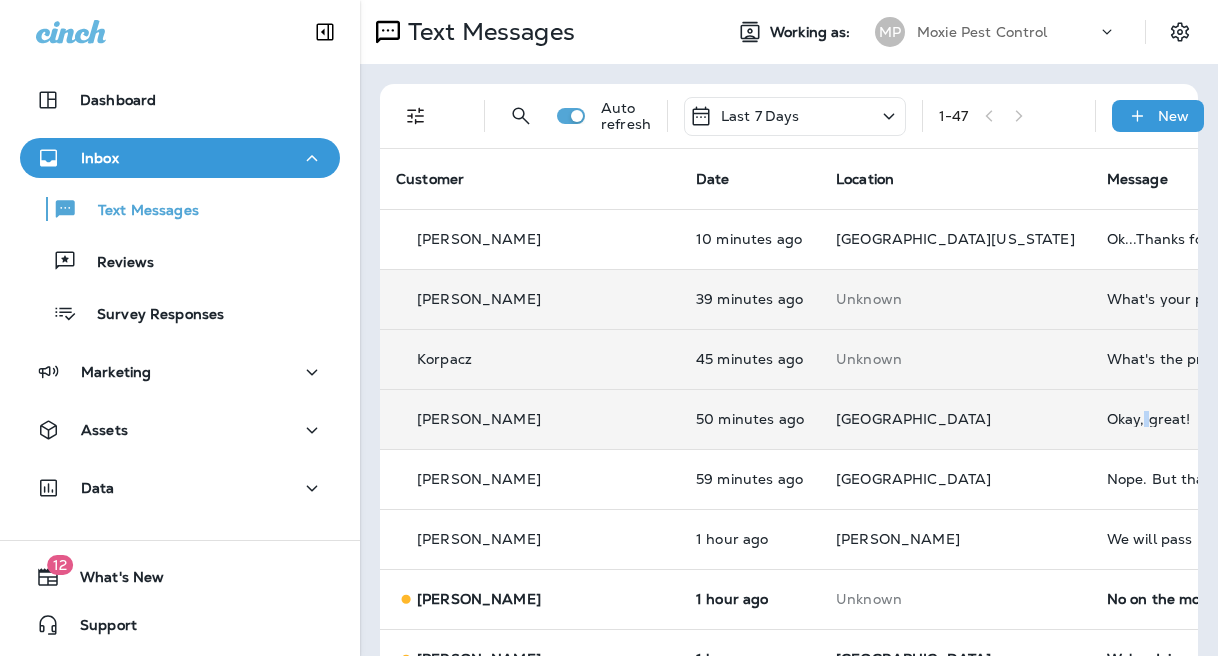 click on "Okay, great!" at bounding box center [1241, 419] 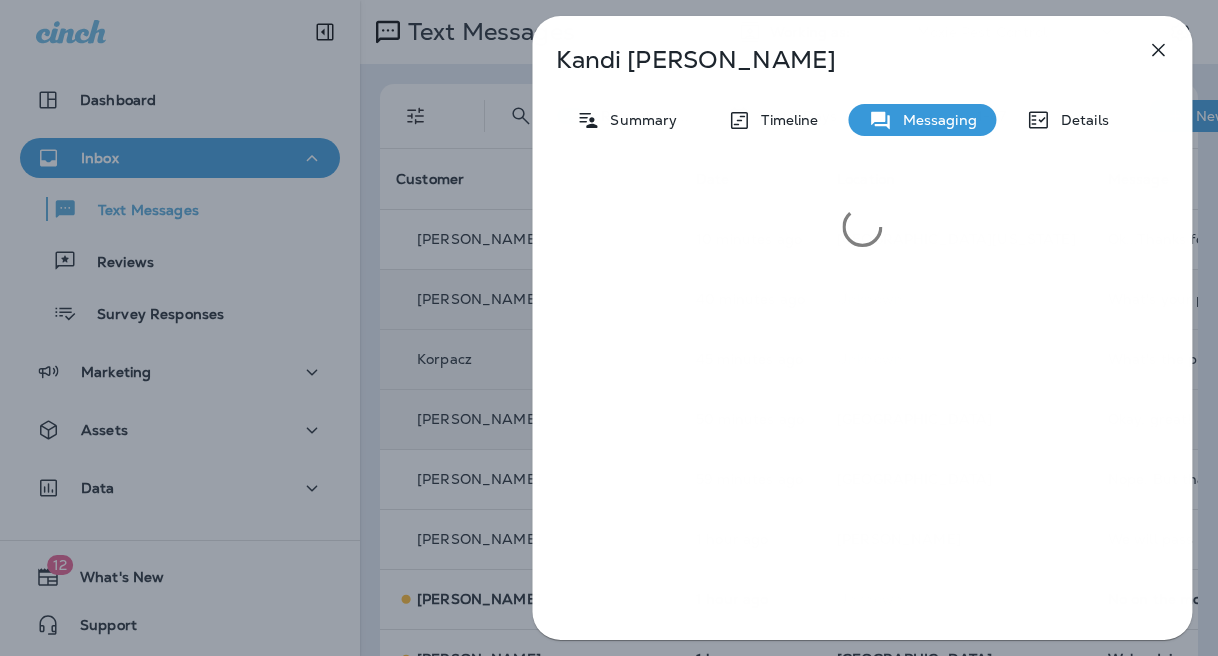 click on "Kandi   Spraggs Summary   Timeline   Messaging   Details" at bounding box center (609, 328) 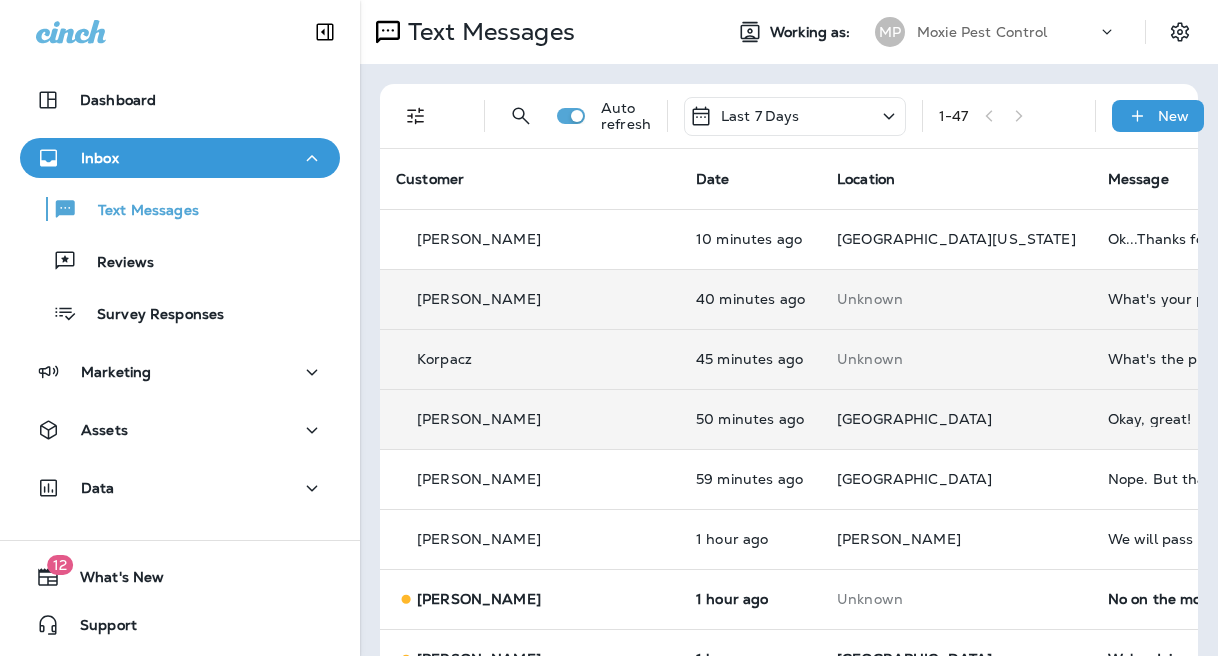 click at bounding box center (609, 328) 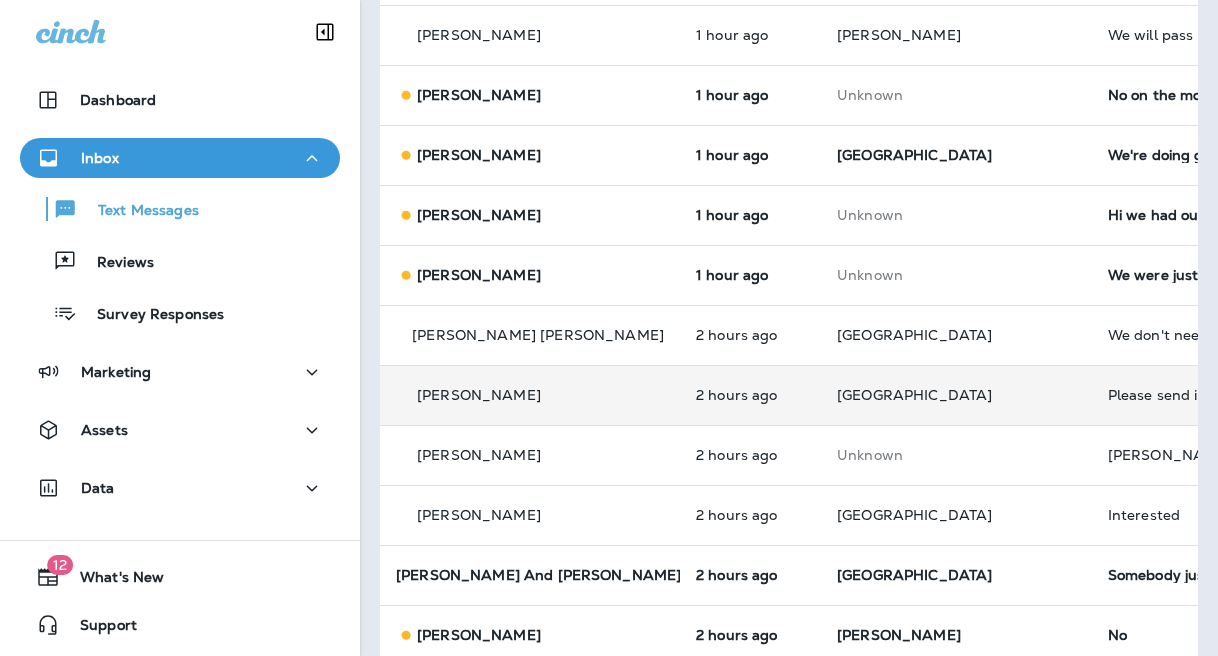 scroll, scrollTop: 505, scrollLeft: 0, axis: vertical 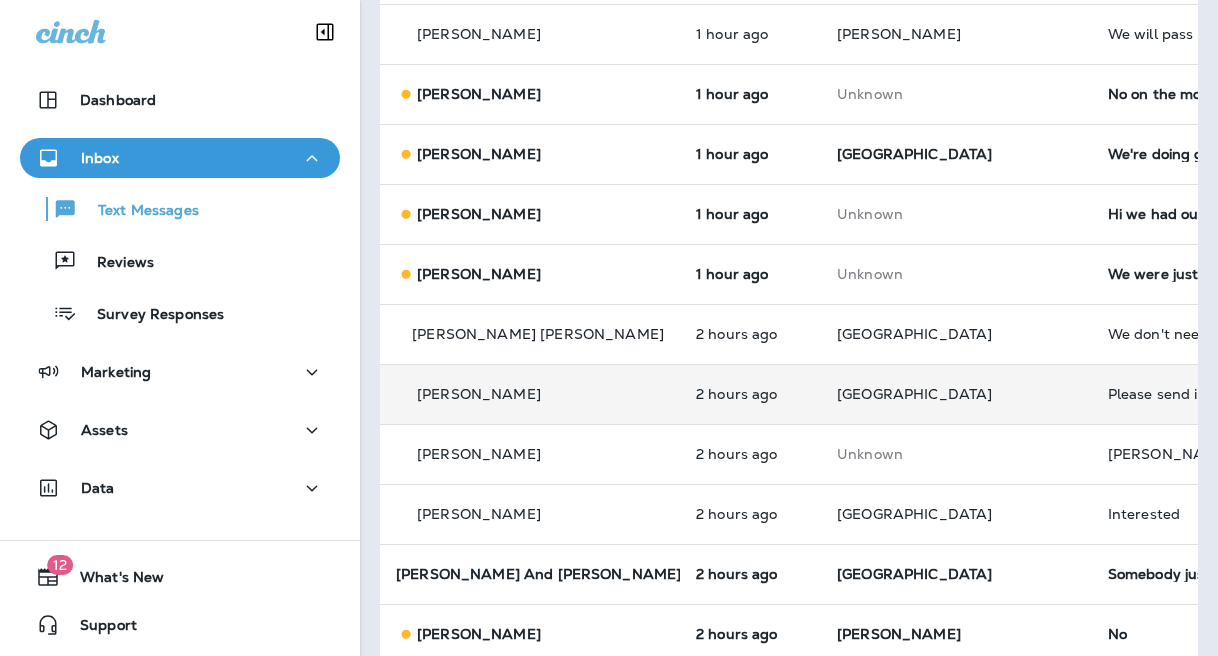 click on "Please send info and price" at bounding box center [1242, 394] 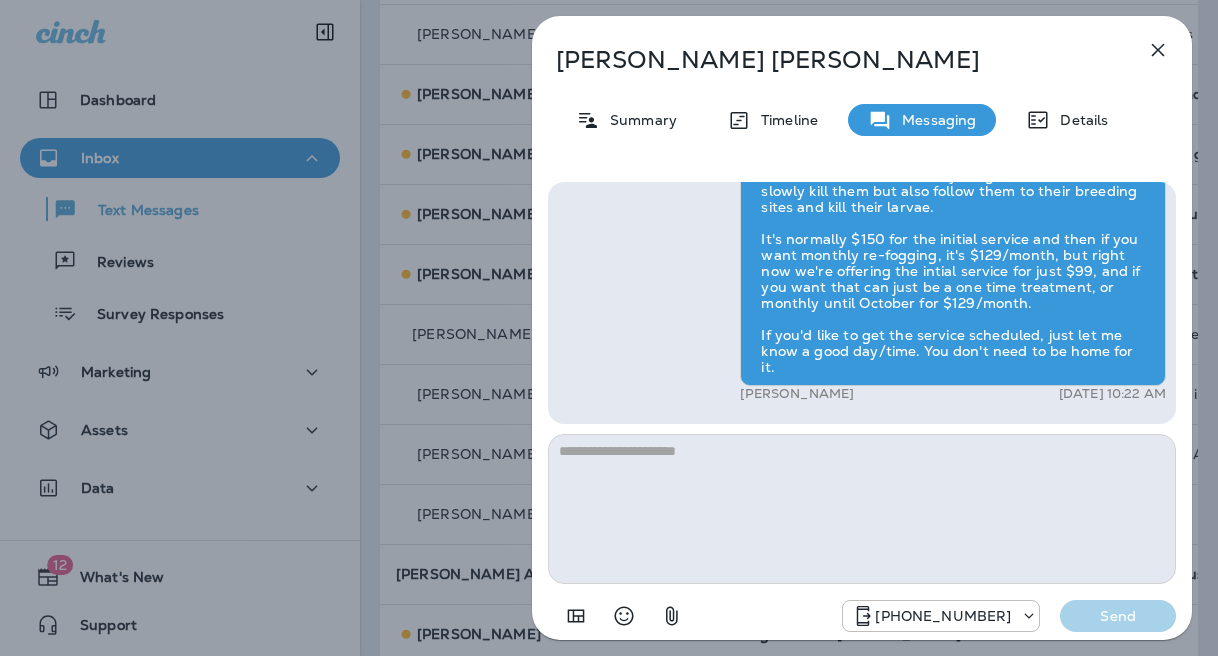 click on "Carol   Niemuth Summary   Timeline   Messaging   Details   Exciting News! Joshua’s Pest Control is now Moxie Pest Control! Same great service, new name. No changes to your protection—just a fresh look! Got questions? Call us anytime!
Reply STOP to optout +18174823792 Mar 7, 2025 6:02 PM Hi,  Carol , this is Cameron with Moxie Pest Control. We know Summer brings out the mosquitoes—and with the Summer season here, I’d love to get you on our schedule to come help take care of that. Just reply here if you're interested, and I'll let you know the details!
Reply STOP to optout +18174823792 Jul 2, 2025 10:06 AM Please send info and price +1 (314) 324-8389 Jul 2, 2025 10:19 AM Andrew Awbrey Jul 2, 2025 10:22 AM +18174823792 Send" at bounding box center [609, 328] 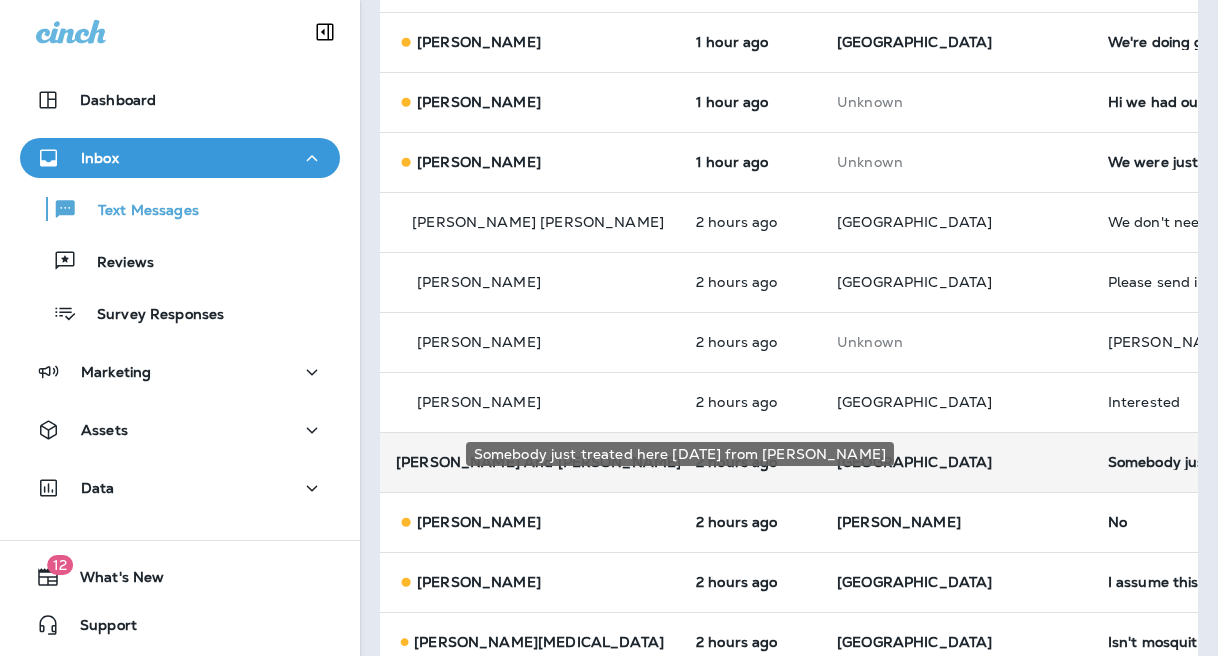 scroll, scrollTop: 625, scrollLeft: 0, axis: vertical 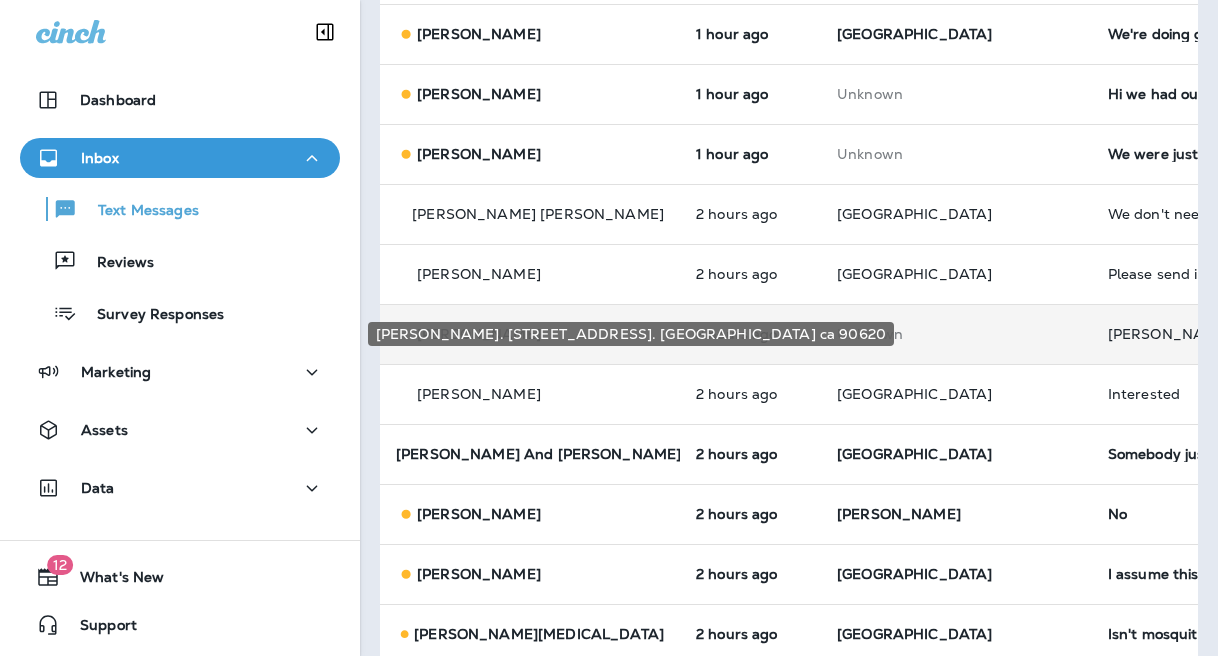 click on "Greg chandler.
9350 via sevilla drive.
Buena park ca 90620" at bounding box center [1242, 334] 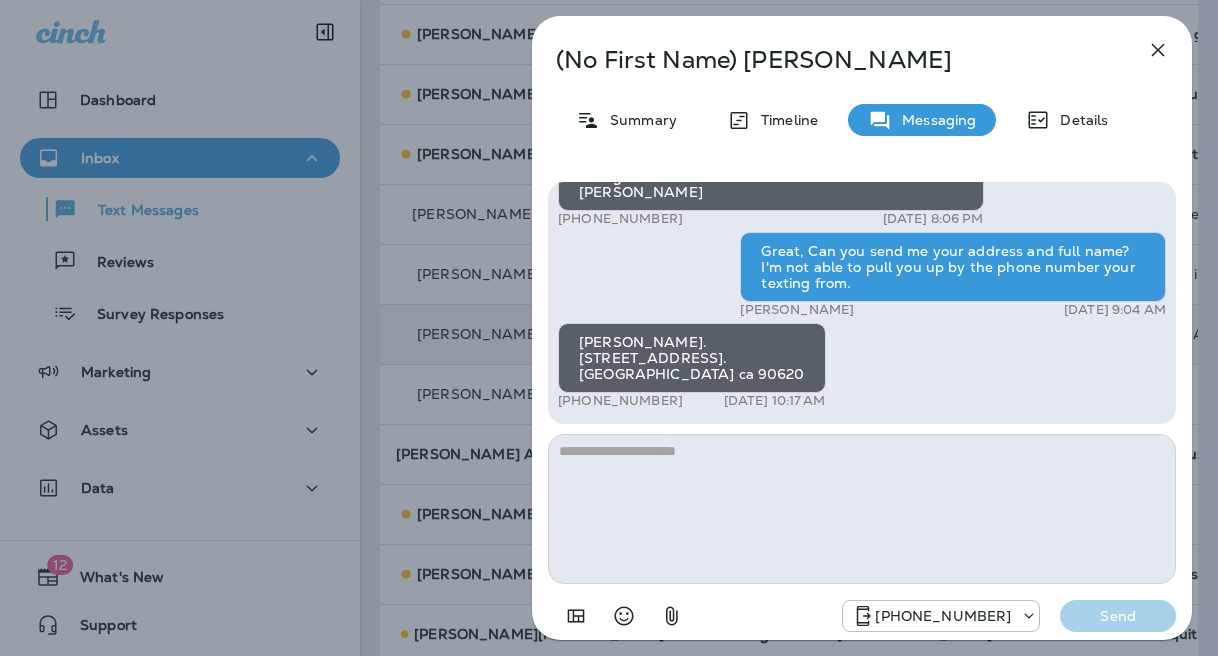 click on "(No First Name)   Chandler Summary   Timeline   Messaging   Details   Hi,   , this is Cameron with Moxie Pest Control. We know Summer brings out the mosquitoes—and with the Summer season here, I’d love to get you on our schedule to come help take care of that. Just reply here if you're interested, and I'll let you know the details!
Reply STOP to optout +18174823792 Jun 30, 2025 11:15 AM What are the details? +1 (310) 748-9207 Jul 1, 2025 12:49 PM Andrew Awbrey Jul 1, 2025 1:09 PM Good info...will discuss this evening. Thanks.
Greg +1 (310) 748-9207 Jul 1, 2025 2:23 PM Yes sir , Looking forward to hearing from you. Andrew Awbrey Jul 1, 2025 5:13 PM Ok. We'll try the first treatment for $99 and see how that goes.
Greg Chandler  +1 (310) 748-9207 Jul 1, 2025 8:06 PM Great, Can you send me your address and full name? I'm not able to pull you up by the phone number your texting from. Carla Caminero Jul 2, 2025 9:04 AM Greg chandler.
9350 via sevilla drive.
Buena park ca 90620 +1 (310) 748-9207 +18174823792" at bounding box center [609, 328] 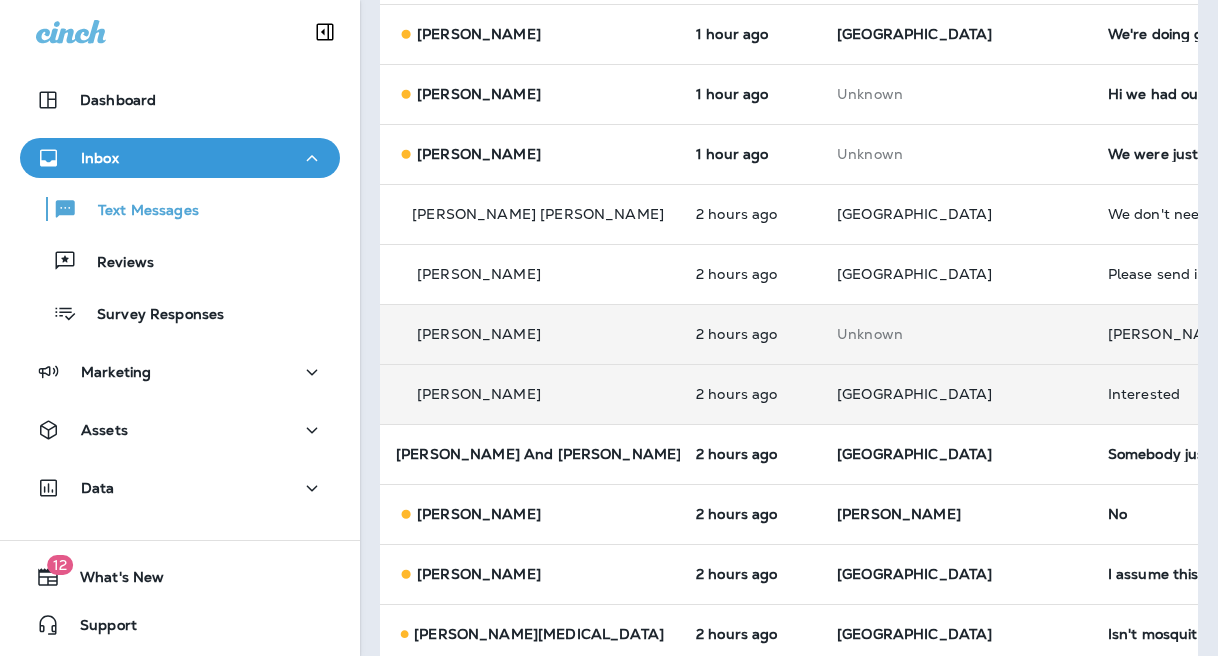 click on "Interested" at bounding box center (1242, 394) 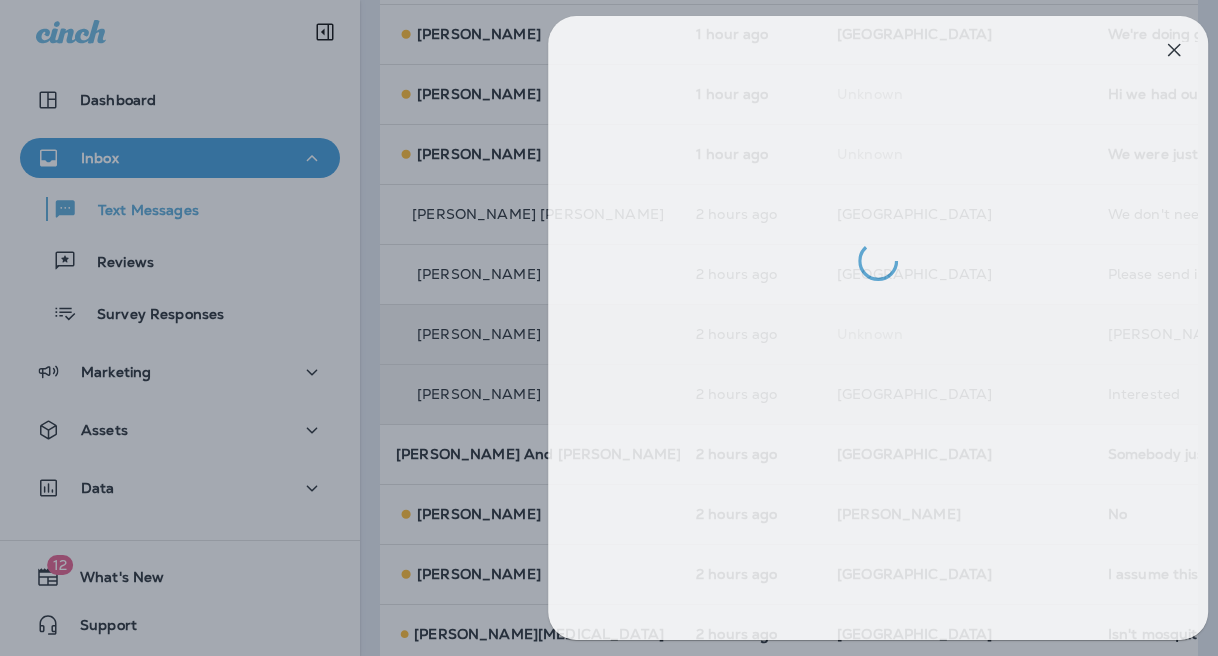 click at bounding box center [625, 328] 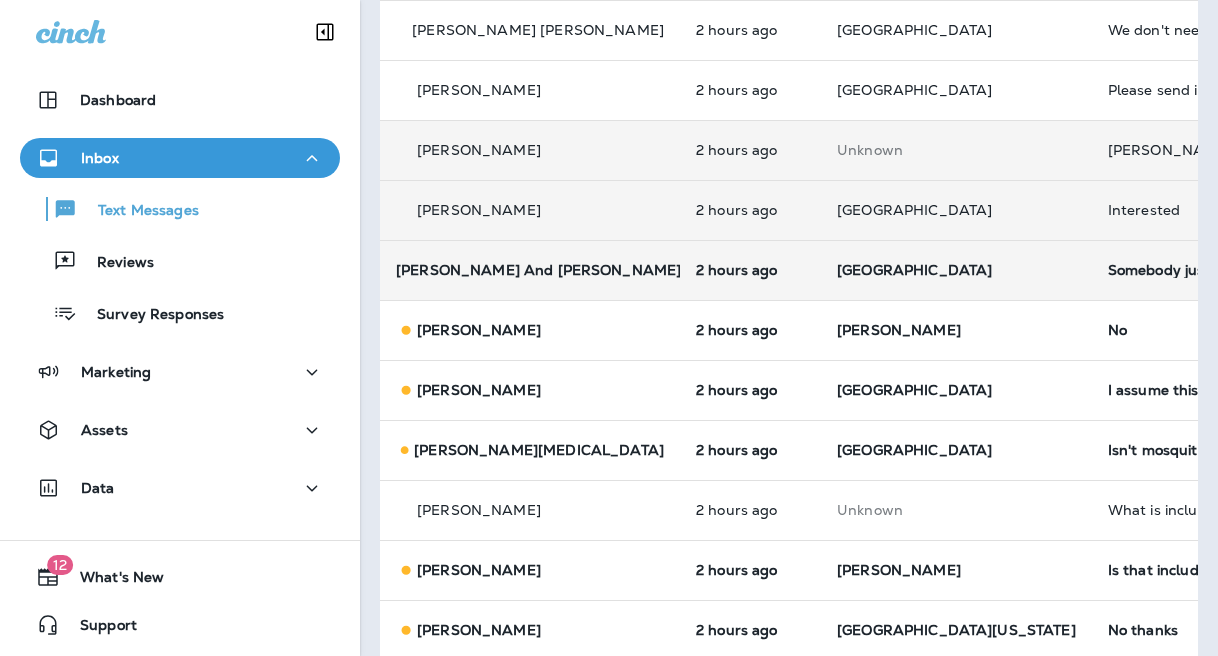 scroll, scrollTop: 971, scrollLeft: 0, axis: vertical 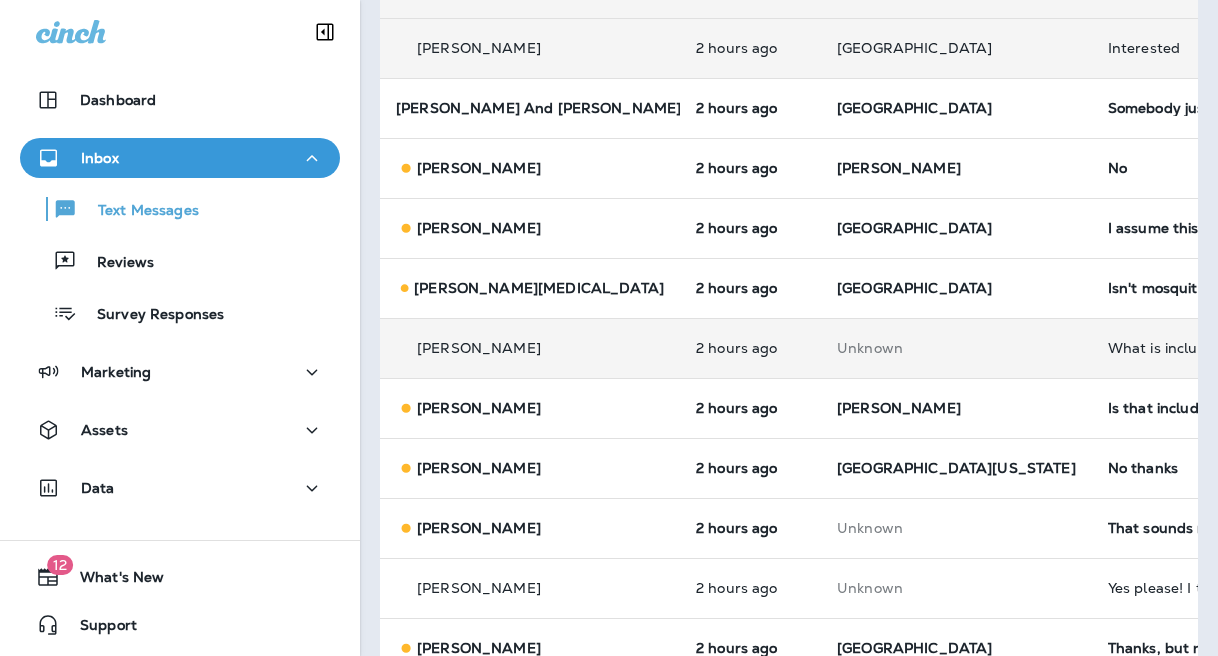 click on "What is included in it?" at bounding box center (1242, 348) 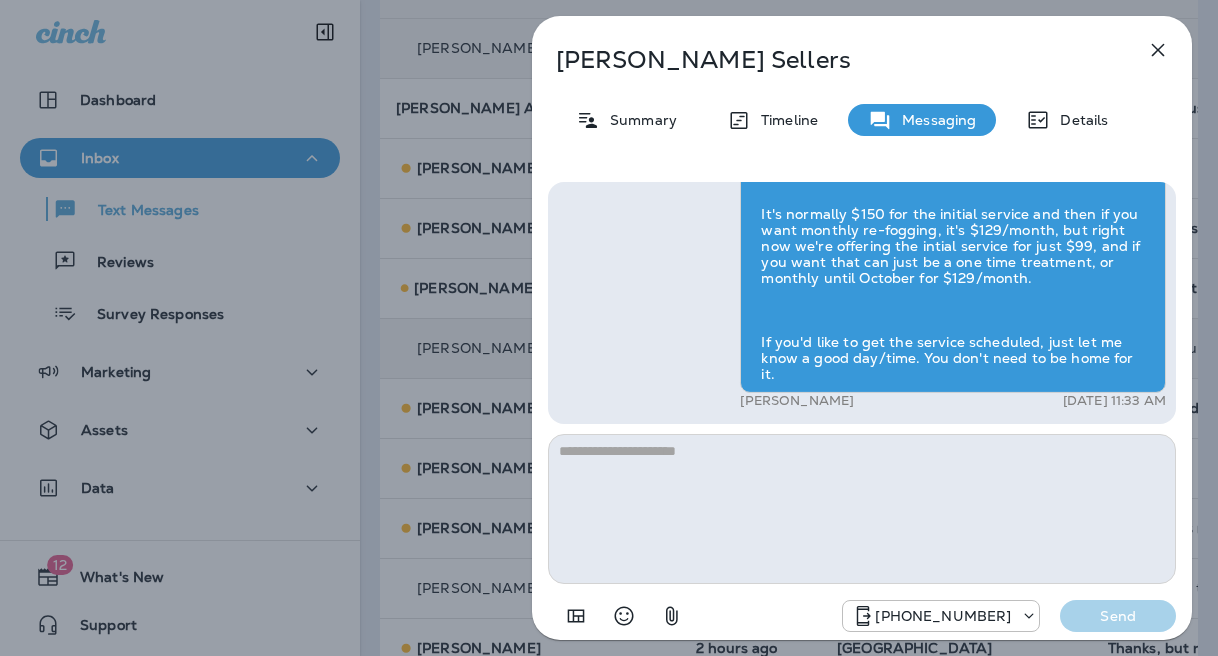 click on "Ashley   Sellers Summary   Timeline   Messaging   Details   Hi,  Ashley , this is Cameron with Moxie Pest Control. We know Summer brings out the mosquitoes—and with the Summer season here, I’d love to get you on our schedule to come help take care of that. Just reply here if you're interested, and I'll let you know the details!
Reply STOP to optout +18174823792 Jul 1, 2025 9:18 AM Just checking in,  Ashley . Our mosquito service is extremely effective, and it's totally pet and family friendly! We get awesome reviews on it.  Want me to send you more details?
Reply STOP to optout +18174823792 Jul 2, 2025 9:26 AM How much and do you offer peds control inside the house  +1 (513) 763-0716 Jul 2, 2025 9:58 AM It is included in your general pest control subscription. Gavin Tobin Jul 2, 2025 10:00 AM They didn't came inside the house this time +1 (513) 763-0716 Jul 2, 2025 10:00 AM What is included in it? +1 (513) 763-0716 Jul 2, 2025 10:01 AM Carla Caminero Jul 2, 2025 11:33 AM +18174823792 Send" at bounding box center [609, 328] 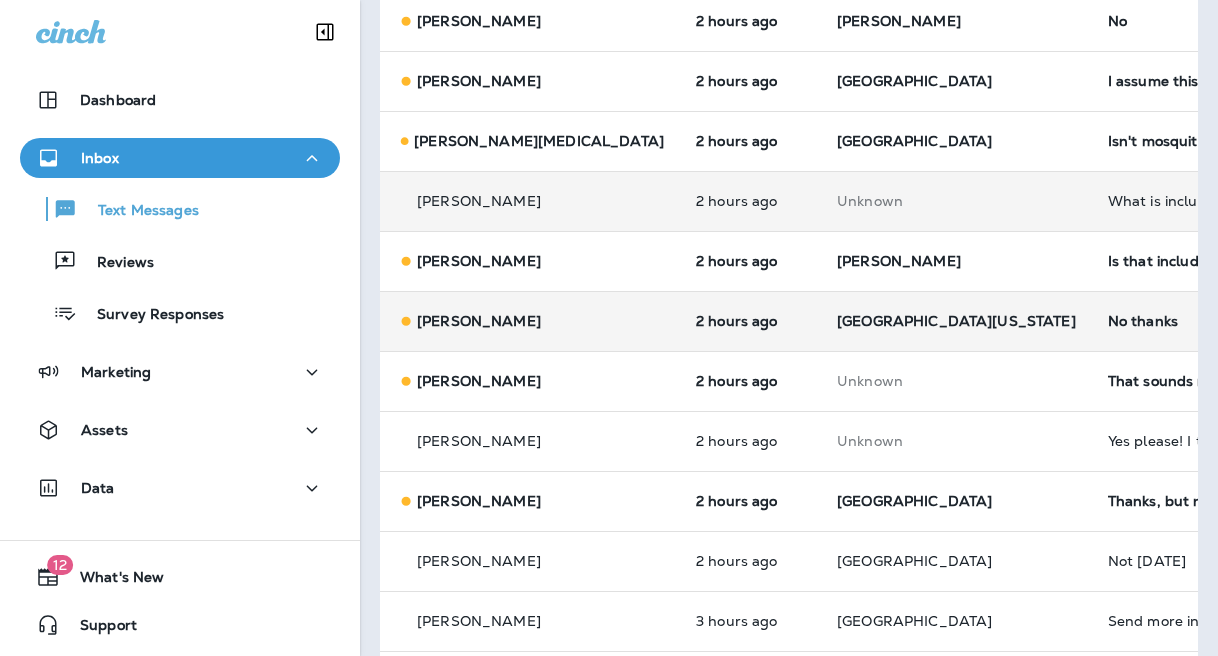 scroll, scrollTop: 1138, scrollLeft: 0, axis: vertical 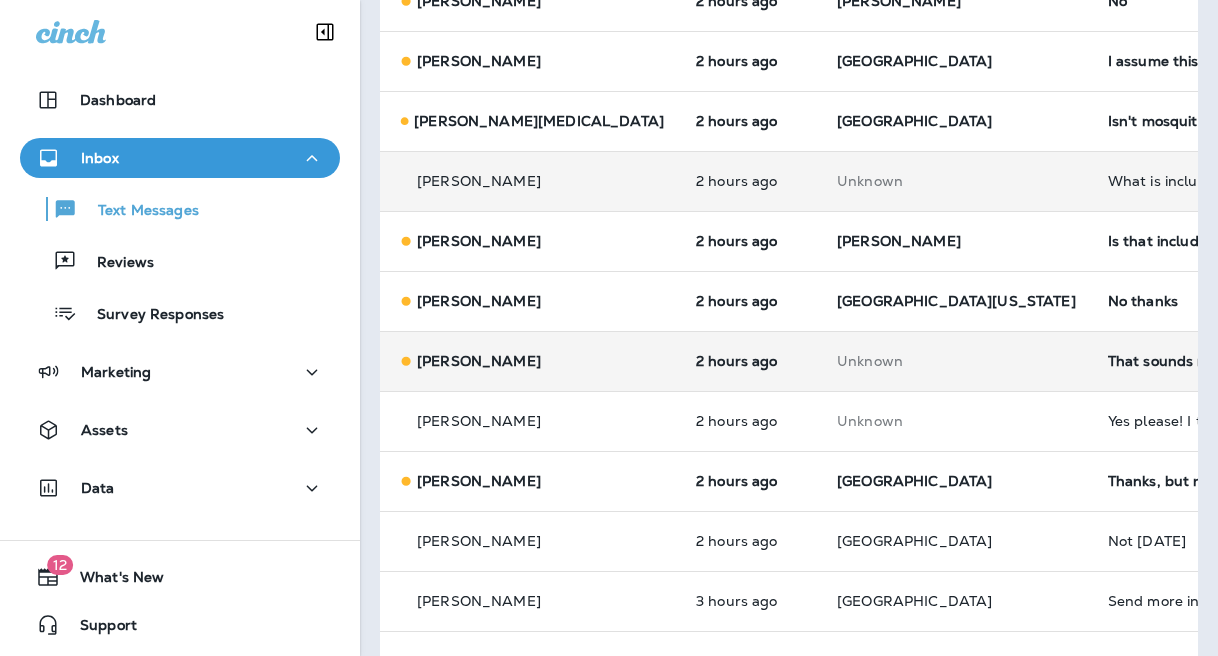 click on "That sounds really great, but I just don't know if it's in our budget because we are retired. I do have a seamstress job company but [DATE] I might only make $130 if if there's not enough business. But if I opt for bi monthly, what price would it be?" at bounding box center [1242, 361] 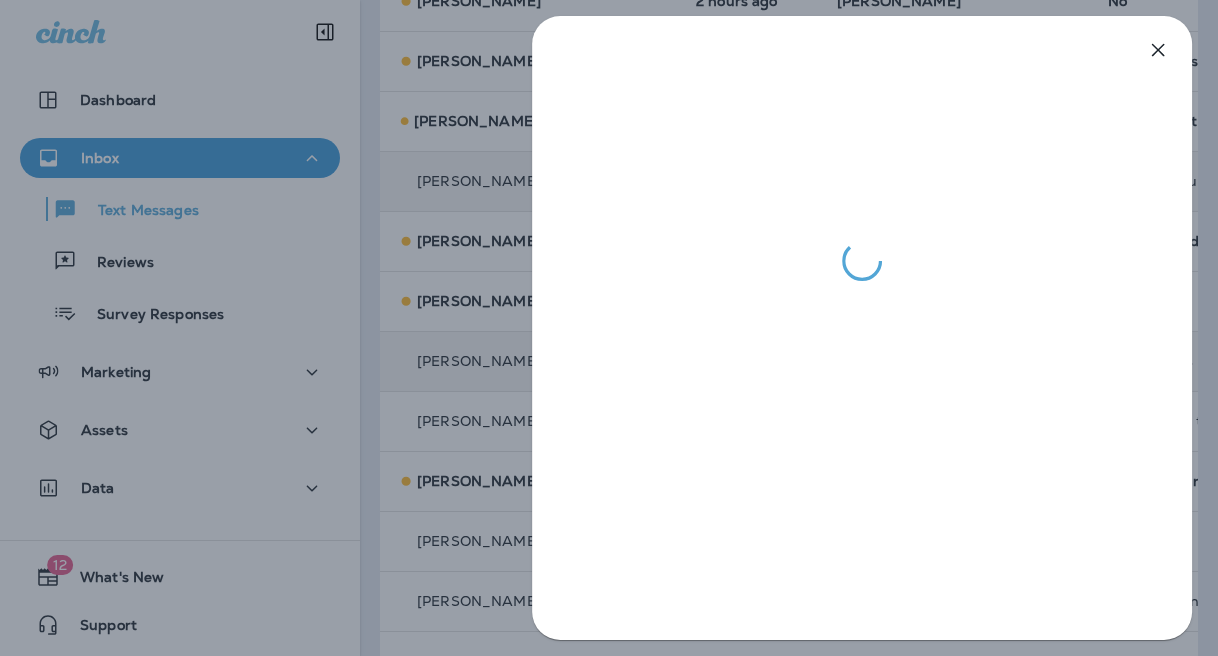 click at bounding box center [609, 328] 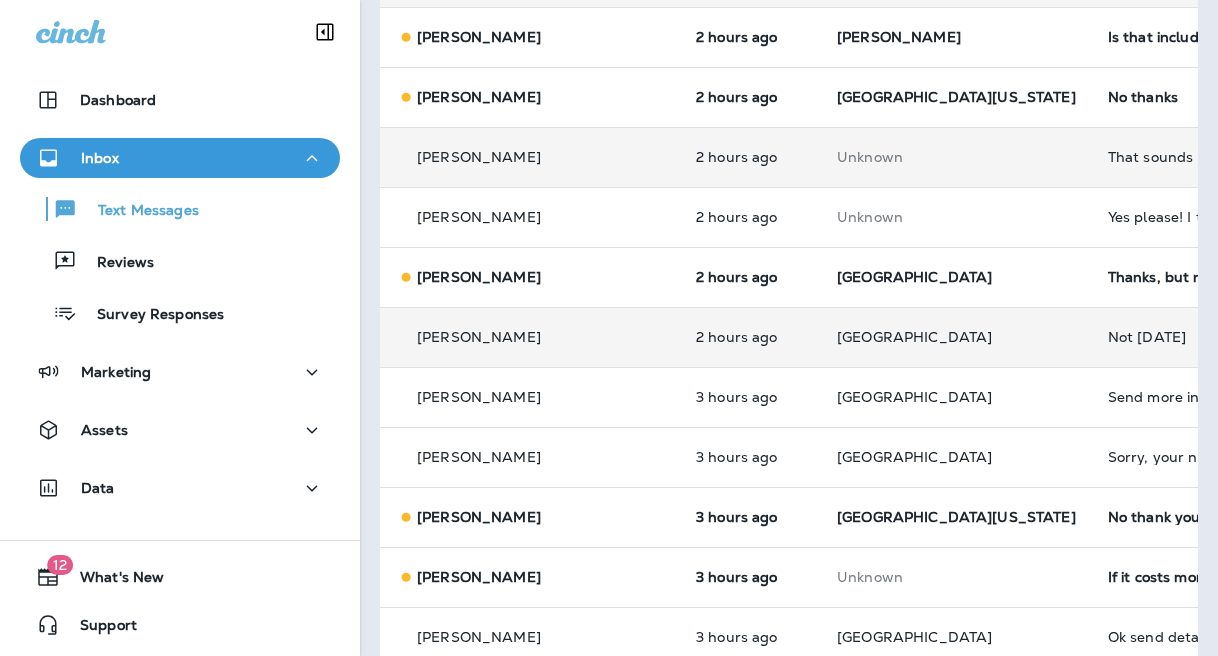 scroll, scrollTop: 1346, scrollLeft: 0, axis: vertical 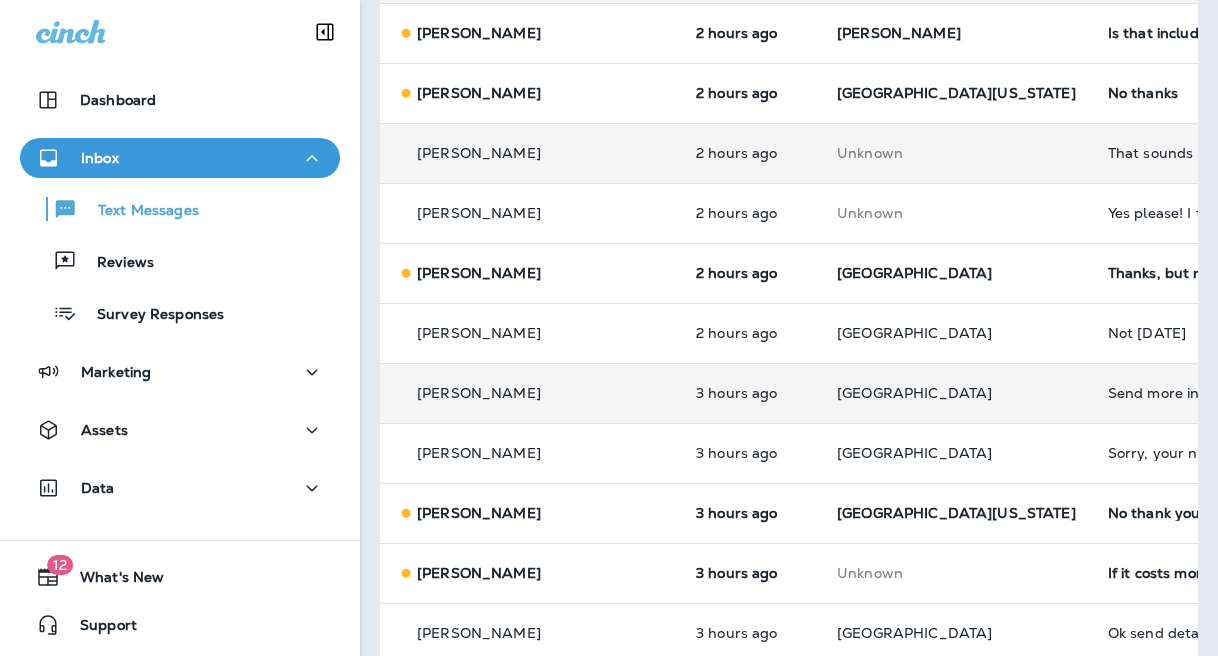 click on "Send more info. Is there an extra cost?" at bounding box center [1242, 393] 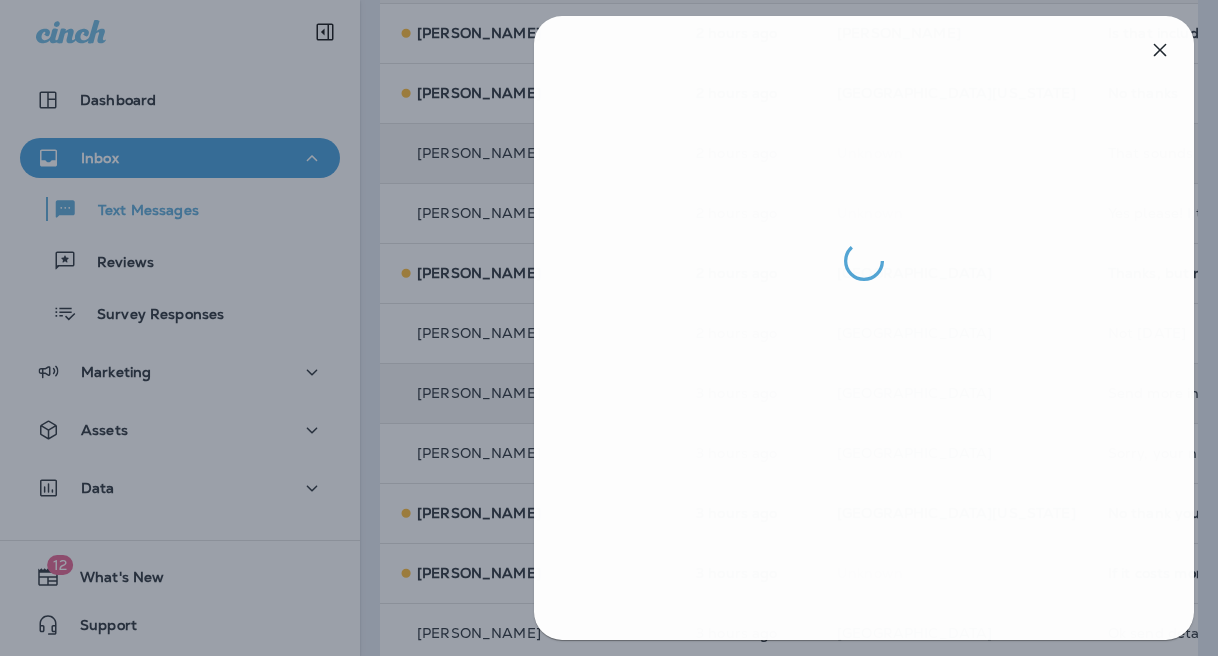 click at bounding box center [611, 328] 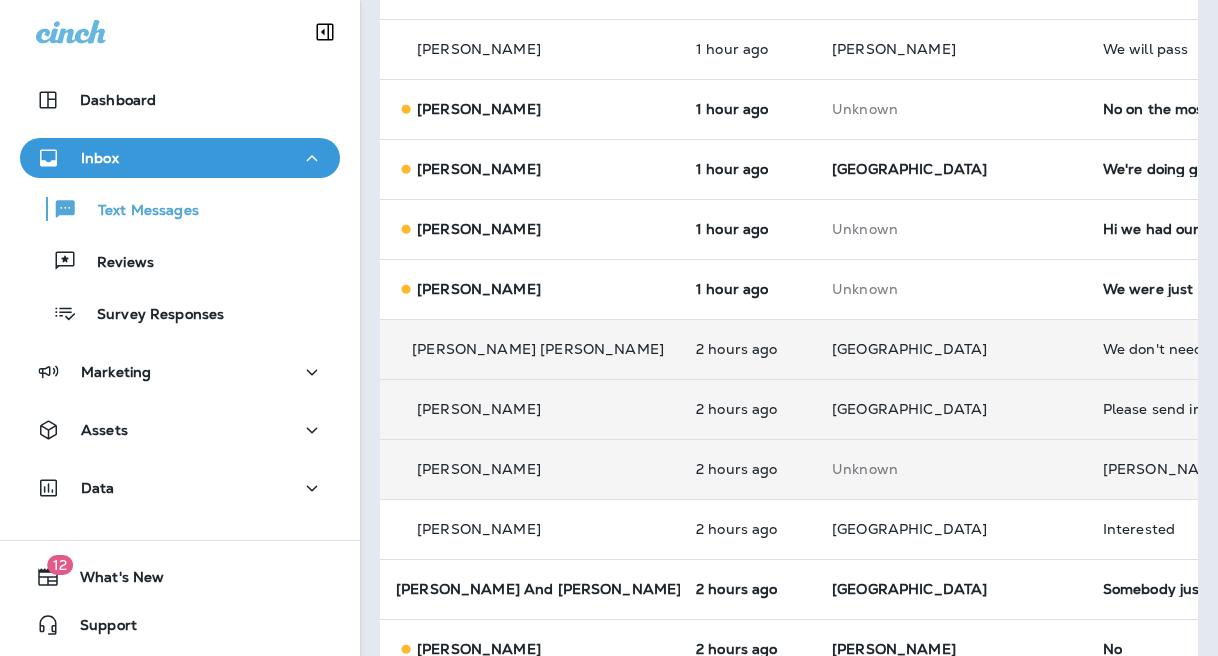 scroll, scrollTop: 566, scrollLeft: 0, axis: vertical 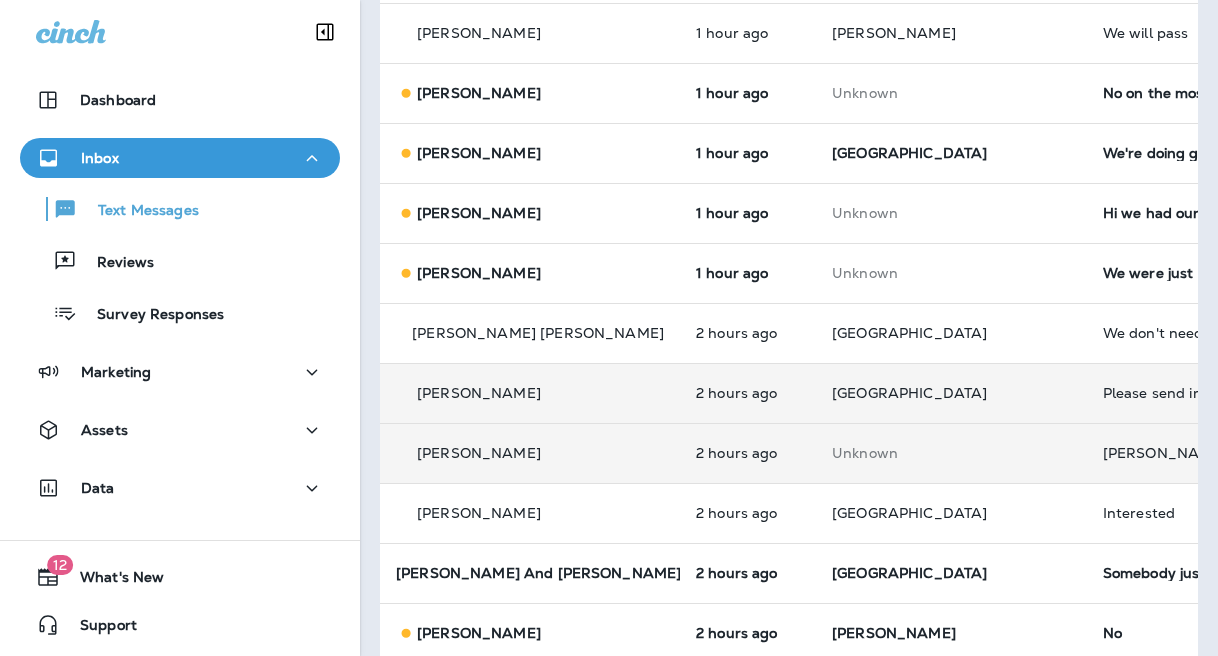 click on "Please send info and price" at bounding box center [1237, 393] 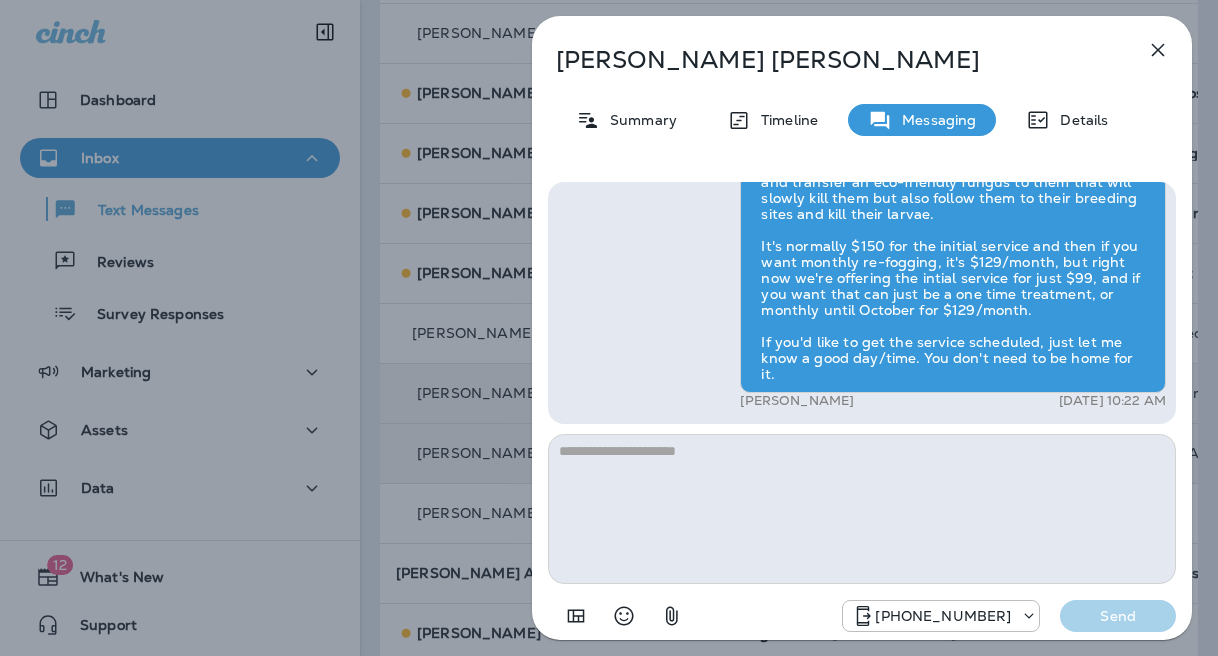 click at bounding box center (1158, 50) 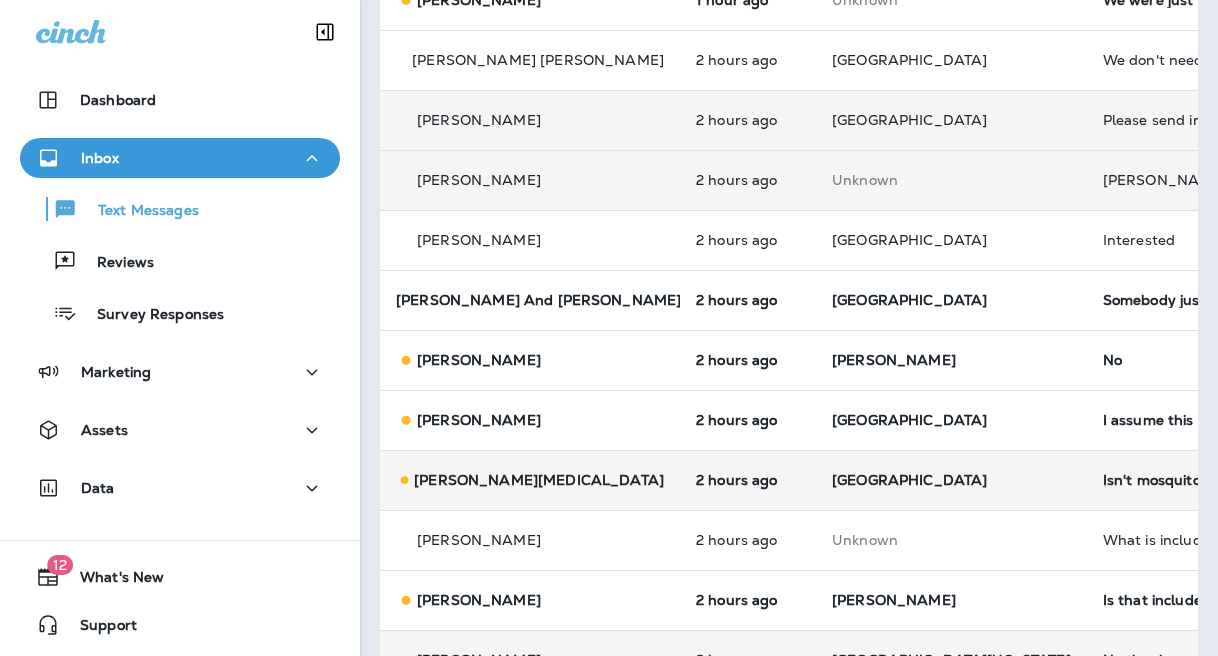 scroll, scrollTop: 848, scrollLeft: 0, axis: vertical 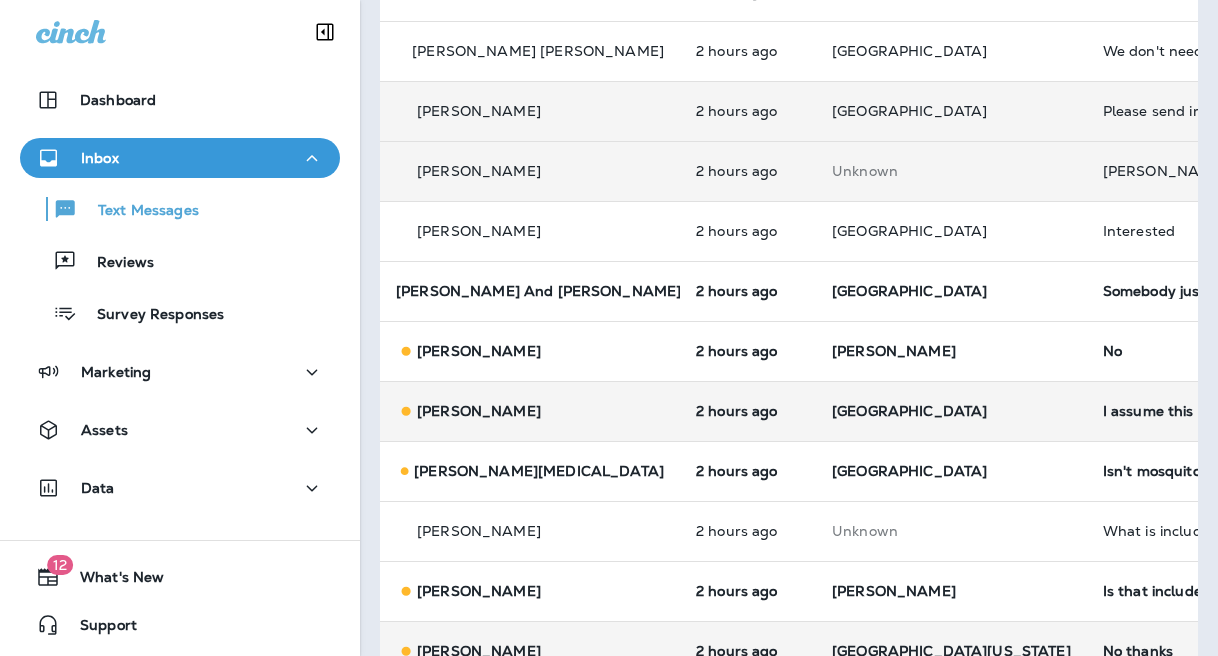 click on "I assume this is in my subscription?  If so please do any time you have free" at bounding box center [1237, 411] 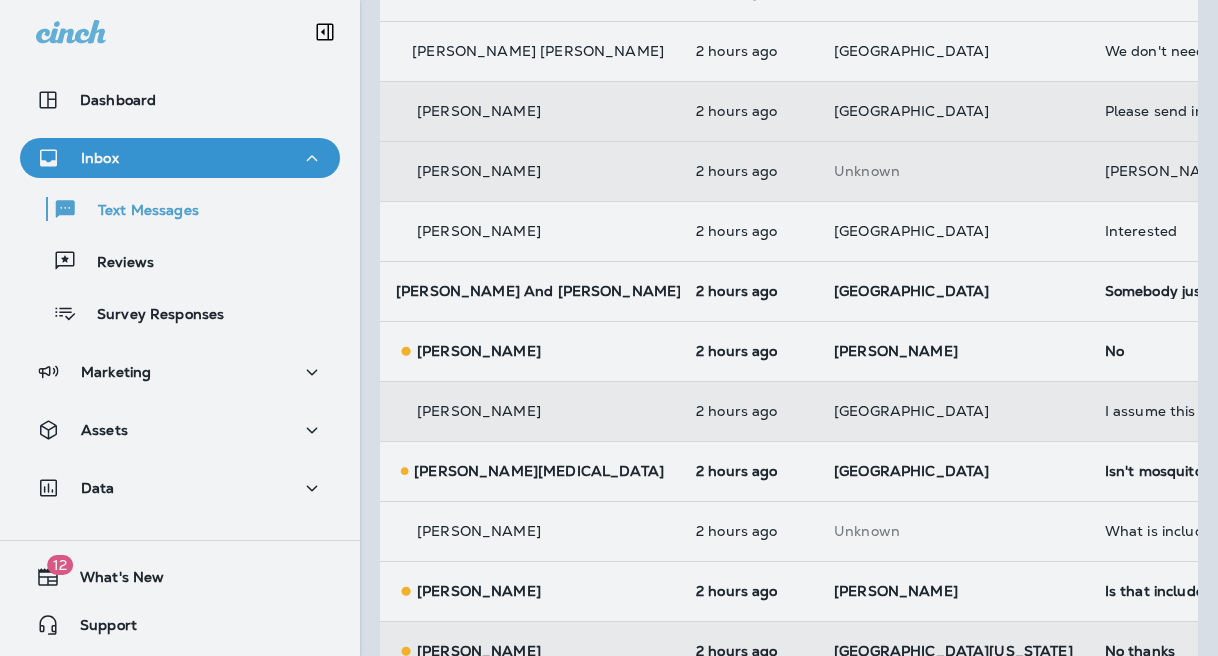 click at bounding box center [716, 328] 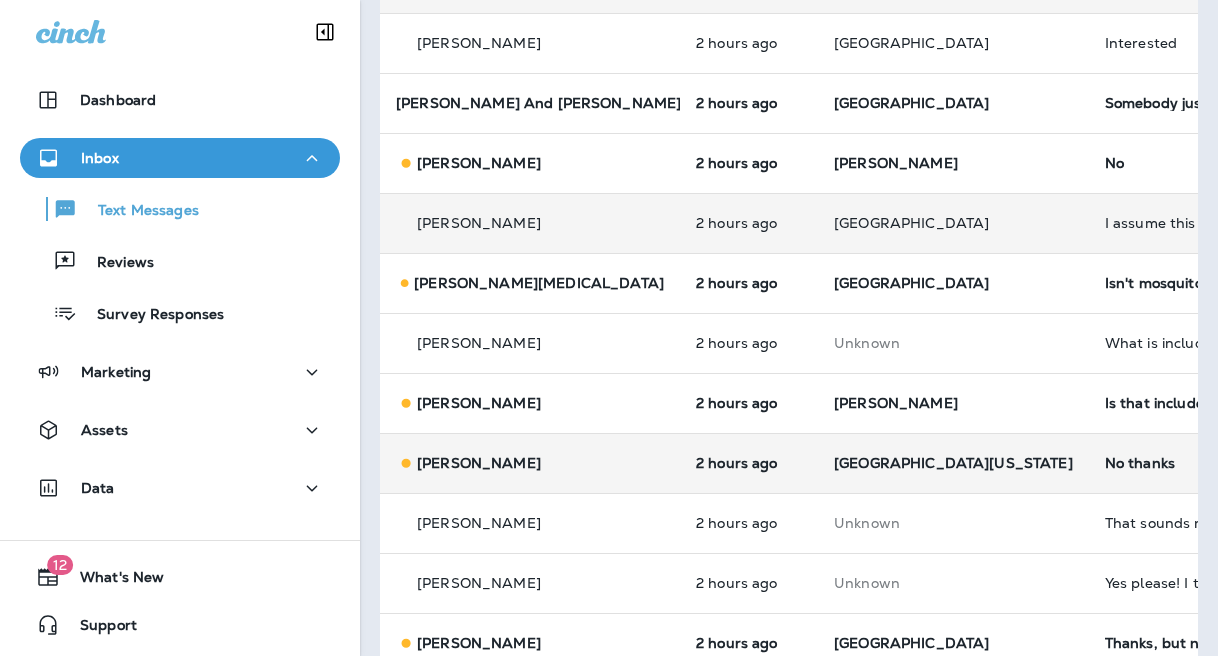 scroll, scrollTop: 1040, scrollLeft: 0, axis: vertical 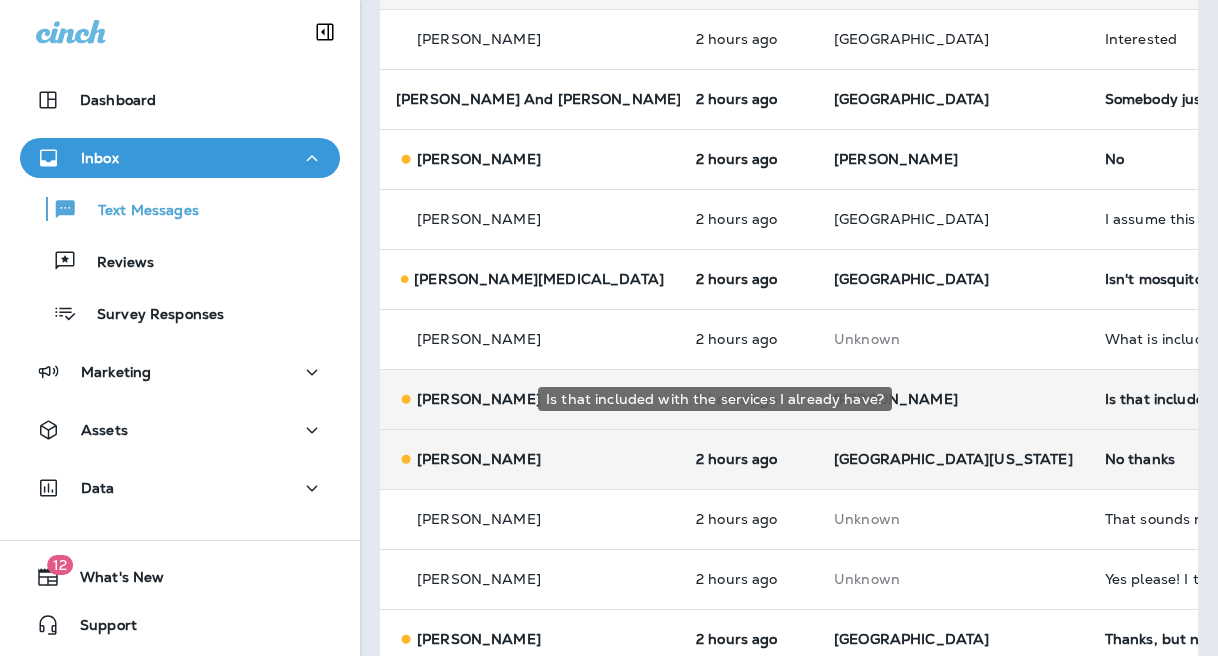 click on "Is that included with the services I already have?" at bounding box center (1239, 399) 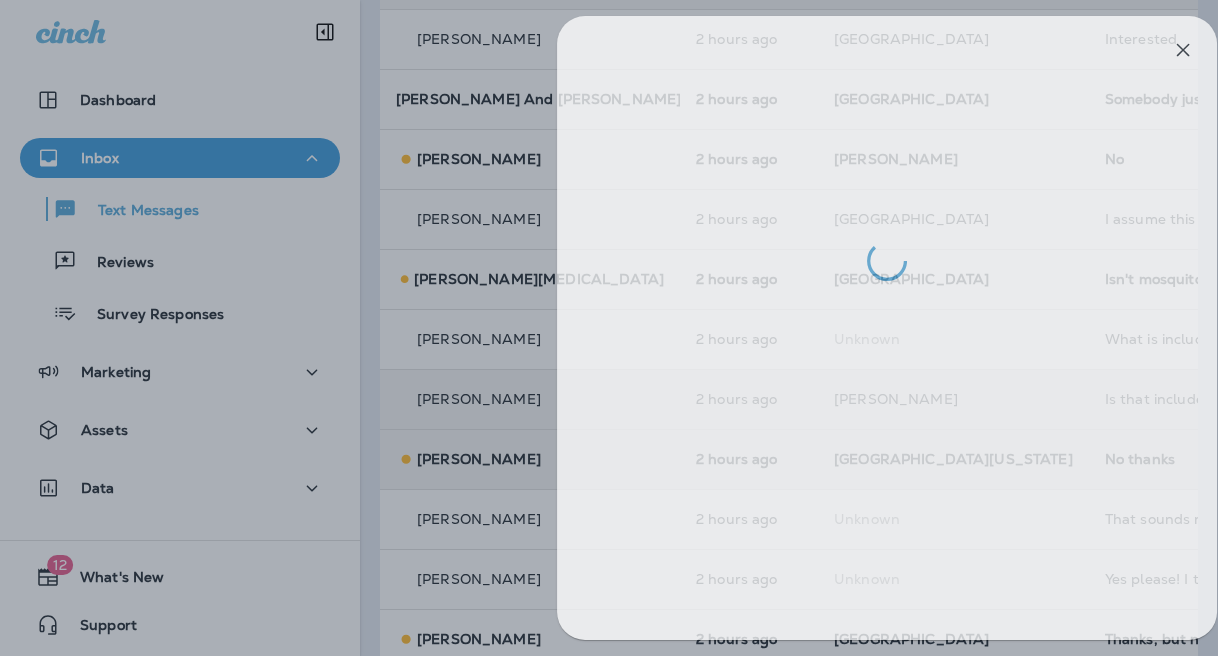 click at bounding box center [634, 328] 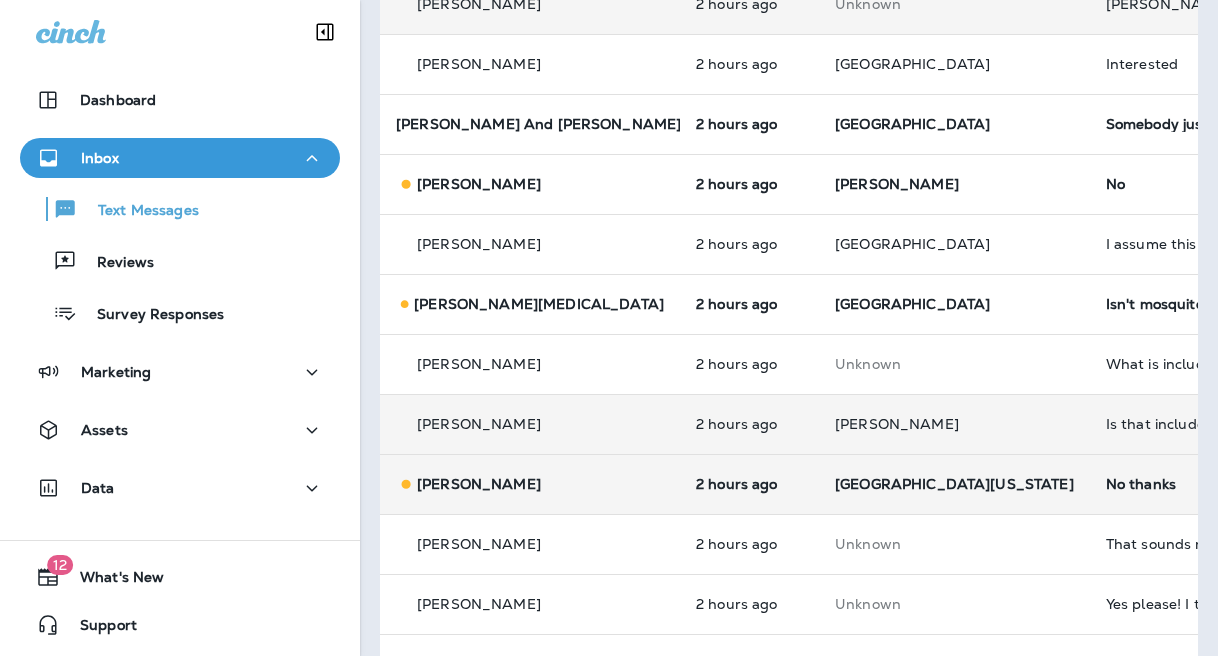 scroll, scrollTop: 0, scrollLeft: 0, axis: both 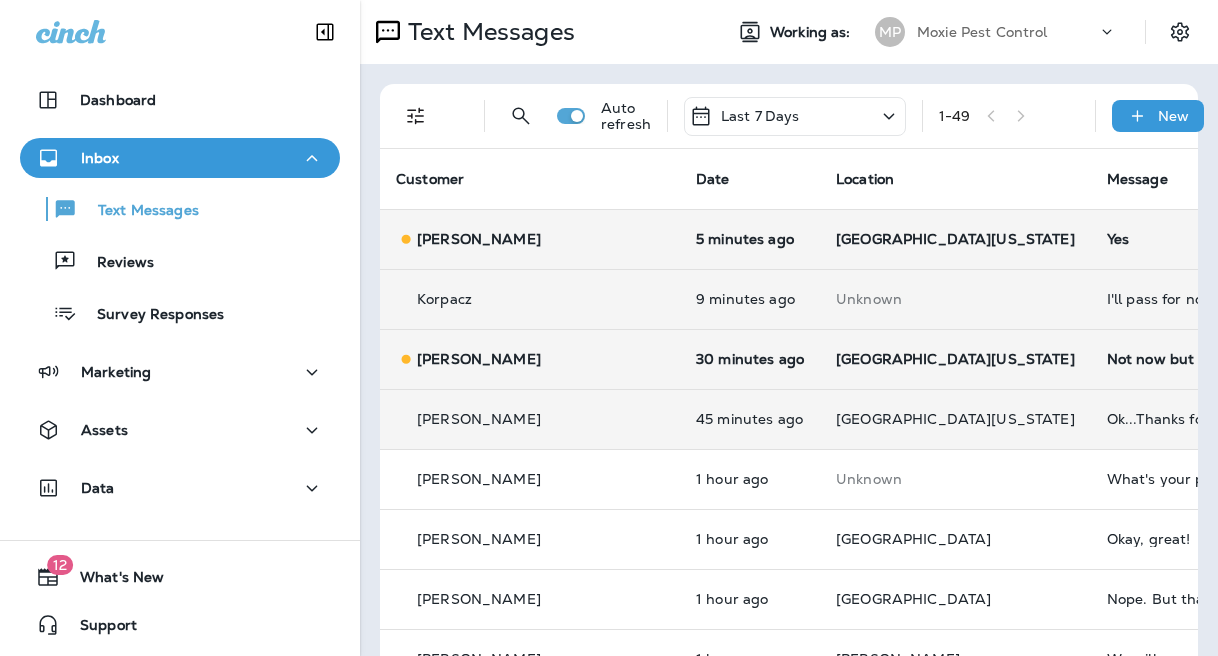 click on "Yes" at bounding box center [1241, 239] 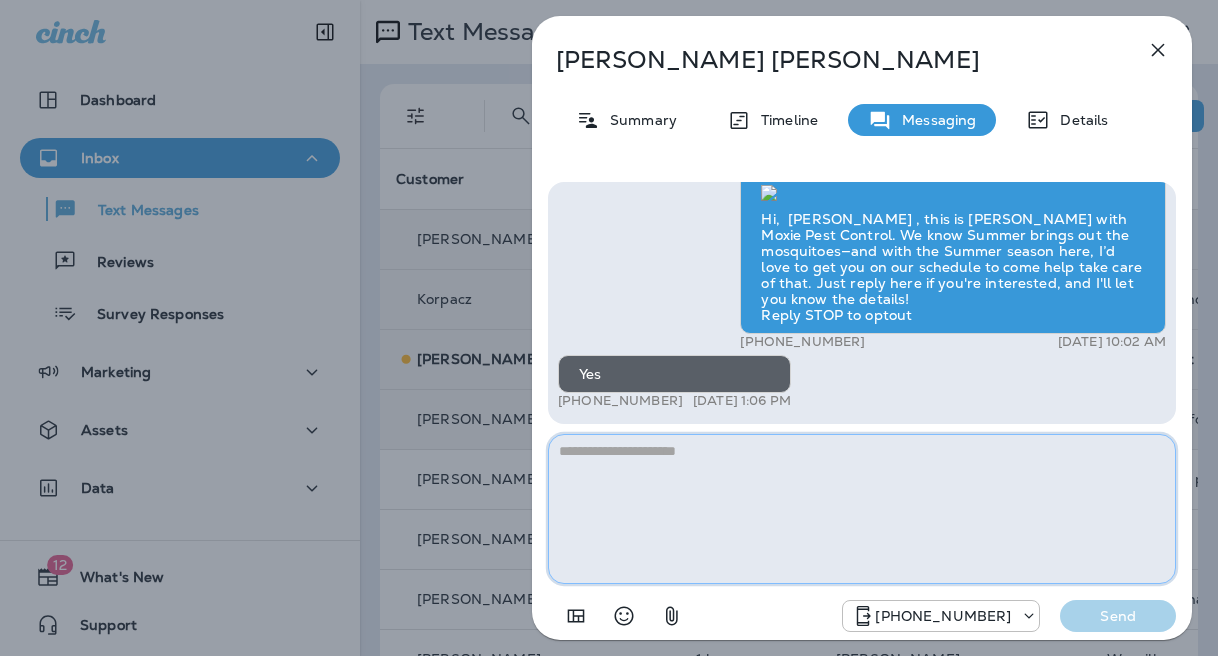 paste on "**********" 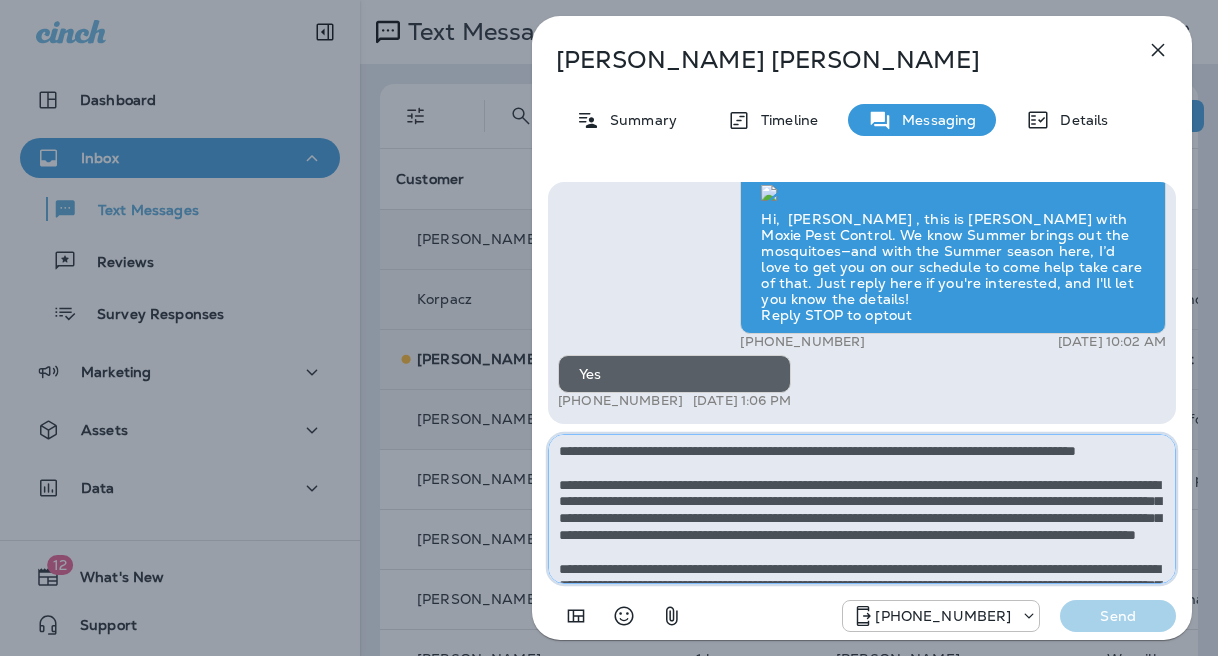 scroll, scrollTop: 112, scrollLeft: 0, axis: vertical 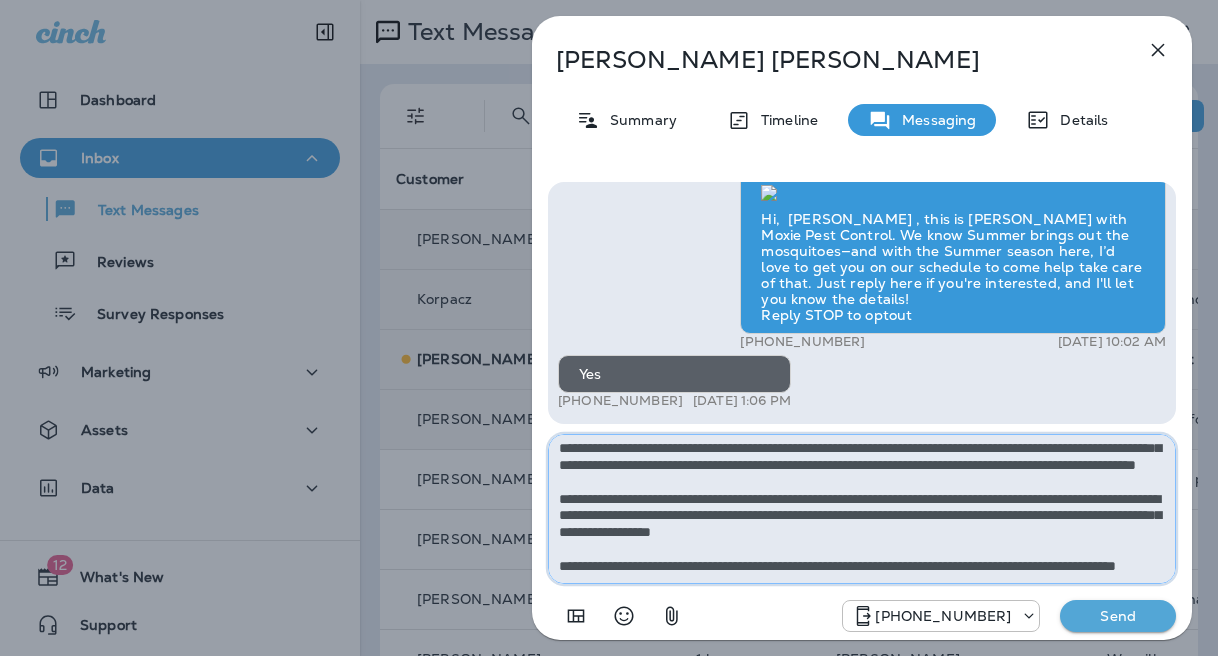 type on "**********" 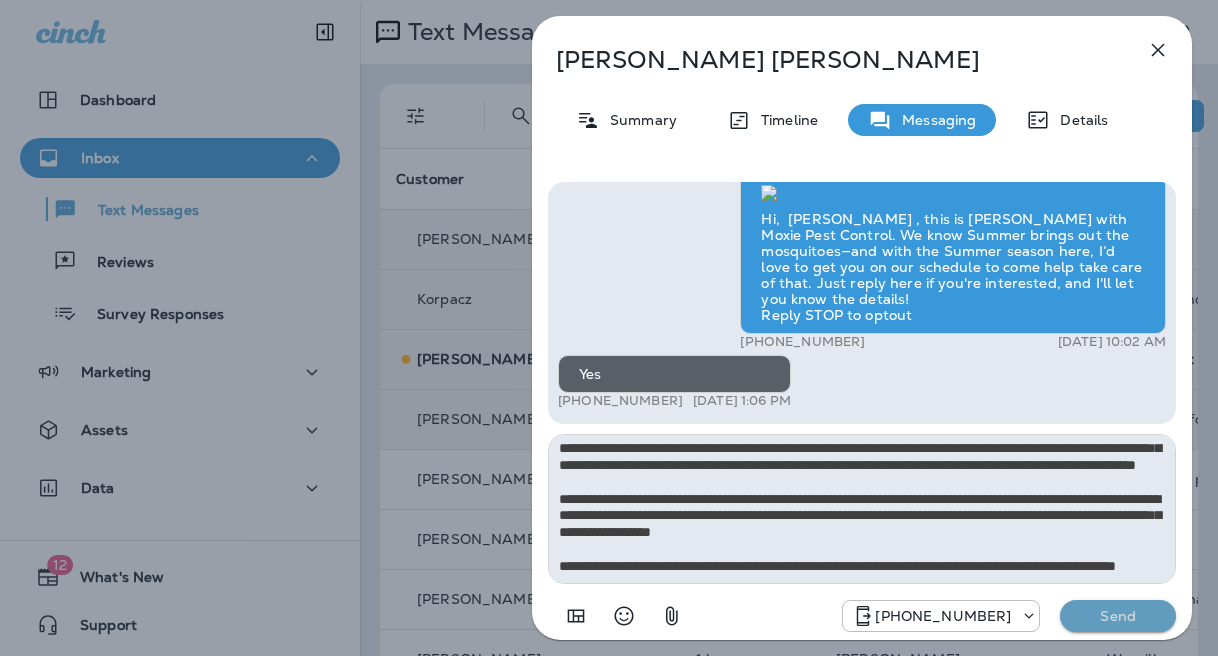 click on "Send" at bounding box center (1118, 616) 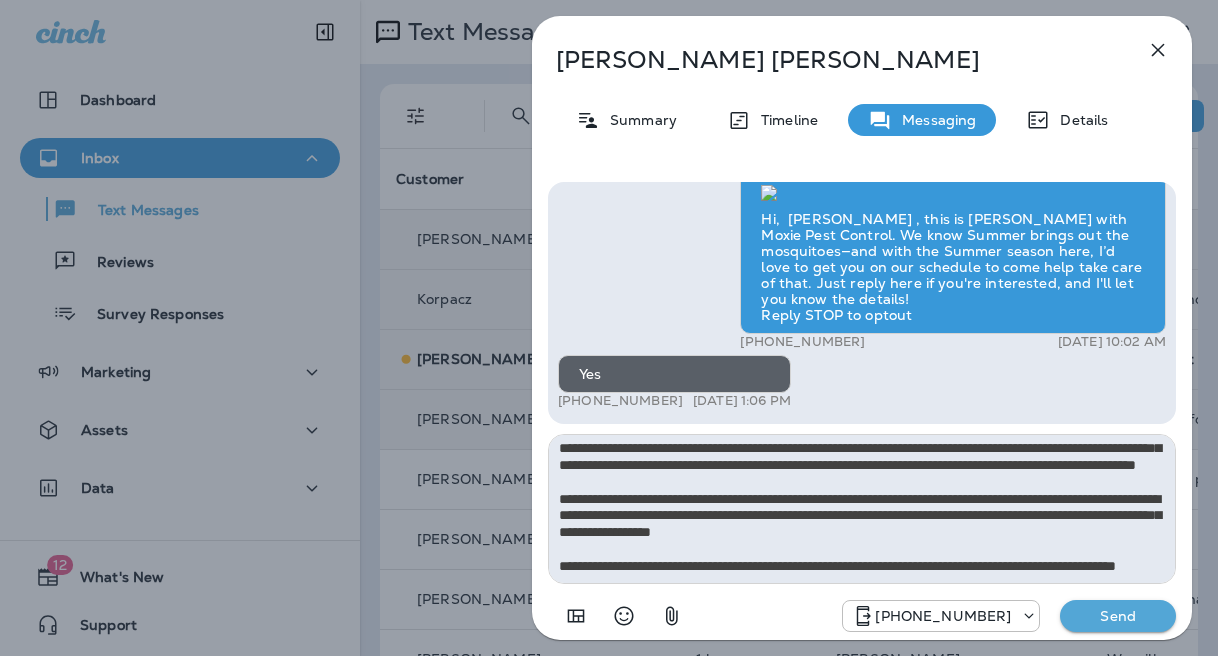 type 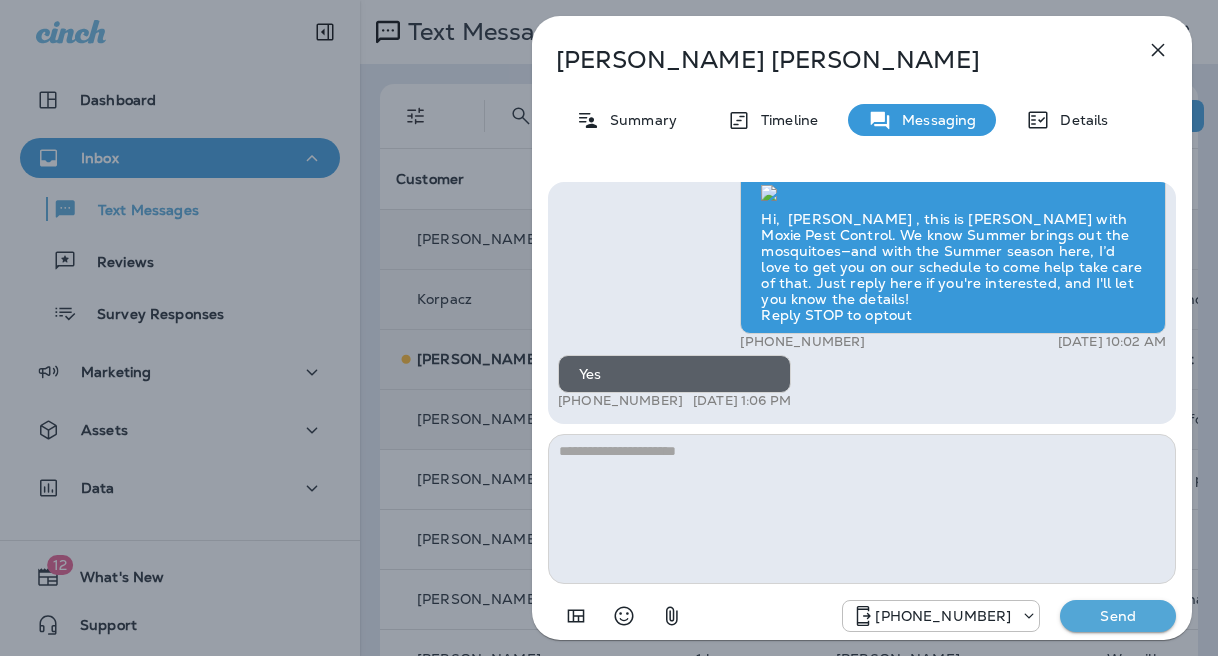 scroll, scrollTop: 0, scrollLeft: 0, axis: both 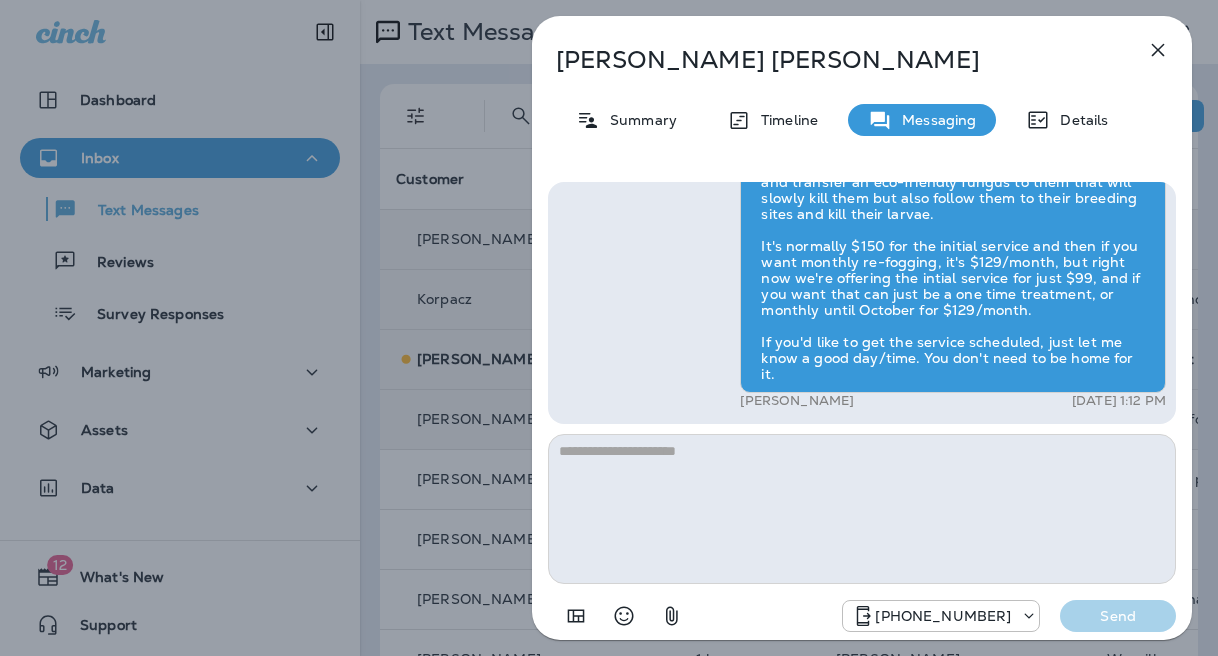 click 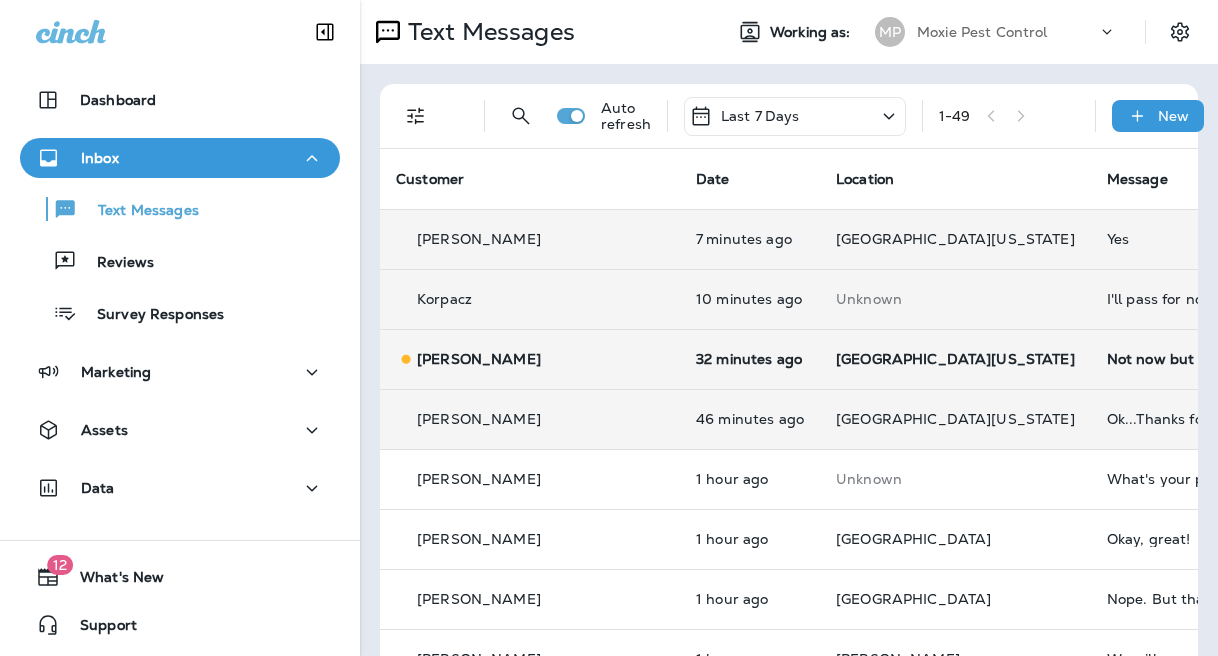 click on "Yes" at bounding box center [1241, 239] 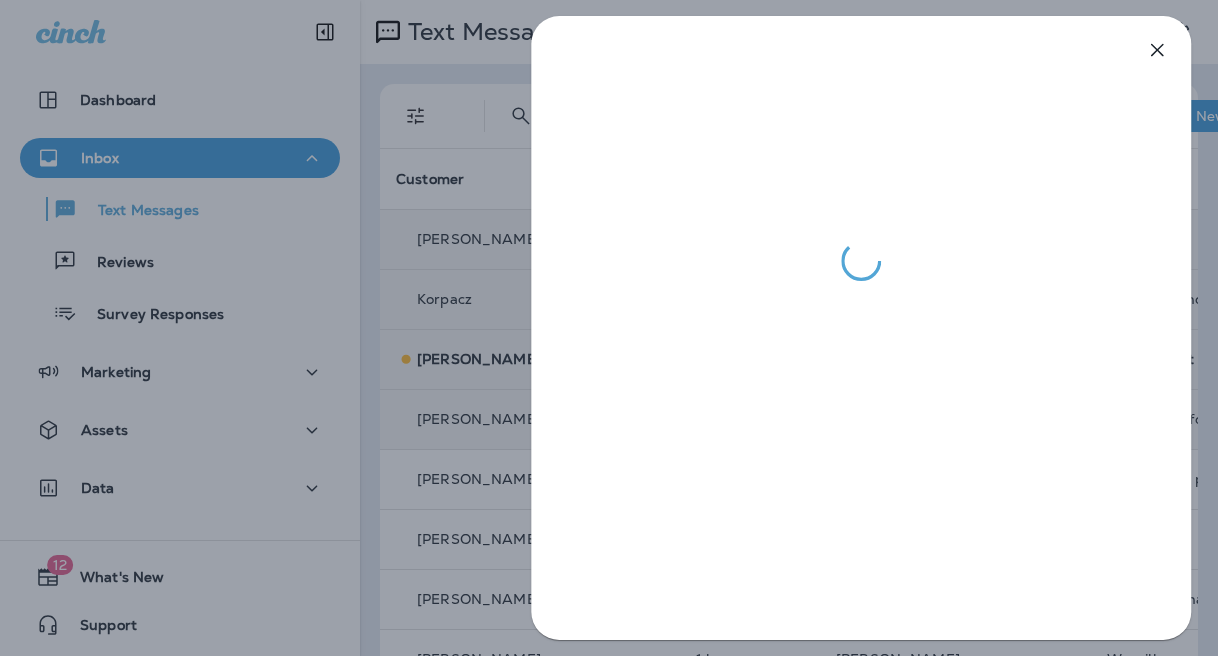click at bounding box center (608, 328) 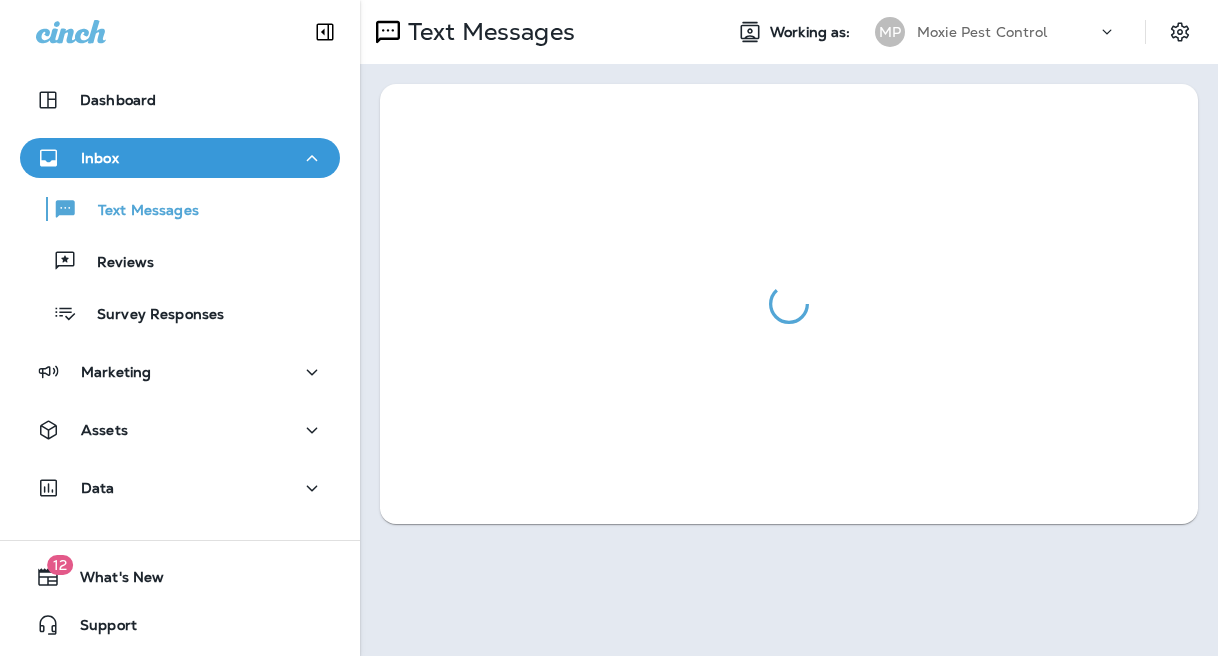 scroll, scrollTop: 0, scrollLeft: 0, axis: both 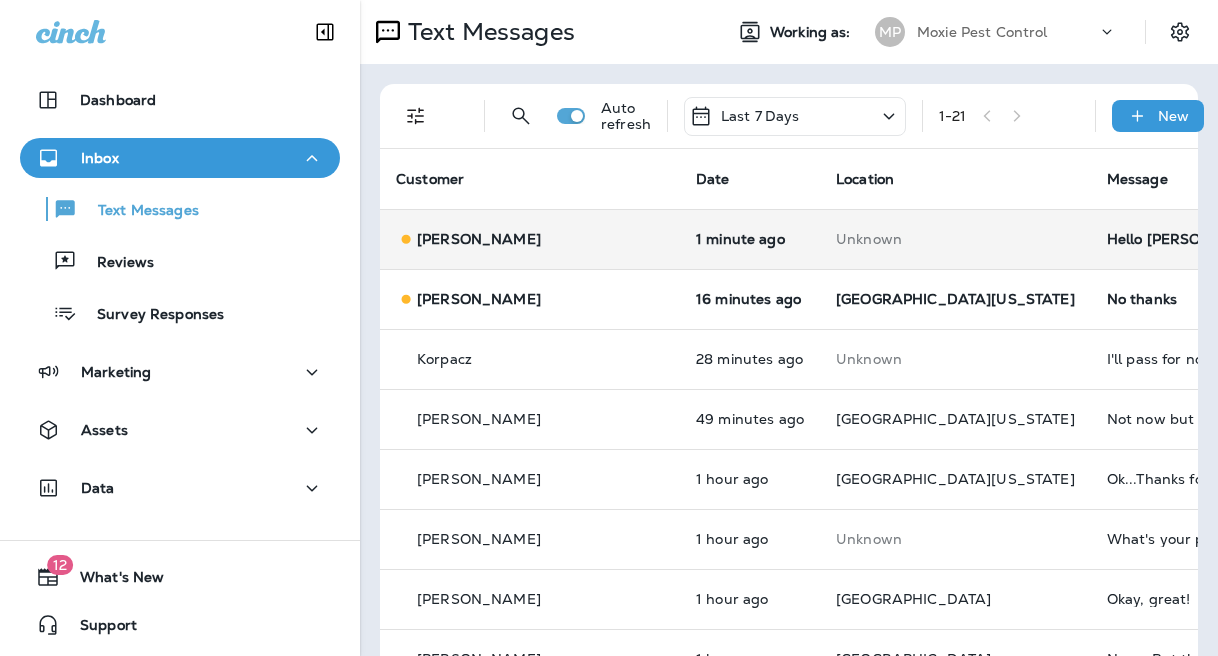 click on "Hello [PERSON_NAME], is this part of the plan we purchased?" at bounding box center [1241, 239] 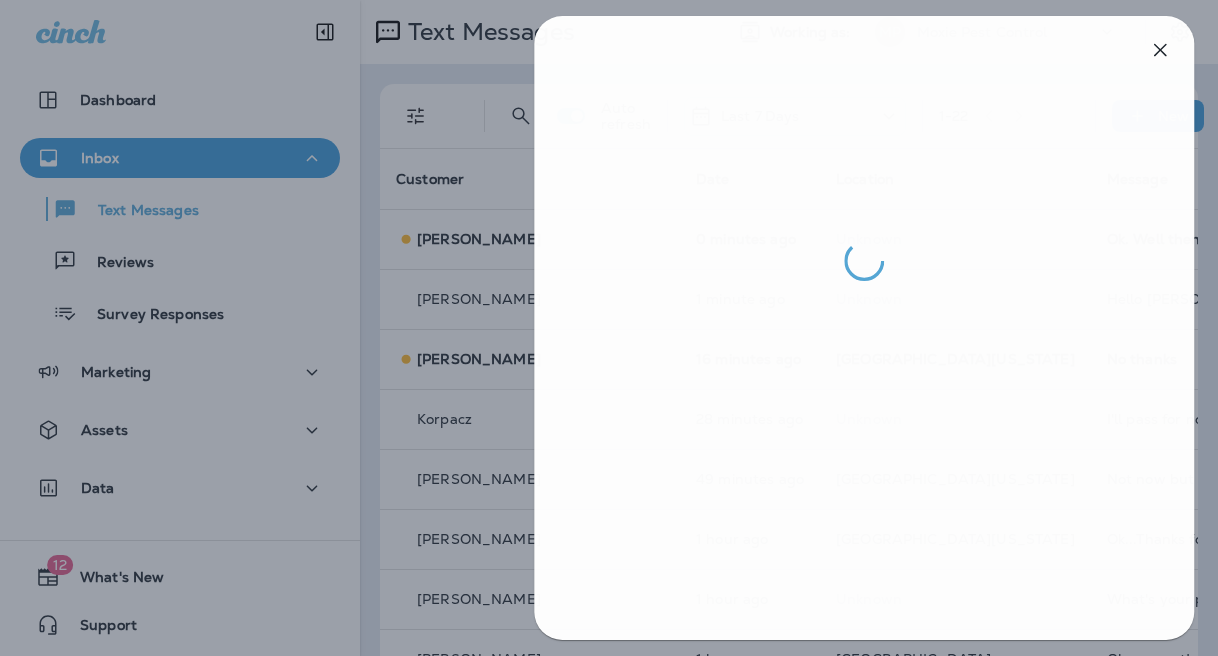 drag, startPoint x: 398, startPoint y: 258, endPoint x: 387, endPoint y: 264, distance: 12.529964 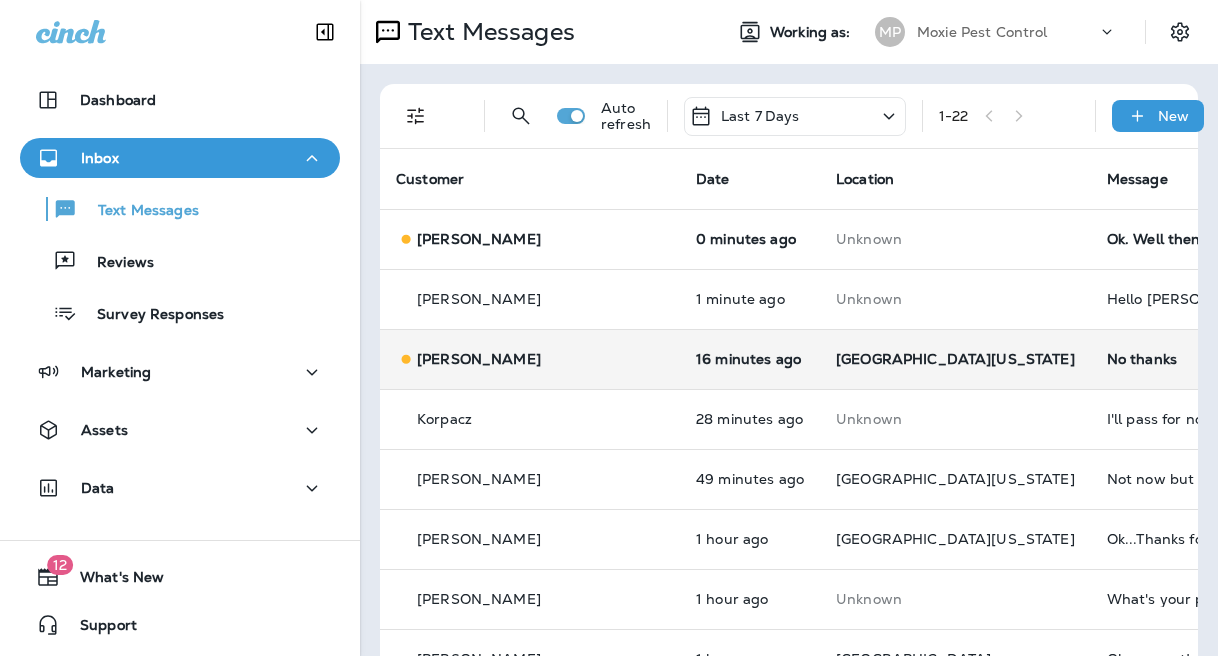 click on "No thanks" at bounding box center [1241, 359] 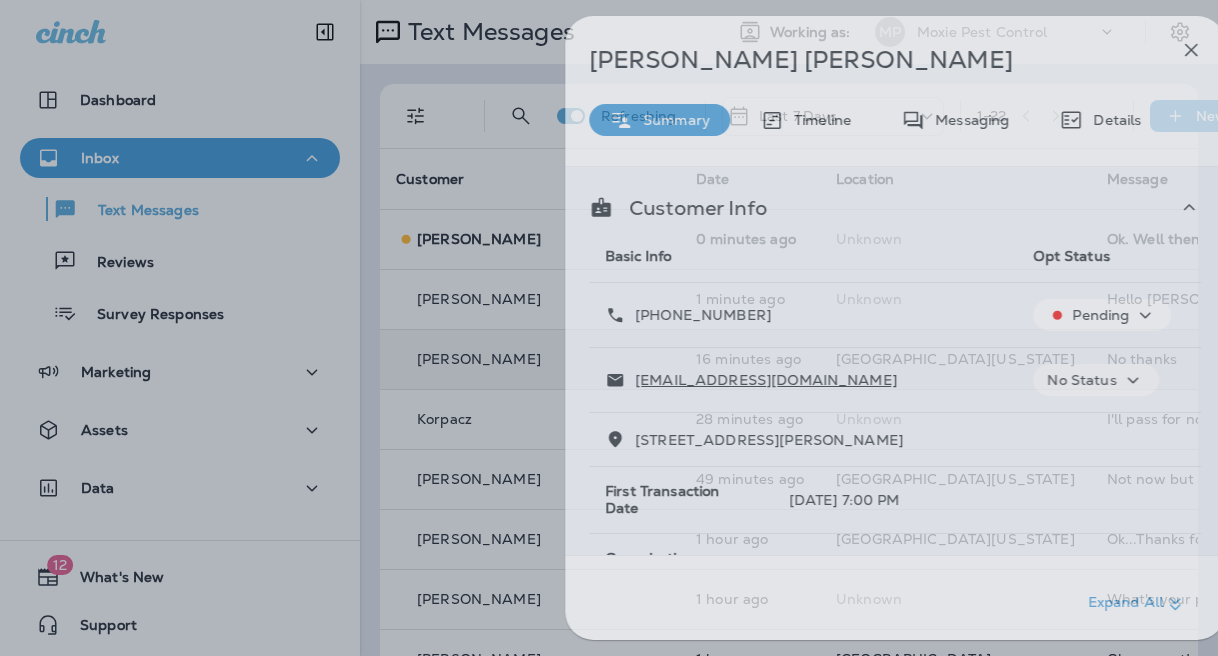 drag, startPoint x: 383, startPoint y: 227, endPoint x: 416, endPoint y: 236, distance: 34.20526 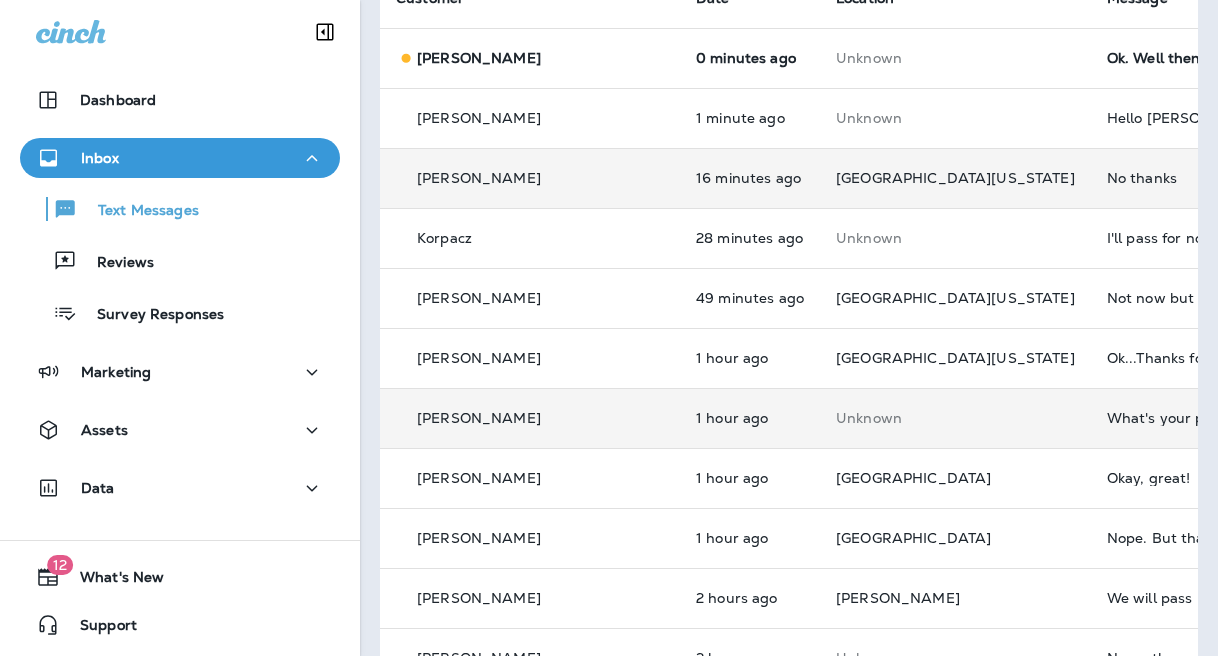 scroll, scrollTop: 183, scrollLeft: 0, axis: vertical 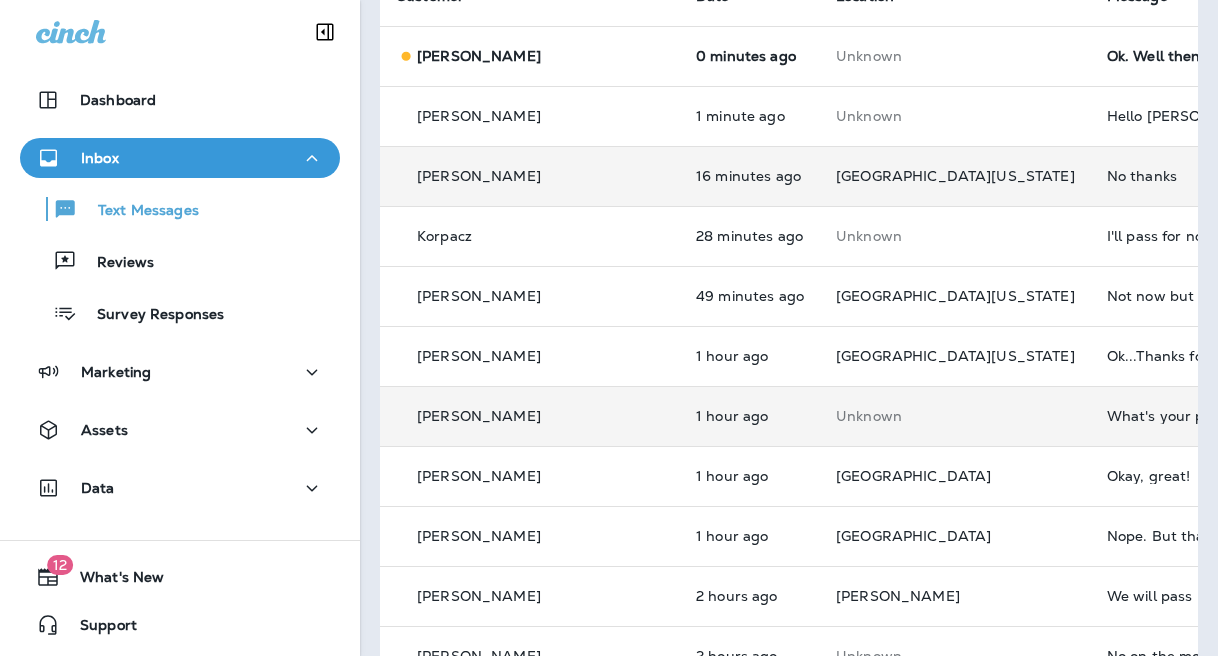 click on "What's your price looking like?" at bounding box center (1241, 416) 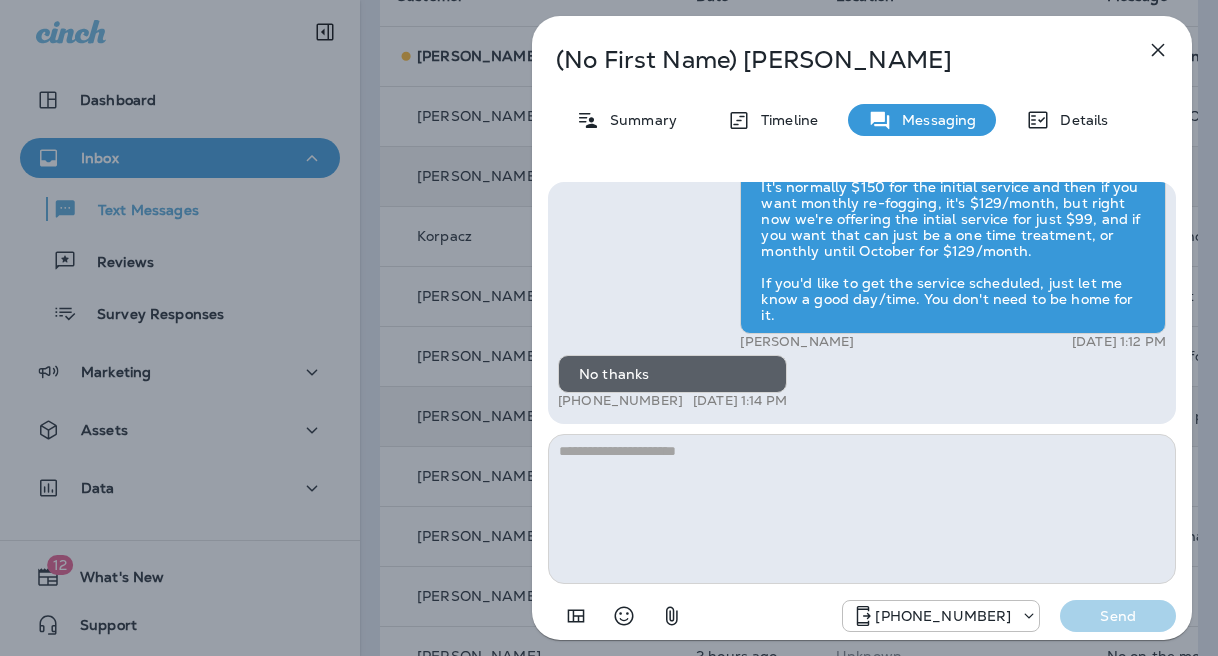 click on "(No First Name)   [PERSON_NAME] Summary   Timeline   Messaging   Details   Hi,  [PERSON_NAME] , this is [PERSON_NAME] with Moxie Pest Control. We know Summer brings out the mosquitoes—and with the Summer season here, I’d love to get you on our schedule to come help take care of that. Just reply here if you're interested, and I'll let you know the details!
Reply STOP to optout +18174823792 [DATE] 10:02 AM Yes +1 (301) 943-0633 [DATE] 1:06 PM [PERSON_NAME] [DATE] 1:12 PM No thanks  +1 (301) 943-0633 [DATE] 1:14 PM [PHONE_NUMBER] Send" at bounding box center [609, 328] 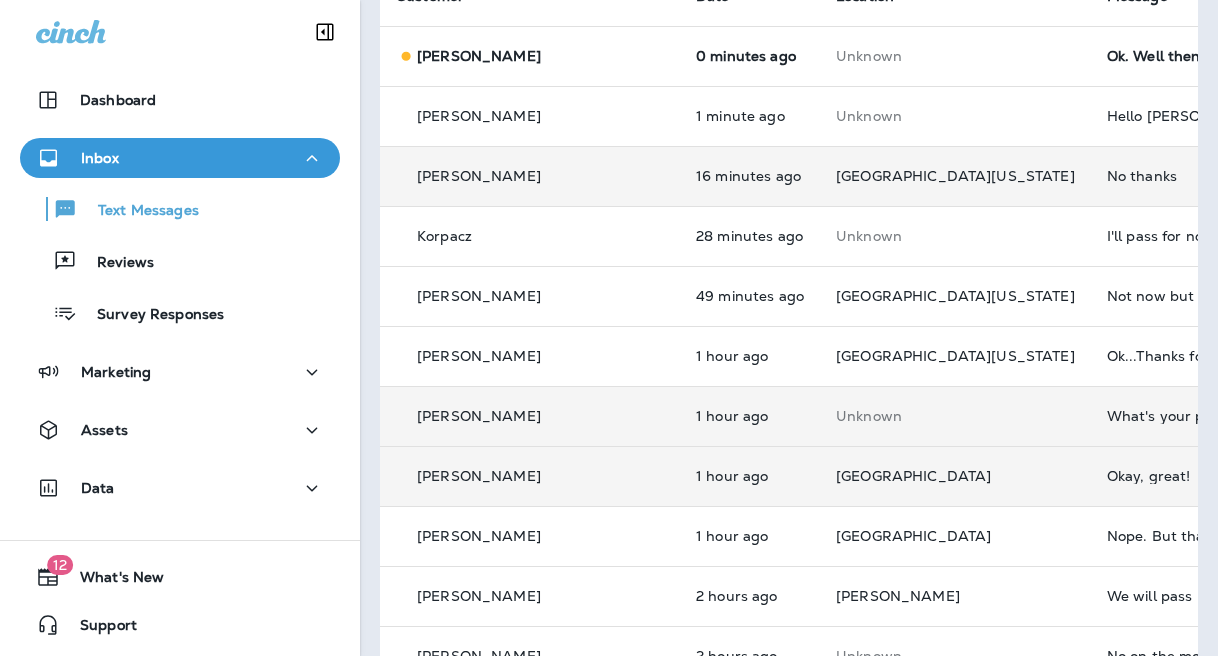 click on "Okay, great!" at bounding box center (1241, 476) 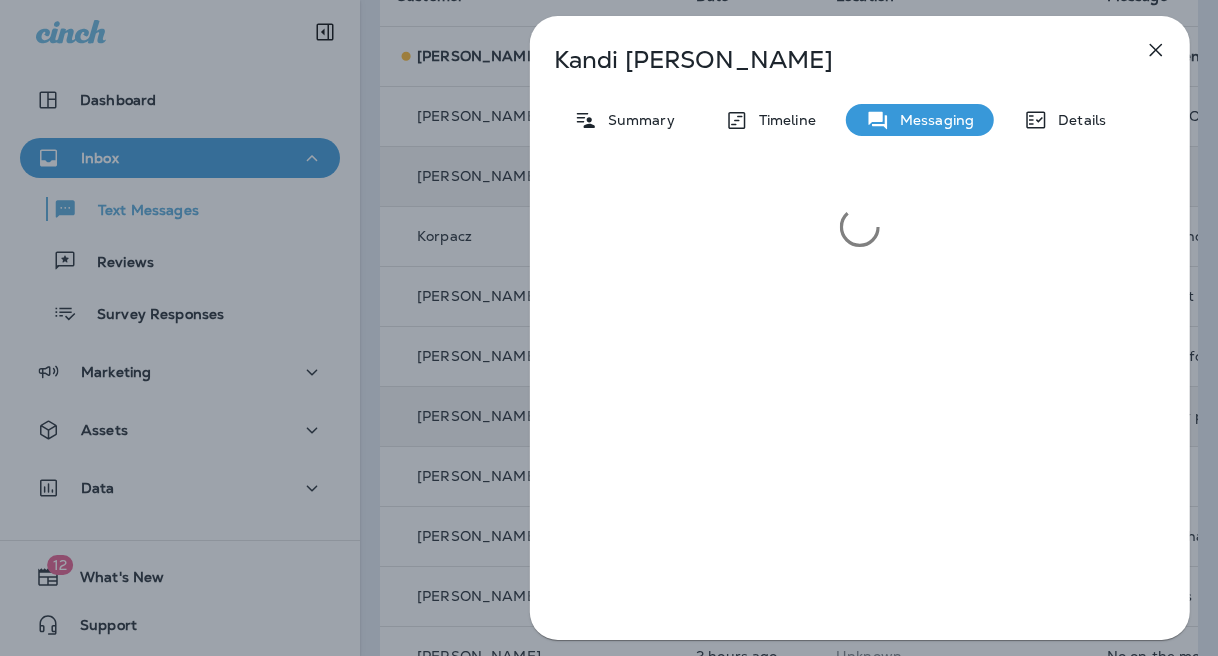 click on "[PERSON_NAME] Summary   Timeline   Messaging   Details" at bounding box center [607, 328] 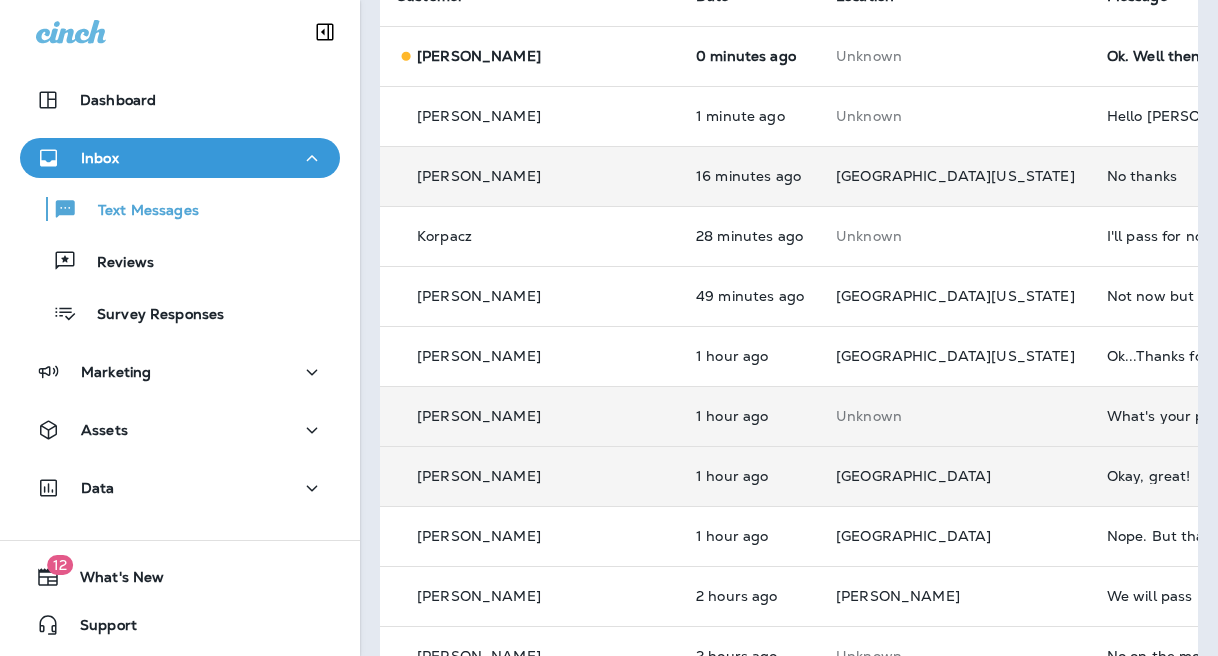 click on "Okay, great!" at bounding box center [1241, 476] 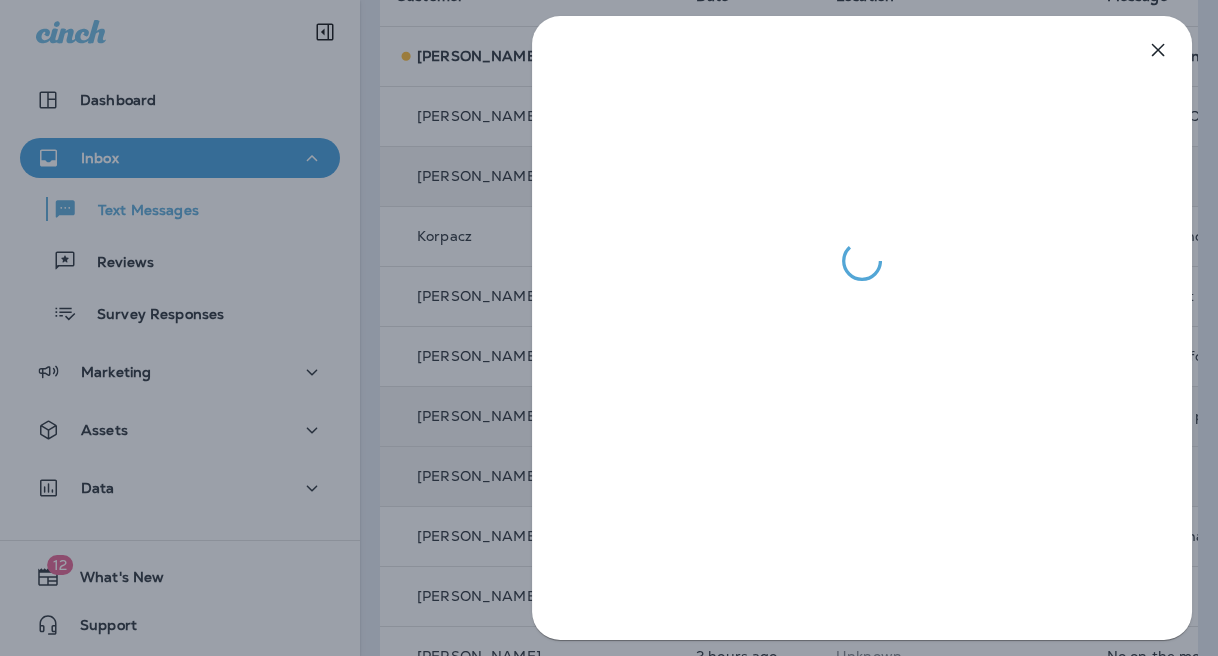 click at bounding box center (609, 328) 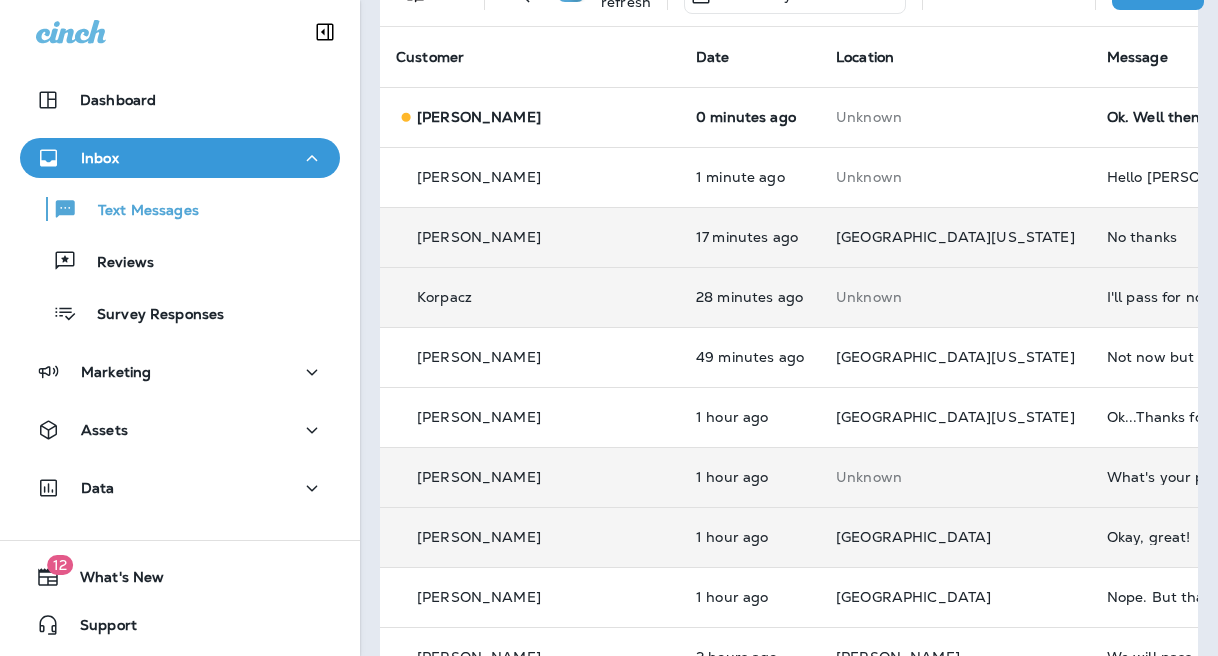 scroll, scrollTop: 0, scrollLeft: 0, axis: both 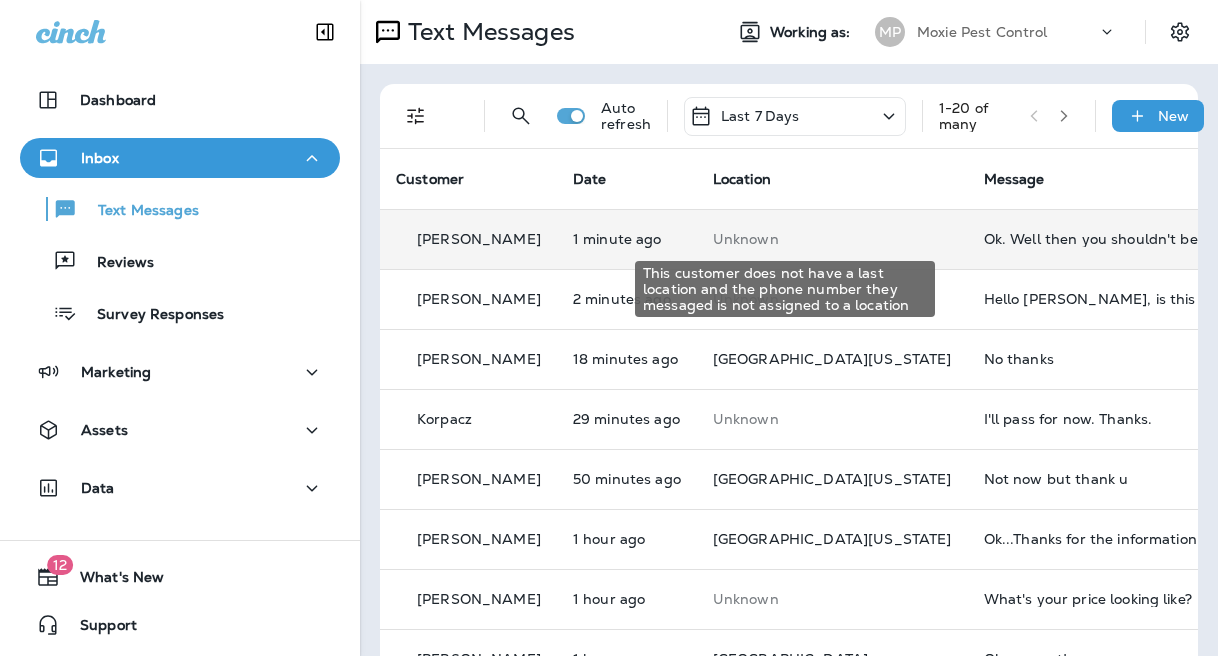 click on "Unknown" at bounding box center [832, 239] 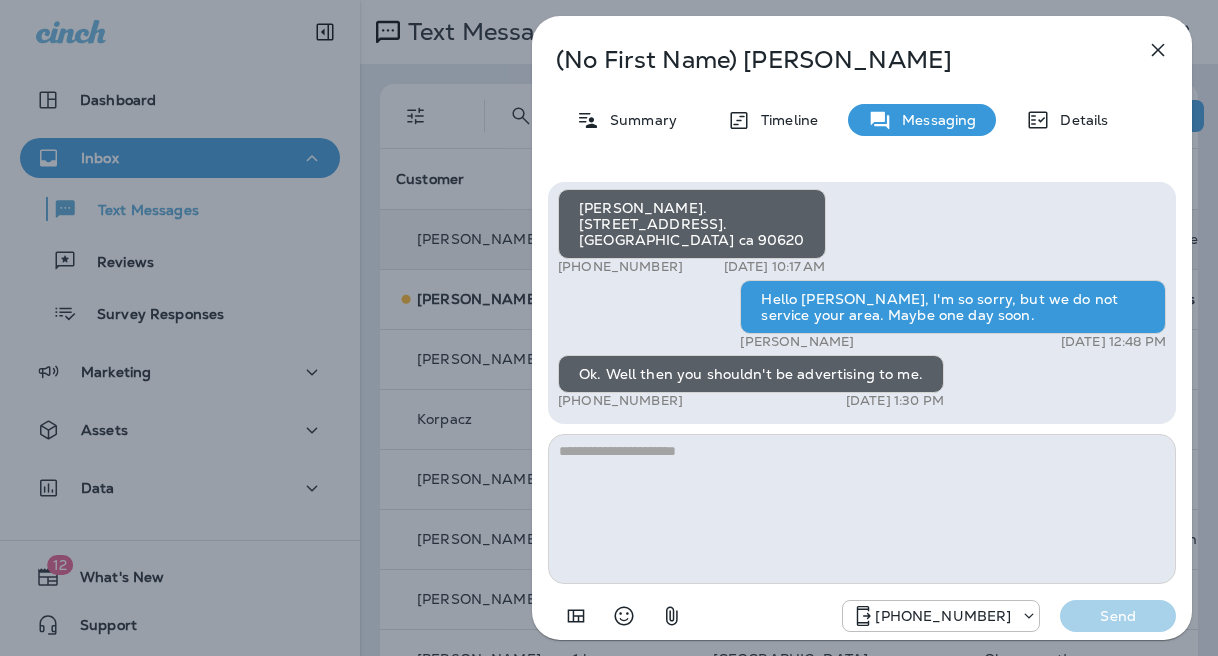 click at bounding box center [1158, 50] 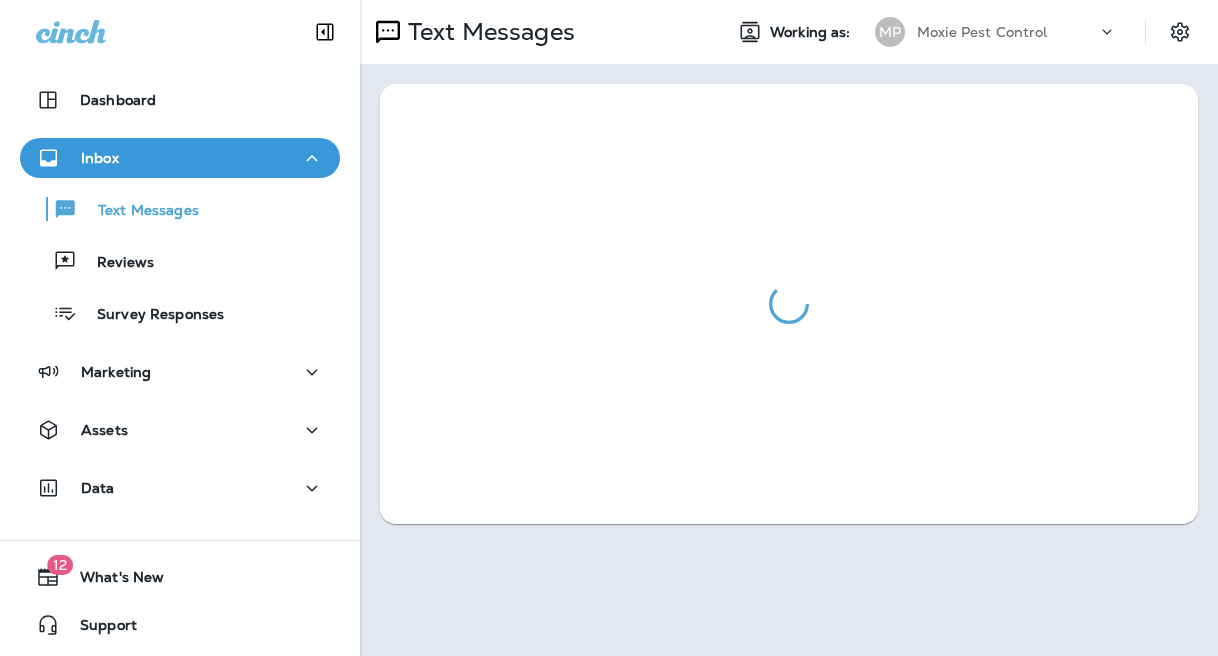 scroll, scrollTop: 0, scrollLeft: 0, axis: both 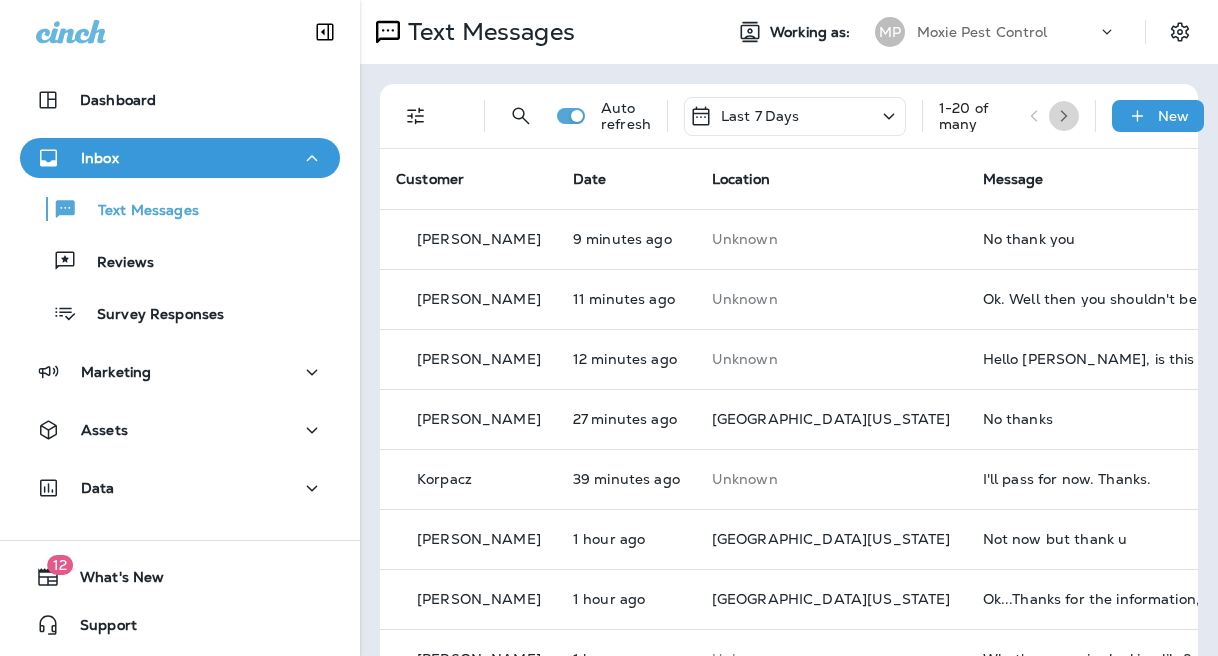 click 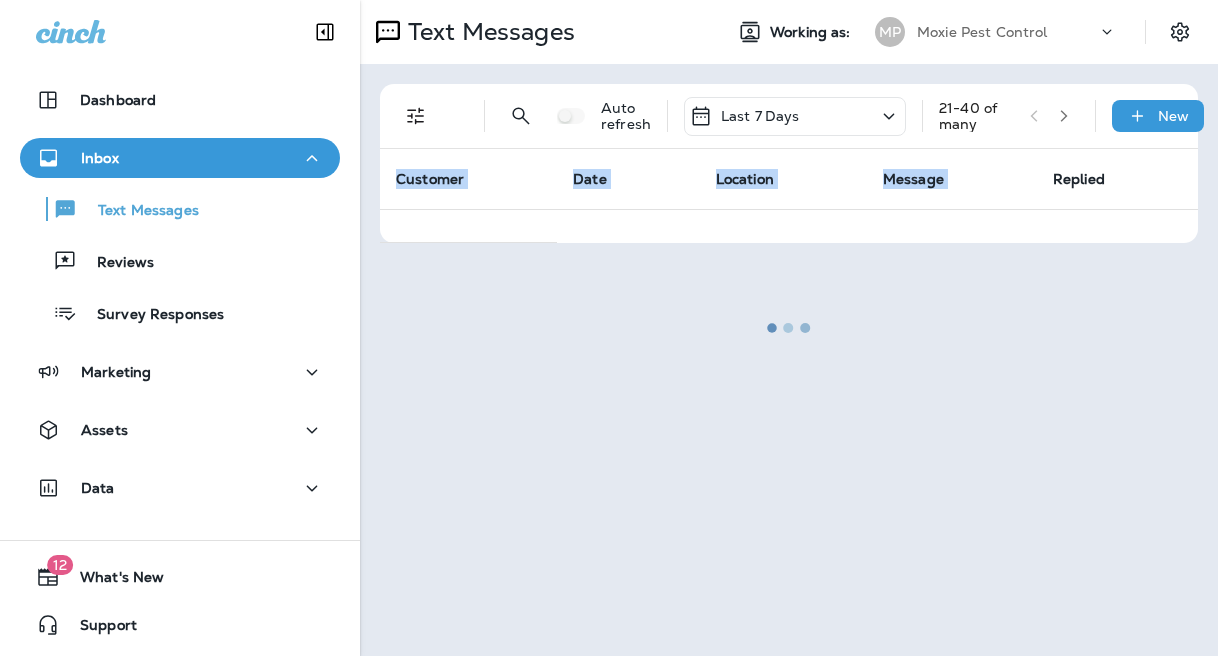 click at bounding box center [789, 328] 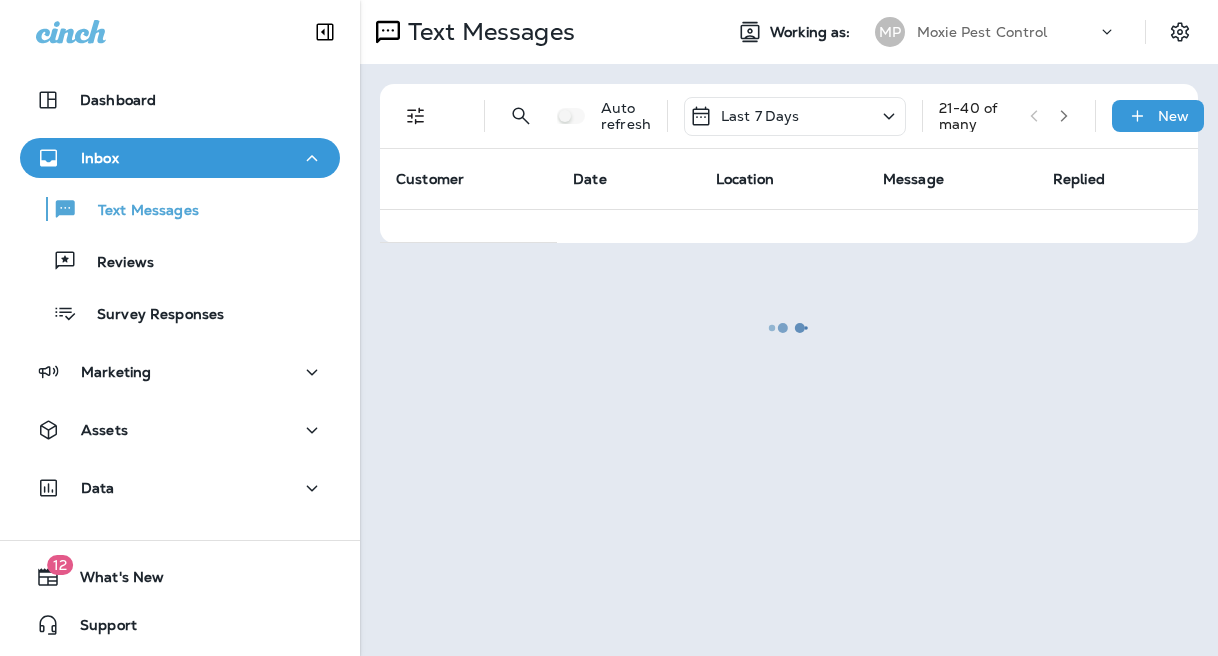 click at bounding box center (789, 328) 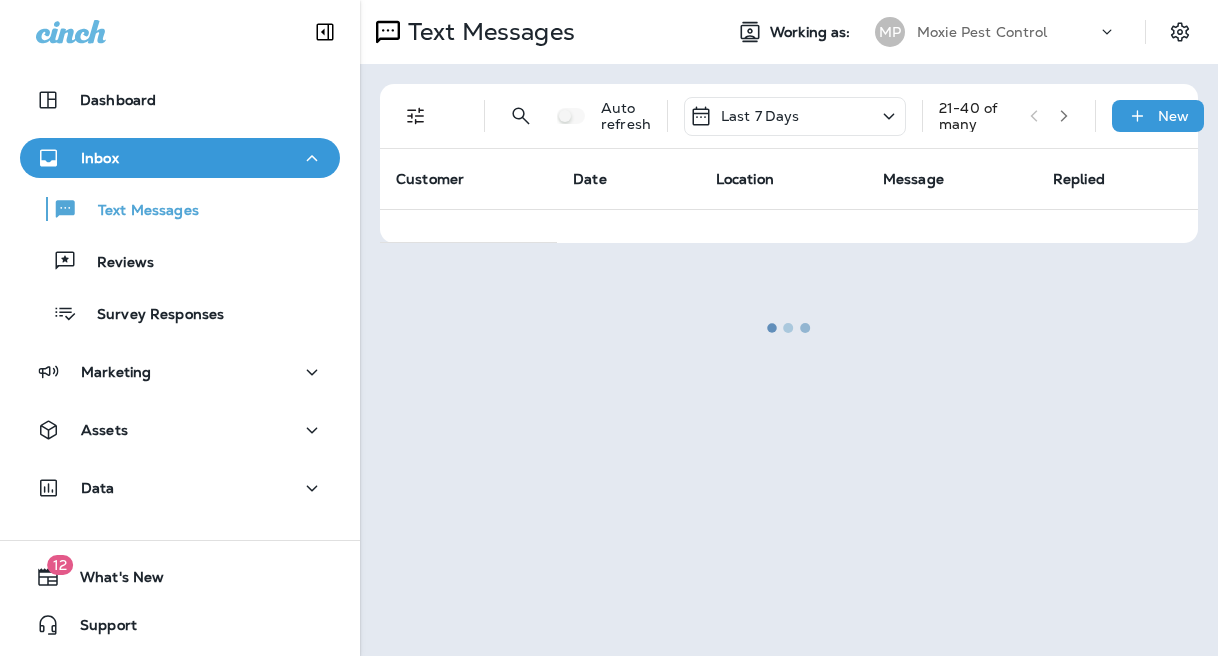 click at bounding box center [789, 328] 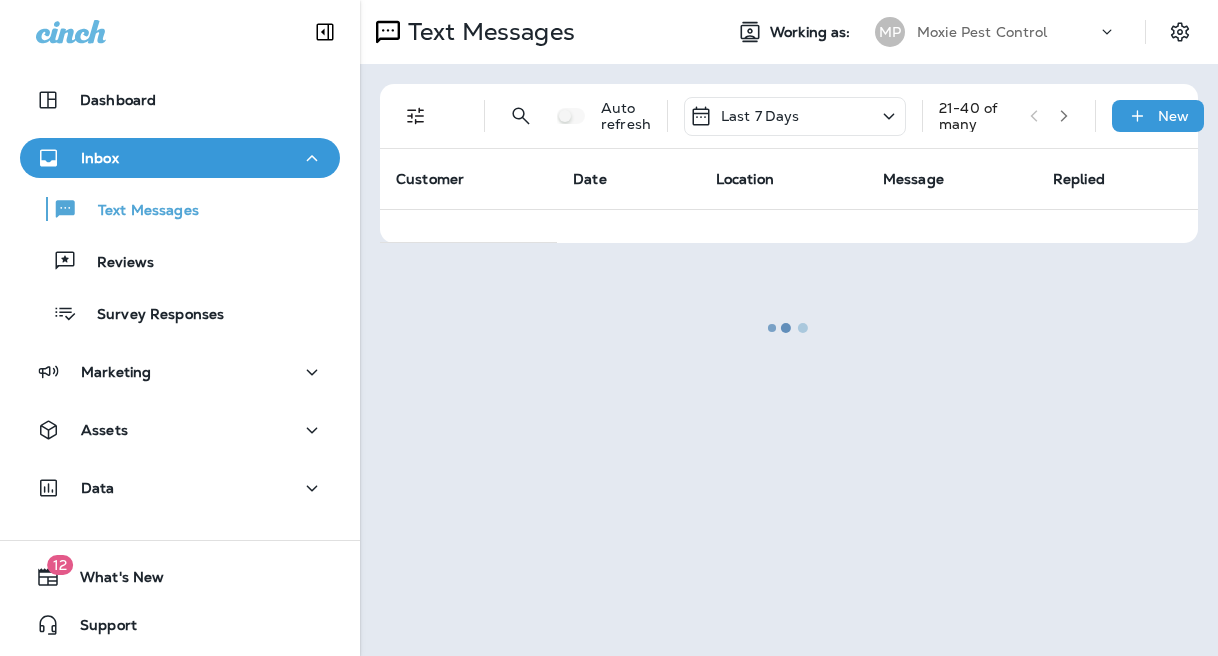 click at bounding box center (789, 328) 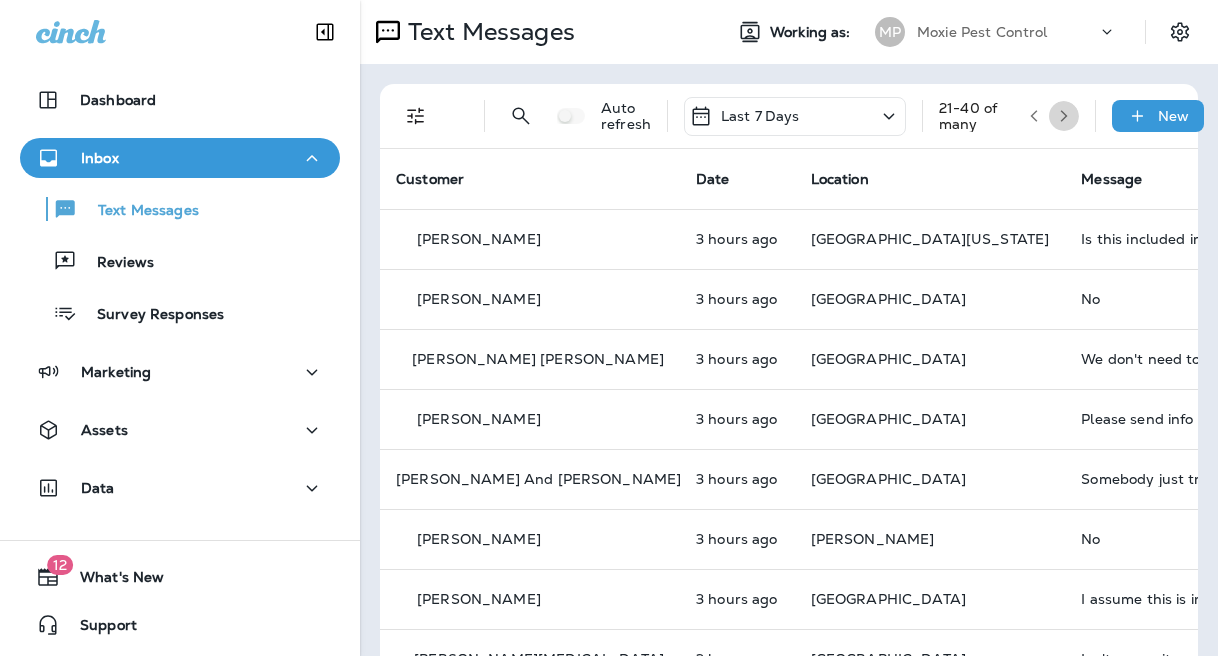 click 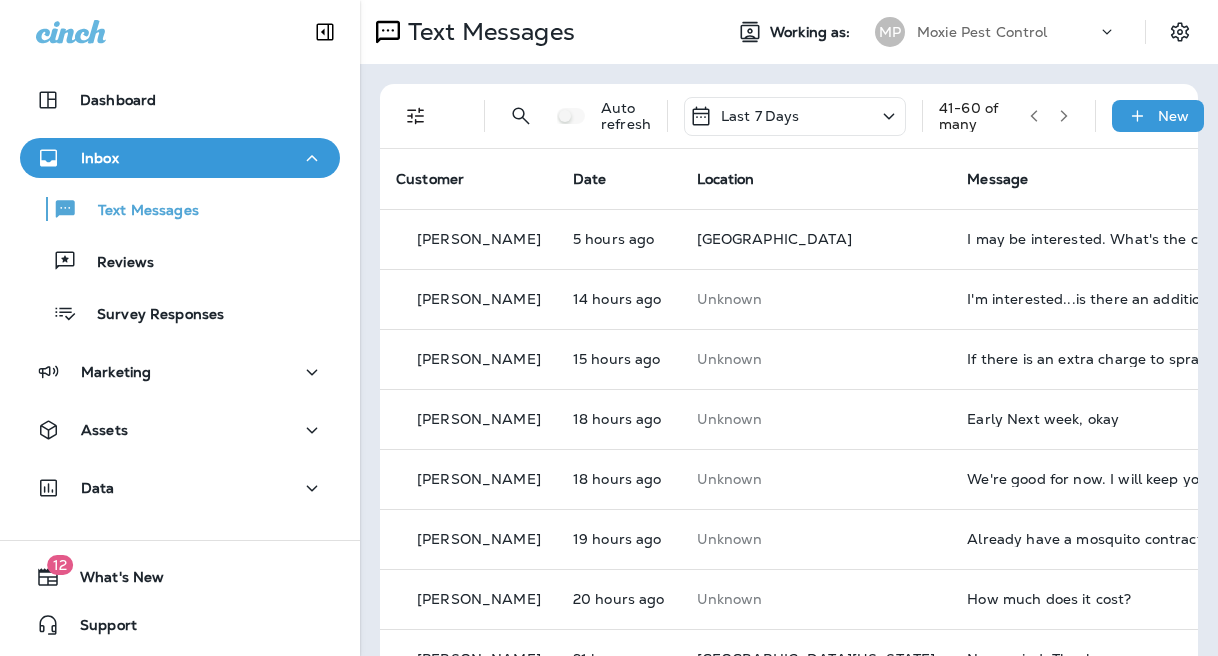 click 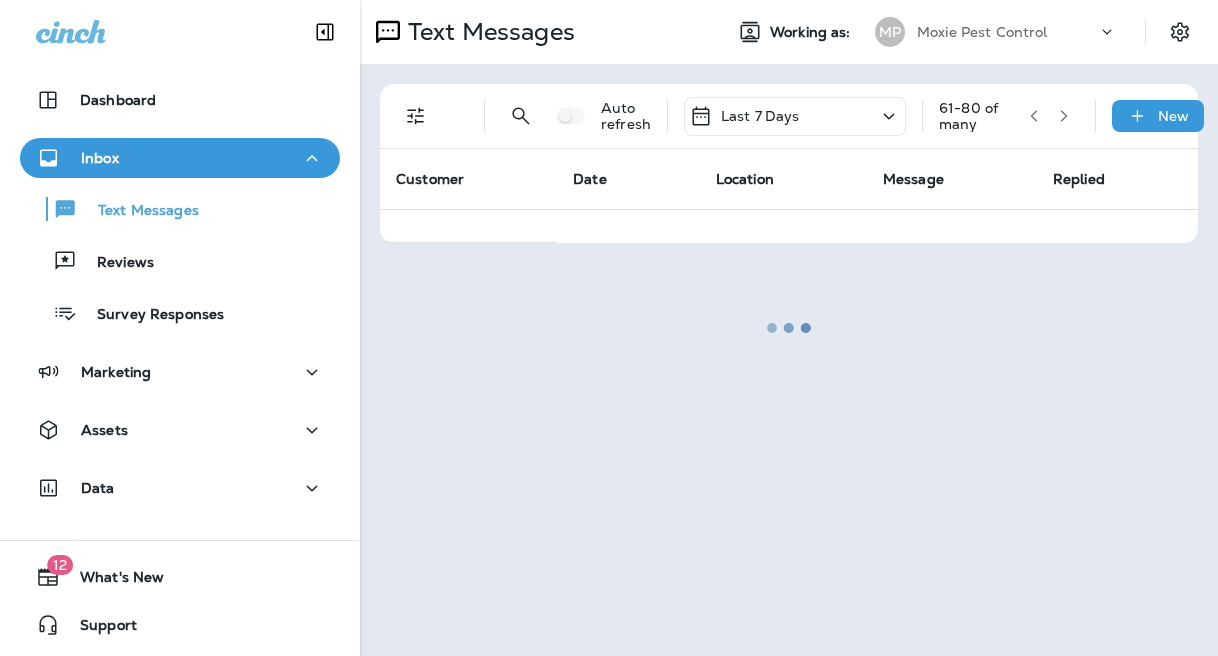 click at bounding box center [789, 328] 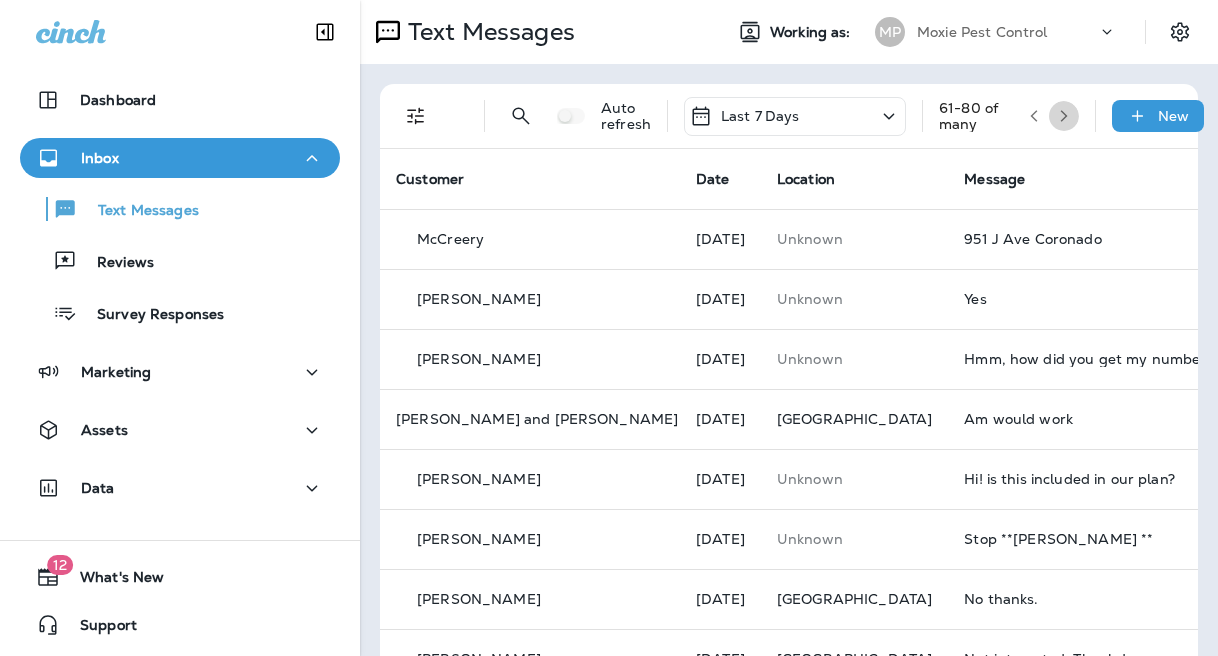 click 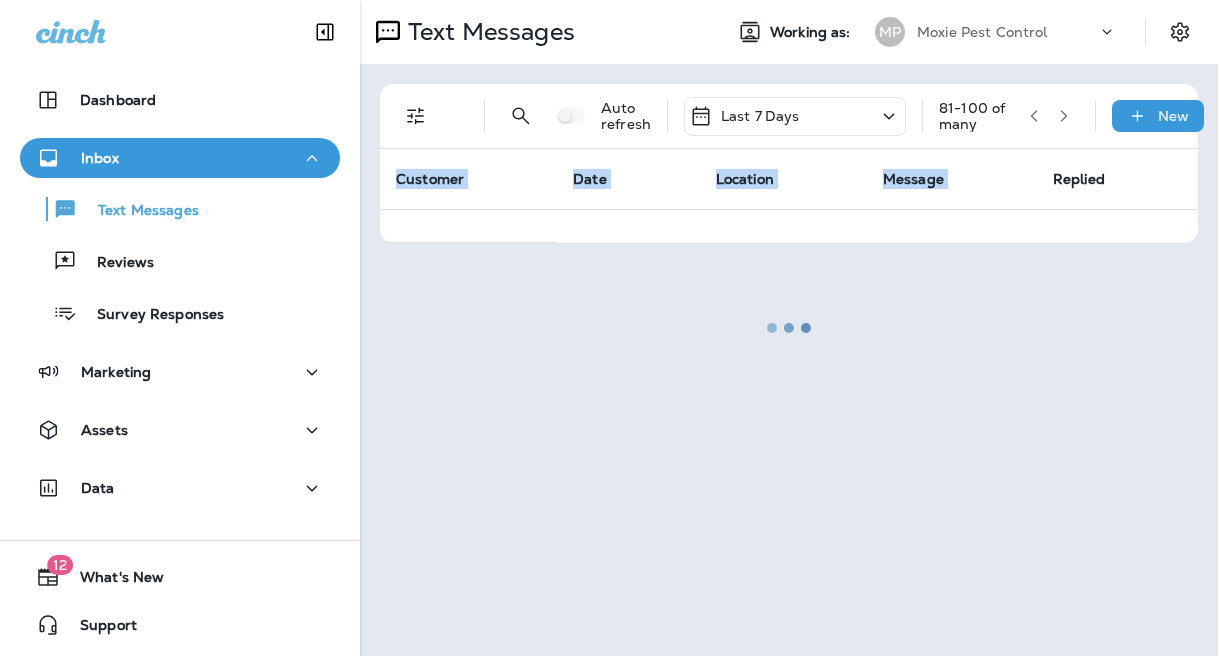 click at bounding box center [789, 328] 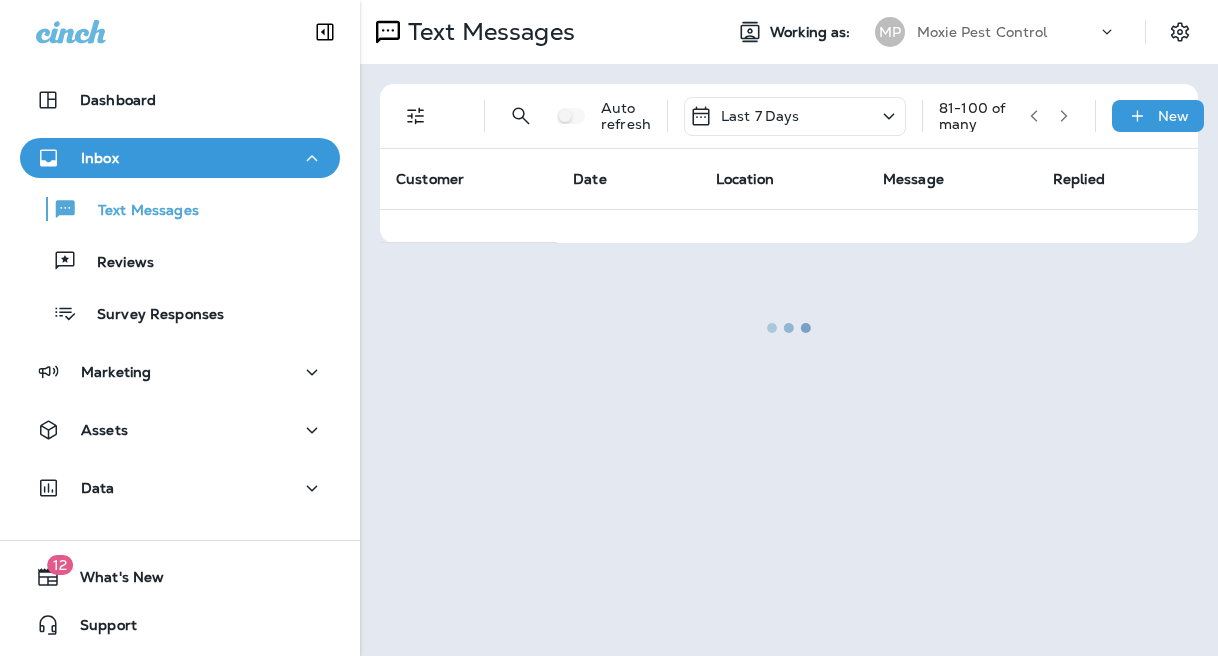 click at bounding box center (789, 328) 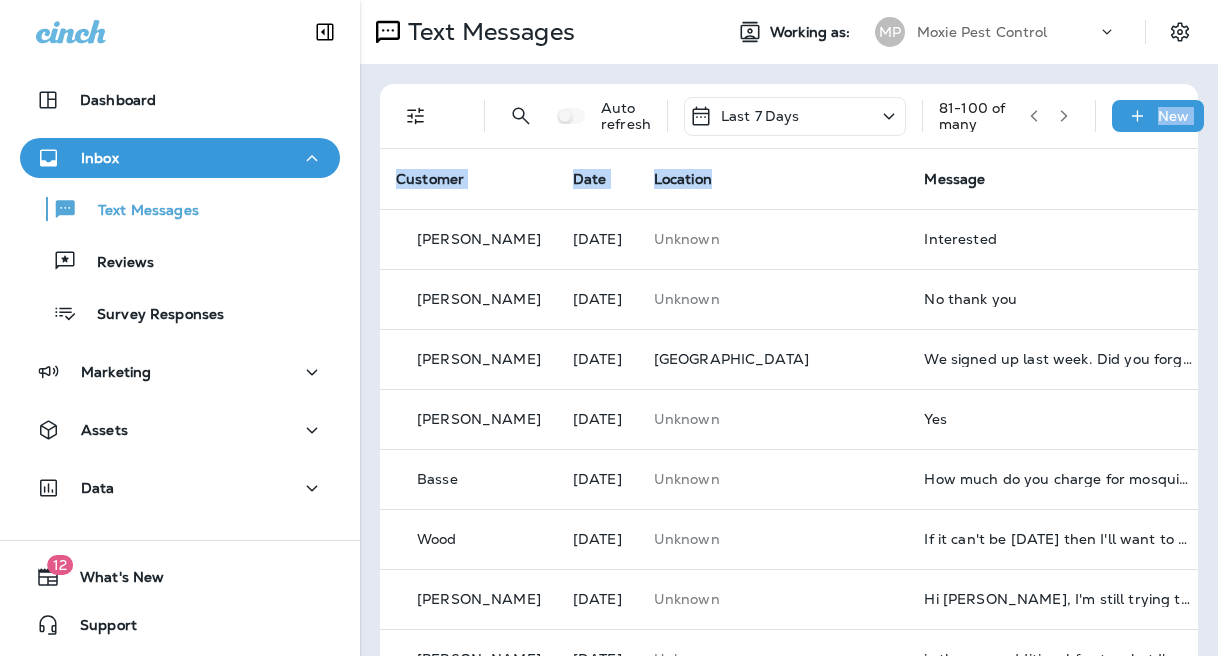 click on "Text Direction :  Incoming Location :  [GEOGRAPHIC_DATA]  +5   Auto refresh       Last 7 Days 81  -  100   of many New Customer Date Location Message Replied [PERSON_NAME] [DATE] Unknown Interested   [PERSON_NAME] [DATE] Unknown No thank you [PERSON_NAME] [DATE] St Louis We signed up last week. Did you forget?  [PERSON_NAME] [DATE] Unknown Yes  Basse [DATE] Unknown How much do you charge for mosquito spraying?  Wood [DATE] Unknown If it can't be [DATE] then I'll want to wait. Just let me know [PERSON_NAME] [DATE] Unknown Hi [PERSON_NAME], I'm still trying to get rid of the [PERSON_NAME] ants you guys sprayed for.   [PERSON_NAME] [DATE] Unknown is there an additional fee to what I'm already paying?  [PERSON_NAME] [DATE] Unknown We're good. [PERSON_NAME] [DATE] [GEOGRAPHIC_DATA][US_STATE] I am already enrolled to this   [PERSON_NAME] [DATE] Unknown Yes  [PERSON_NAME] [DATE] Unknown We should already have something set up for mosquito spraying   [PERSON_NAME] [DATE] Unknown Is it included in our regular service?  [PERSON_NAME] [DATE] Unknown Yes" at bounding box center (789, 747) 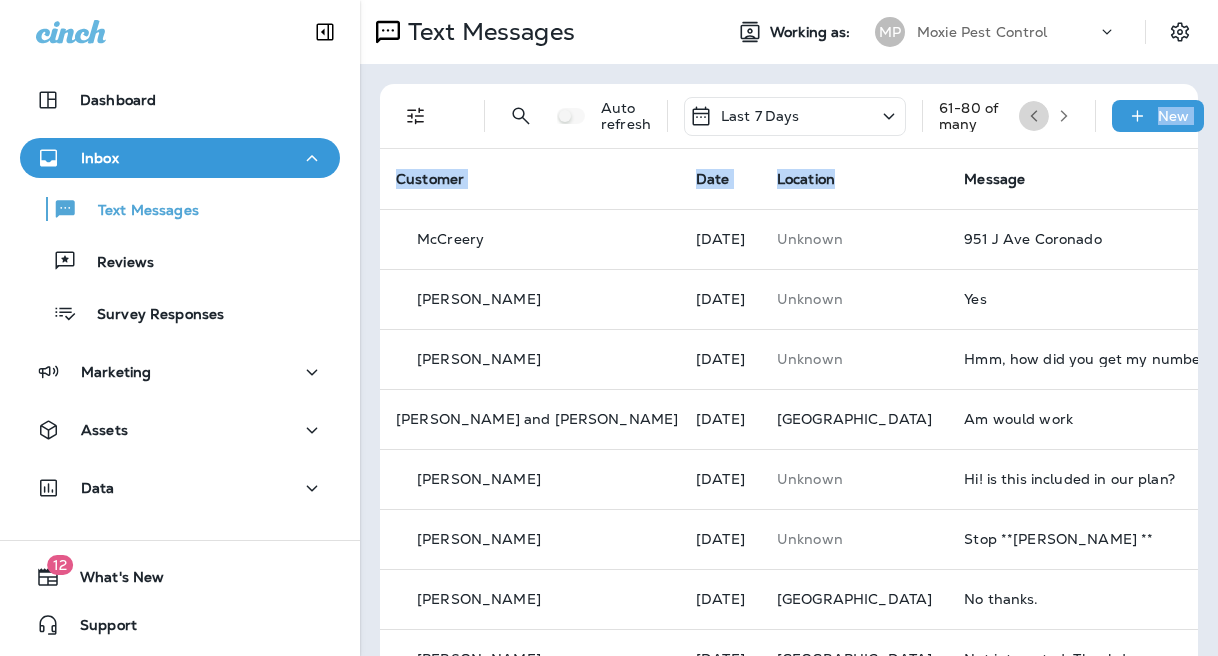 click 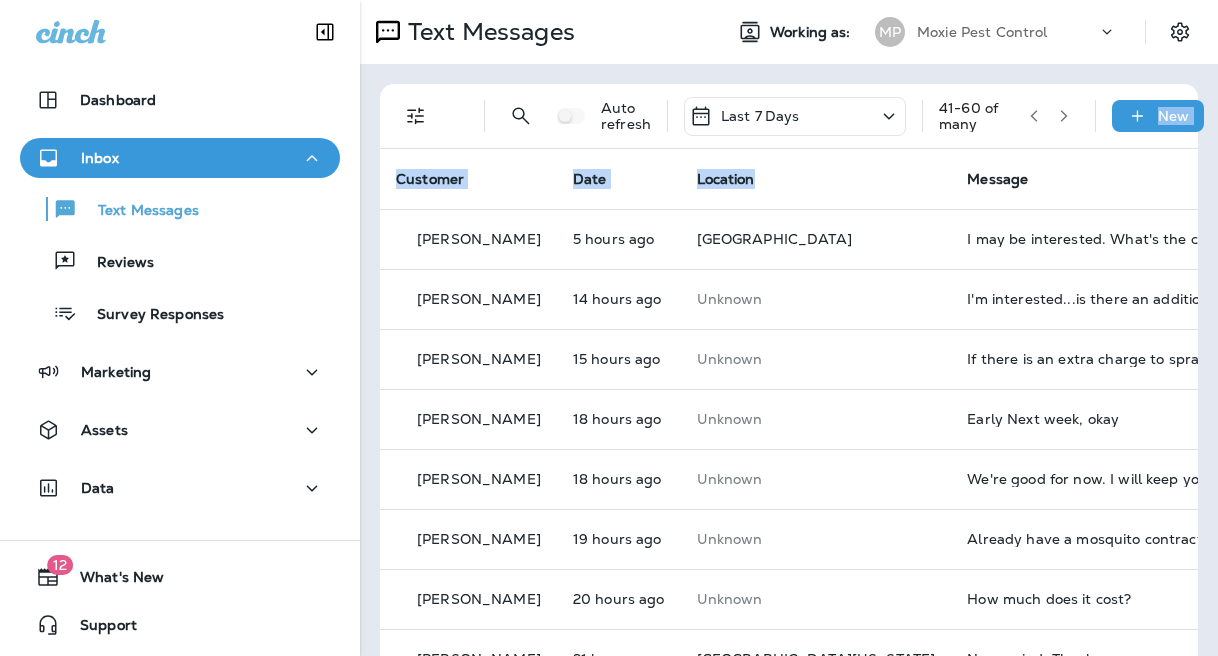 click at bounding box center [1034, 116] 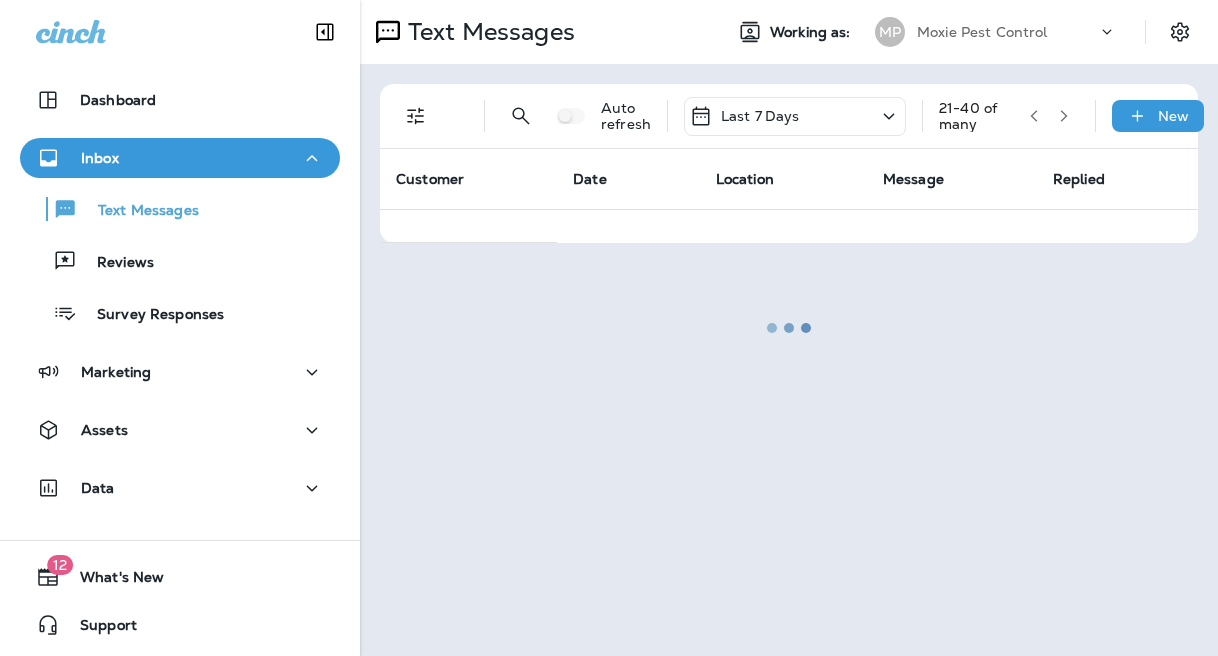 drag, startPoint x: 1041, startPoint y: 118, endPoint x: 1056, endPoint y: 117, distance: 15.033297 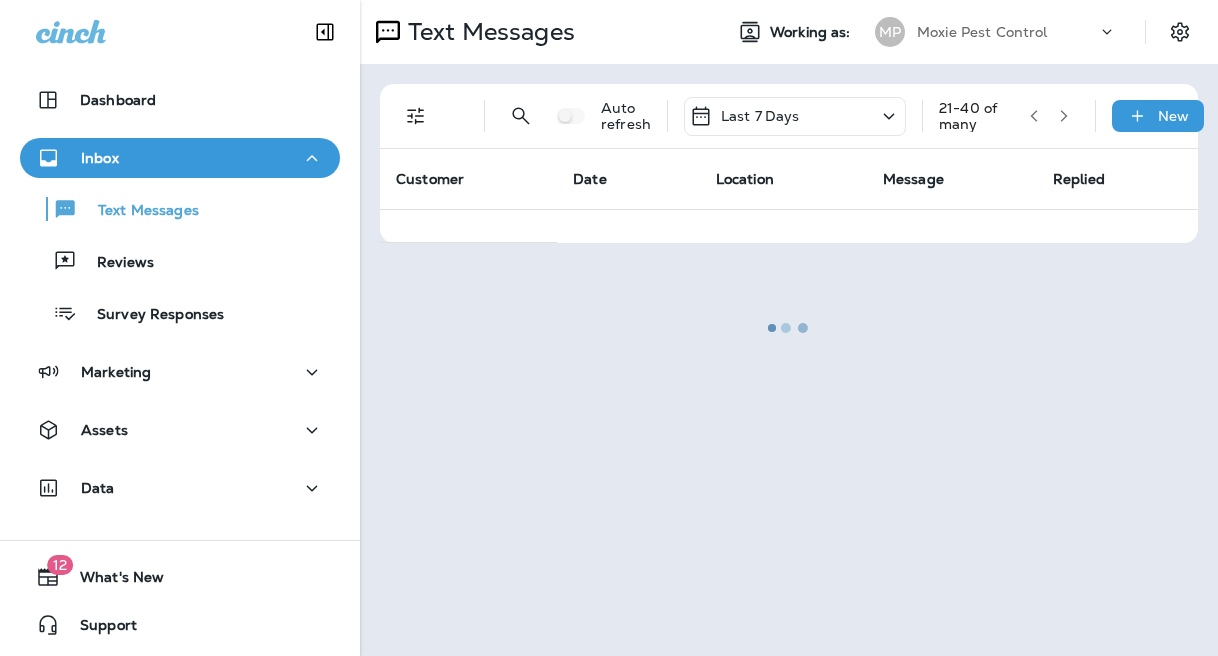 click at bounding box center (789, 328) 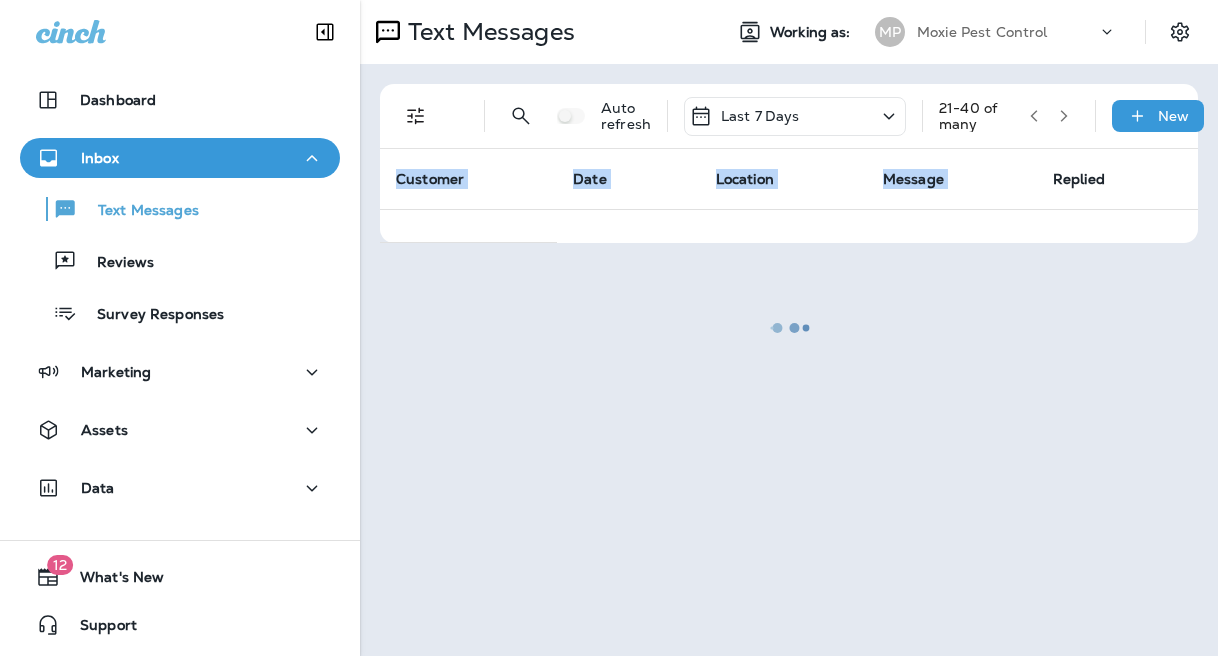 click at bounding box center (789, 328) 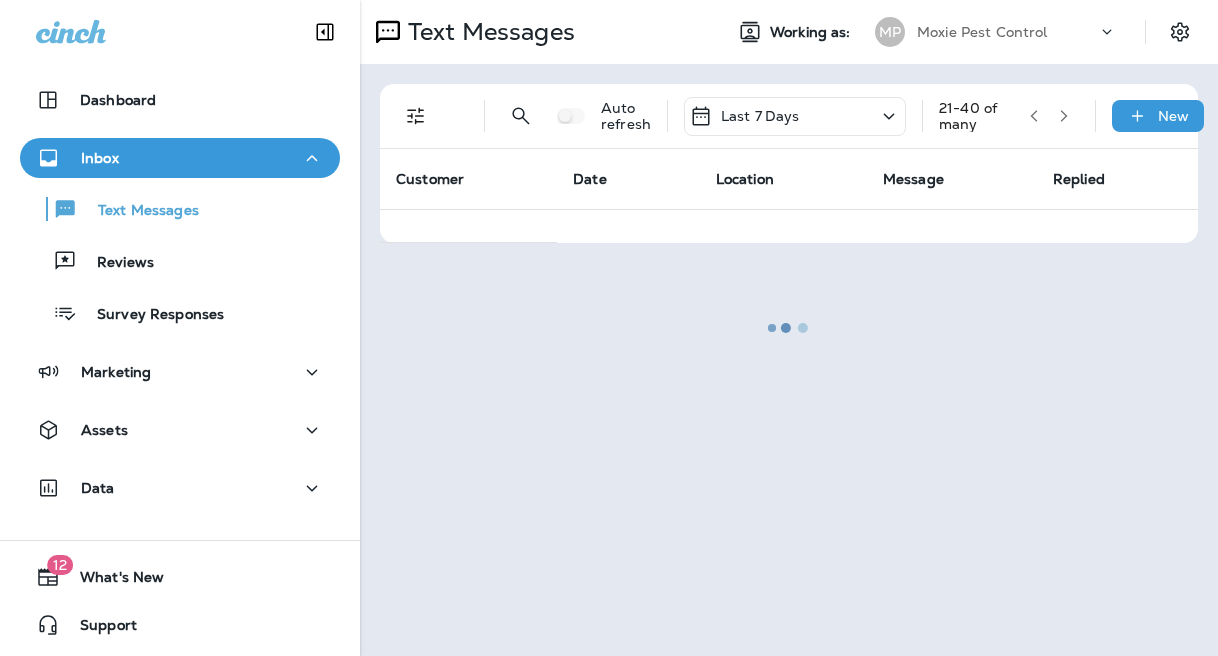 click at bounding box center (789, 328) 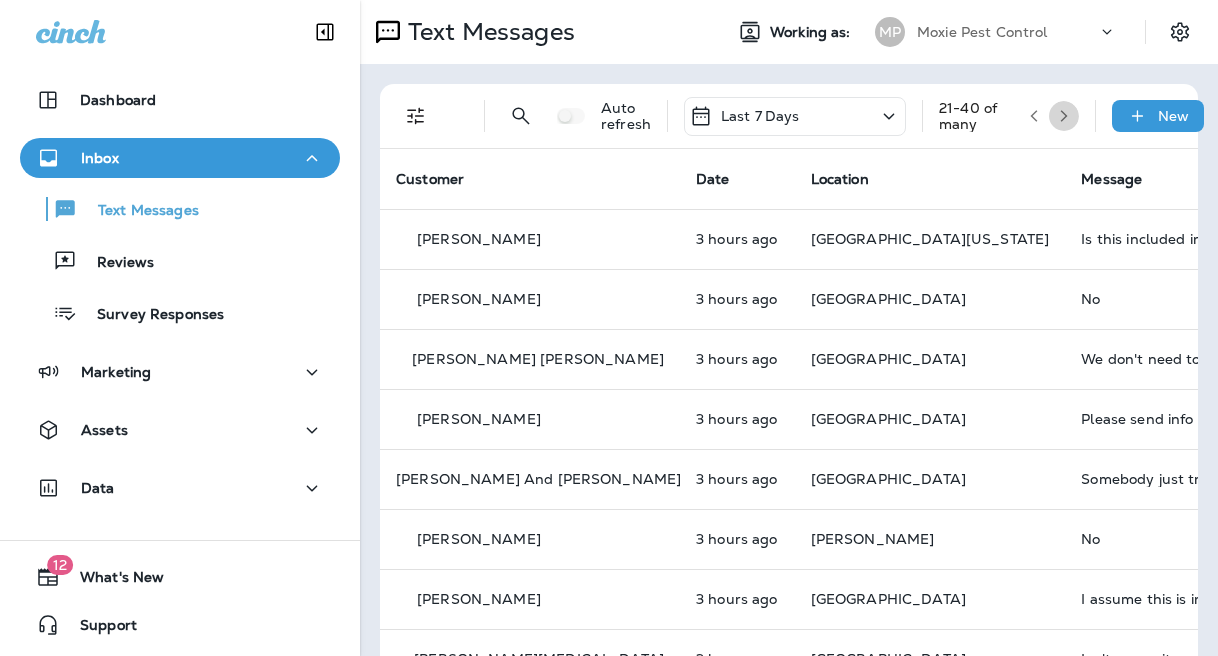 click 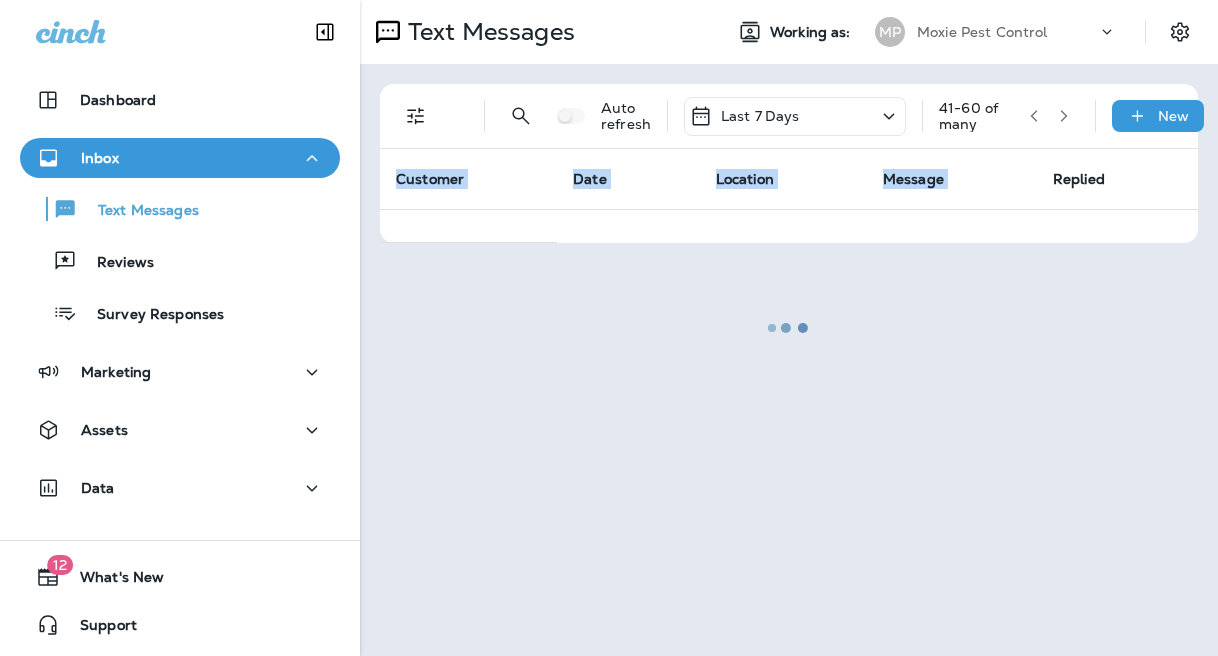 click at bounding box center [789, 328] 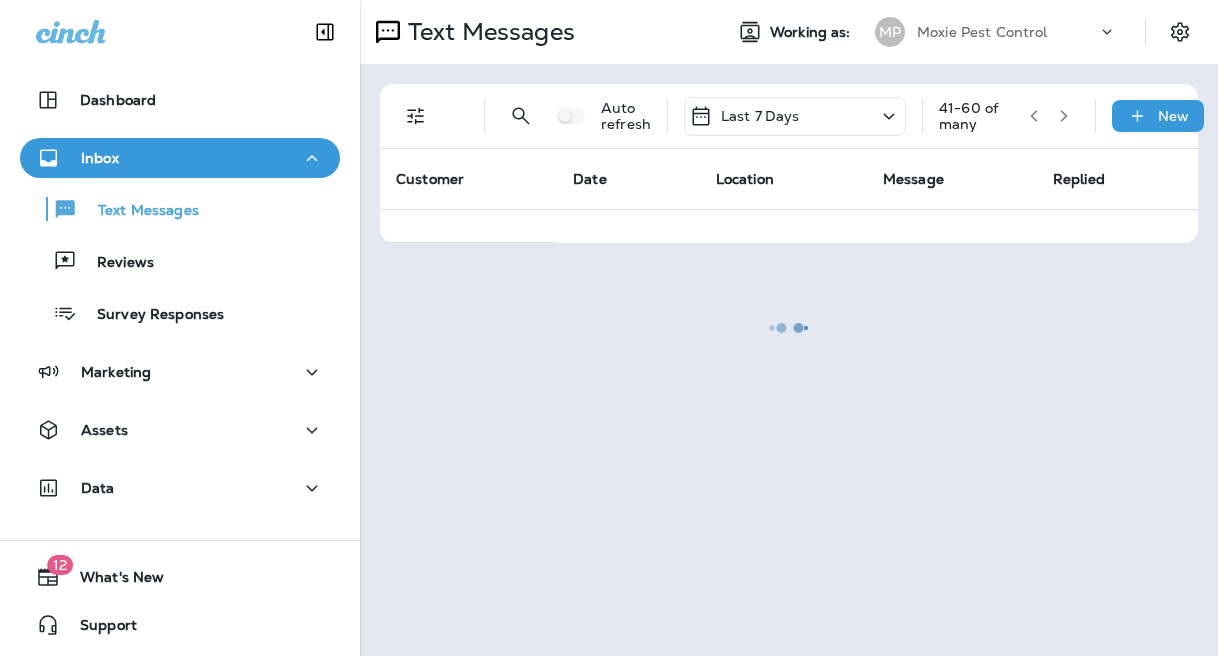 click at bounding box center [789, 328] 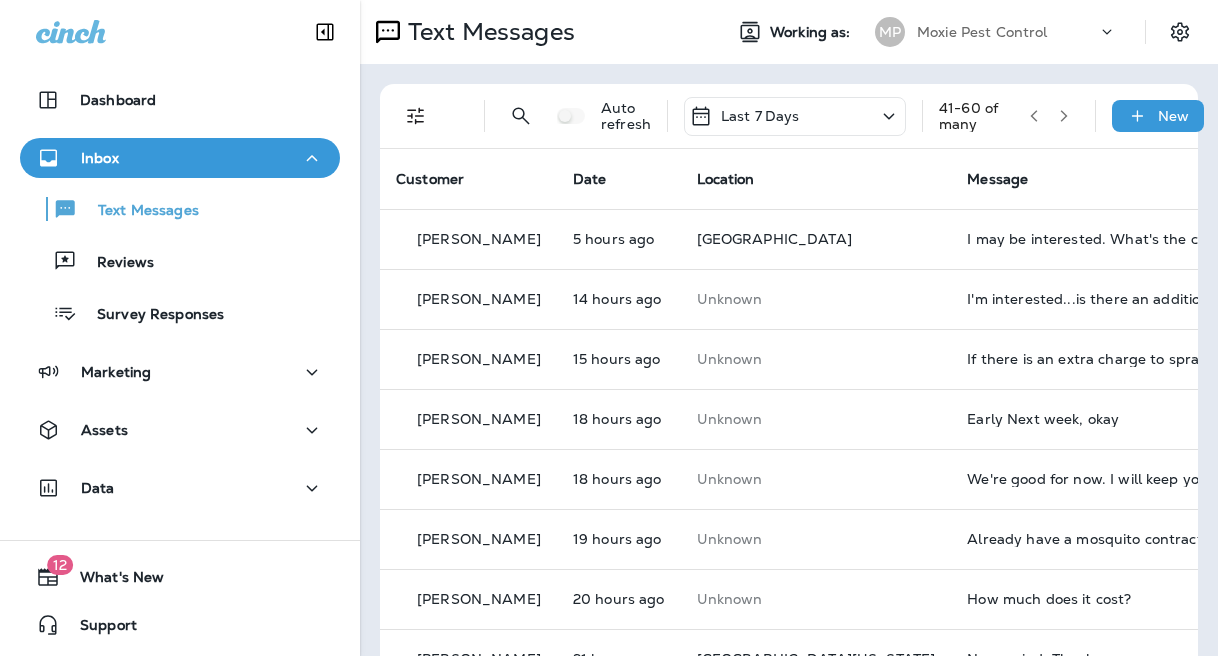 click 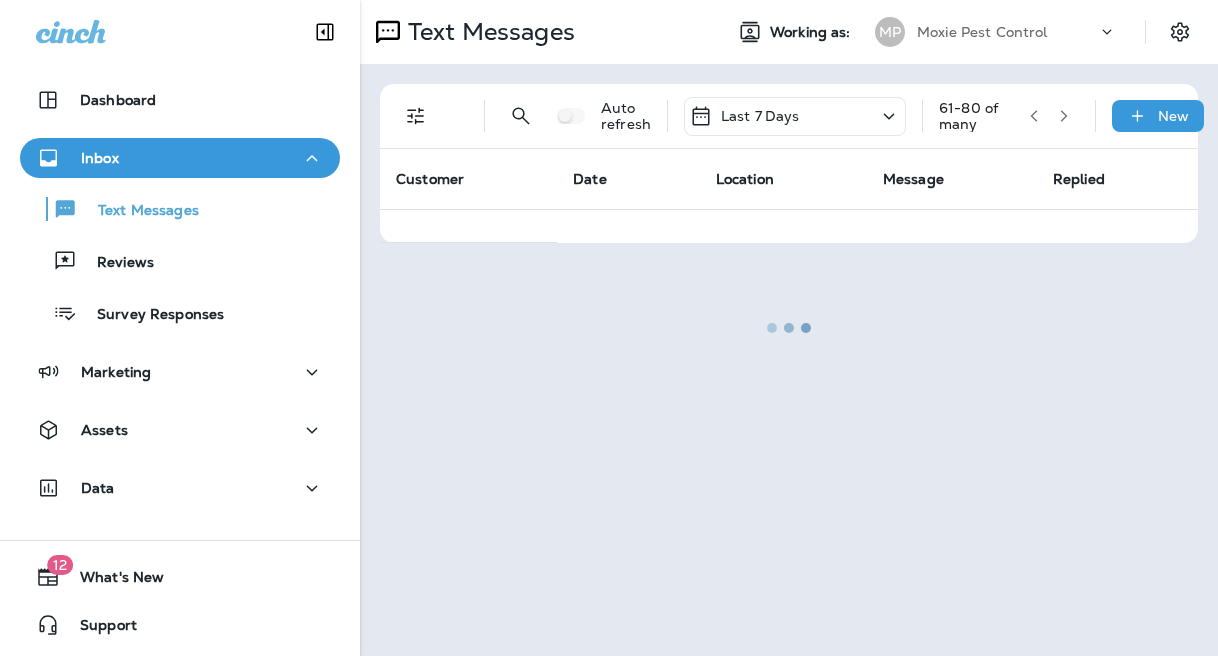 click at bounding box center (789, 328) 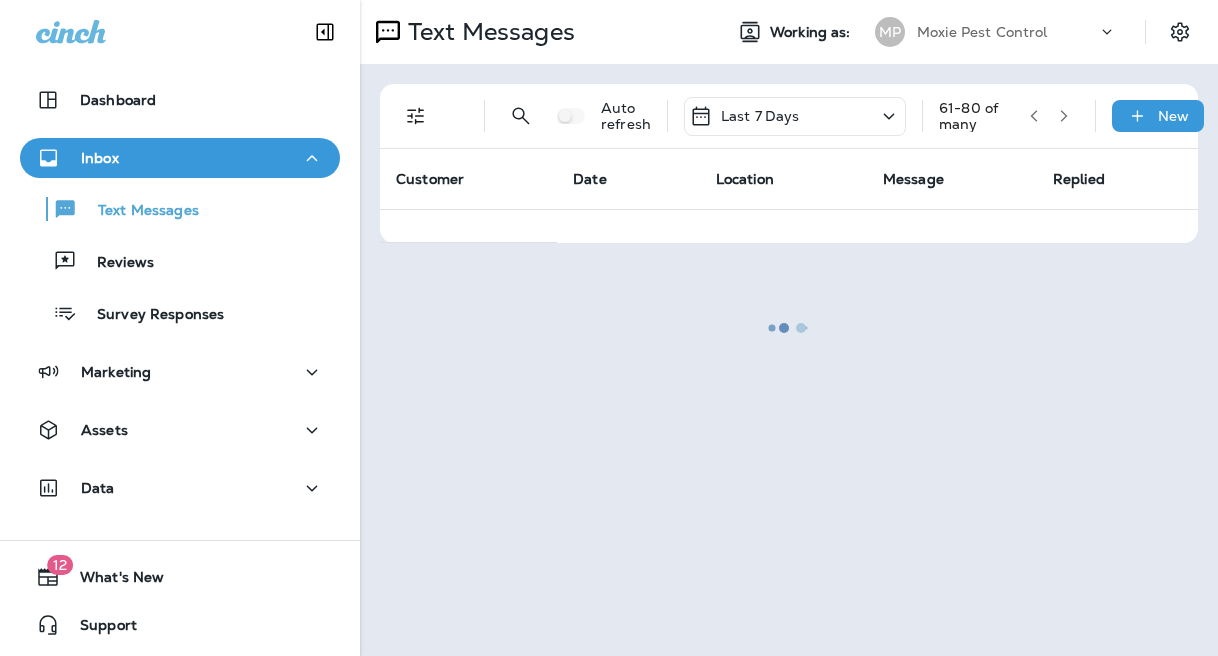 click at bounding box center [789, 328] 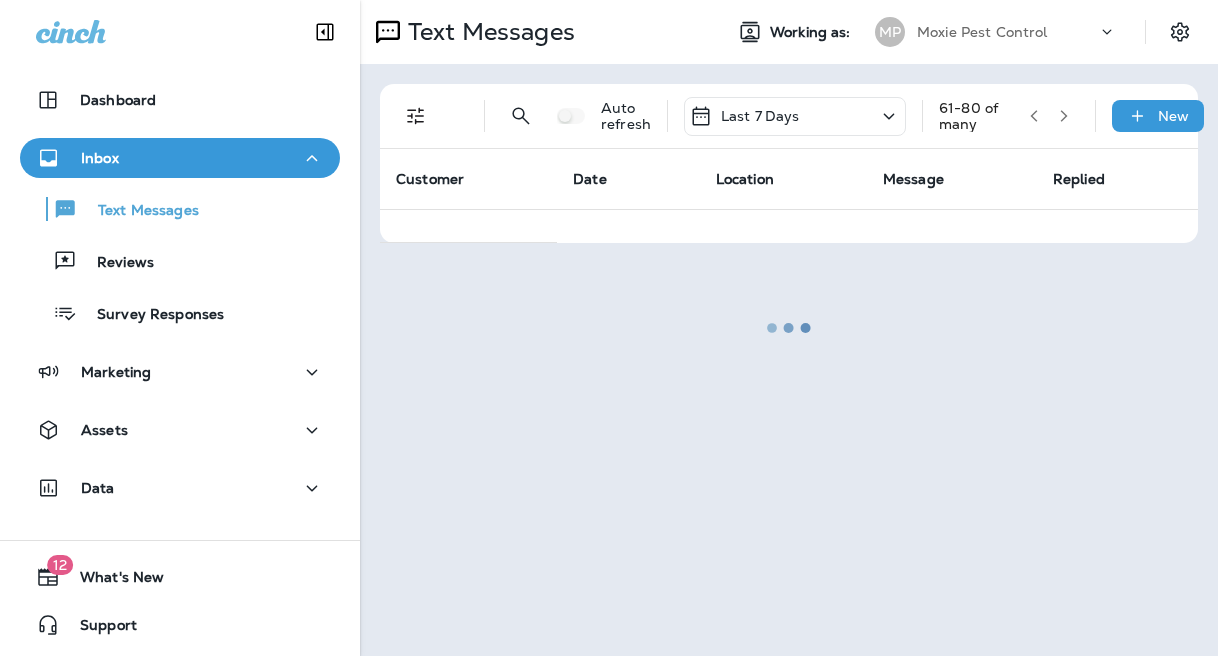click at bounding box center [789, 328] 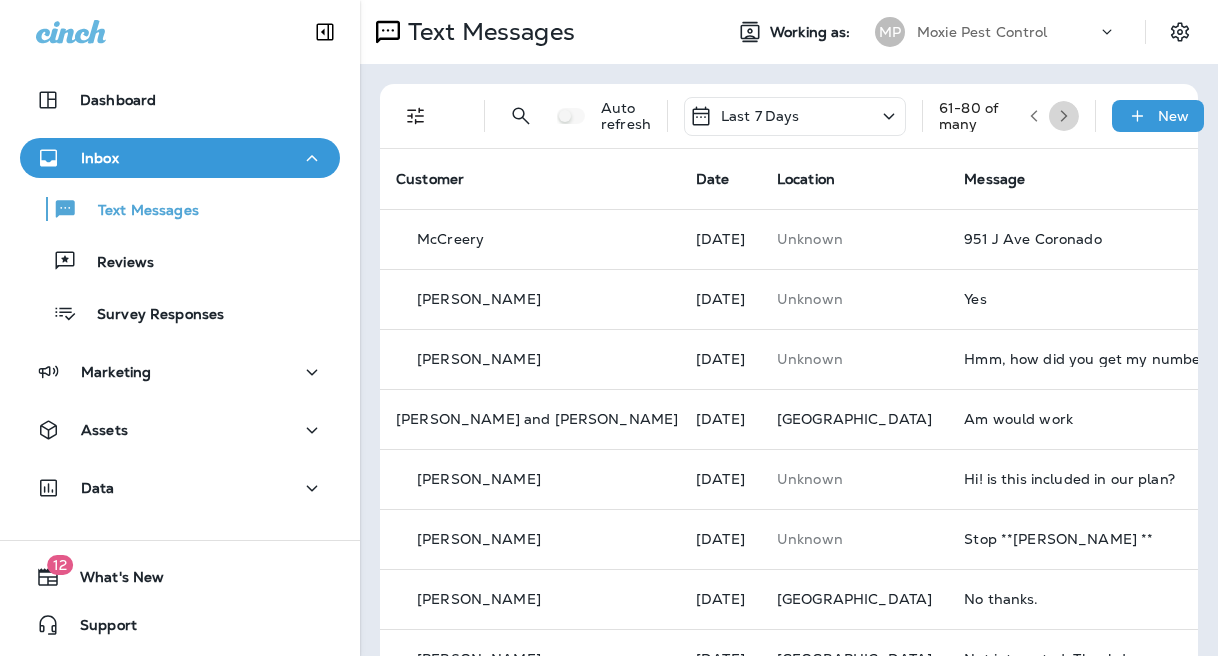 click 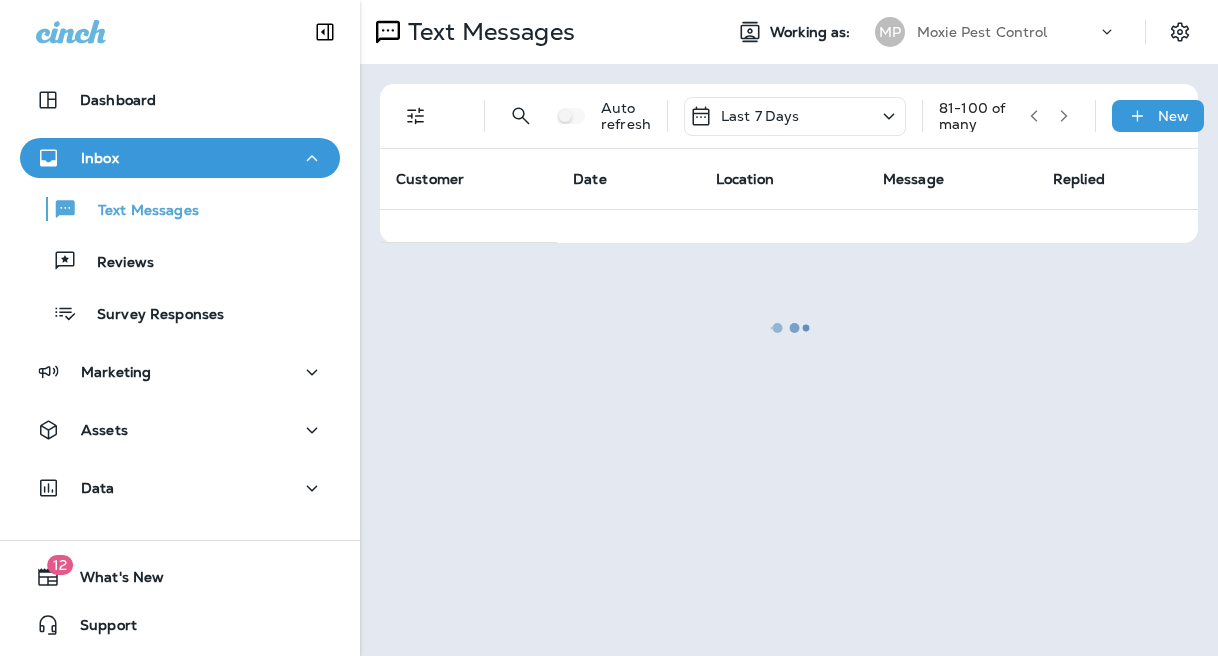 click at bounding box center [789, 328] 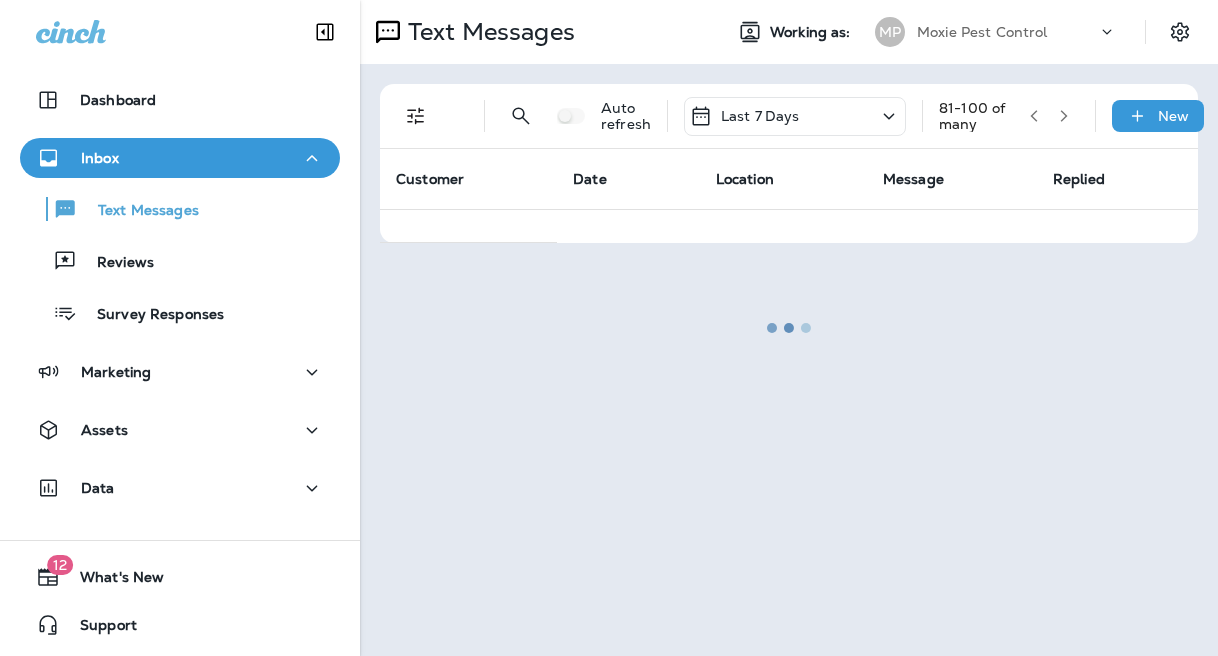 click at bounding box center [789, 328] 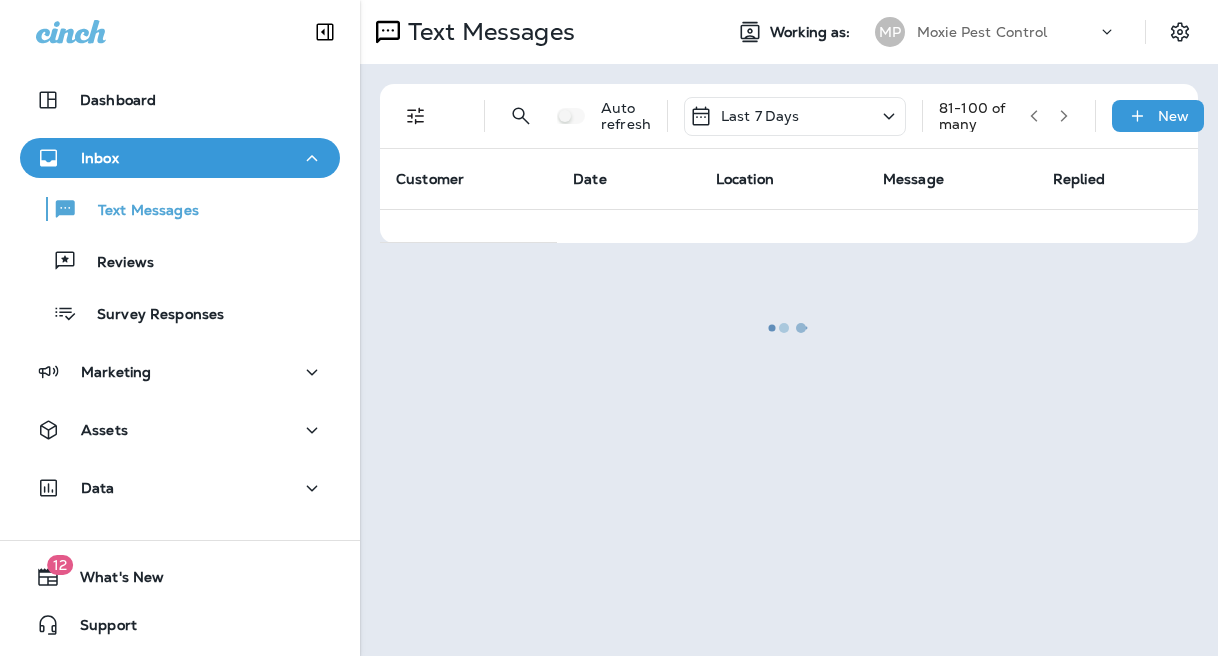 click at bounding box center (789, 328) 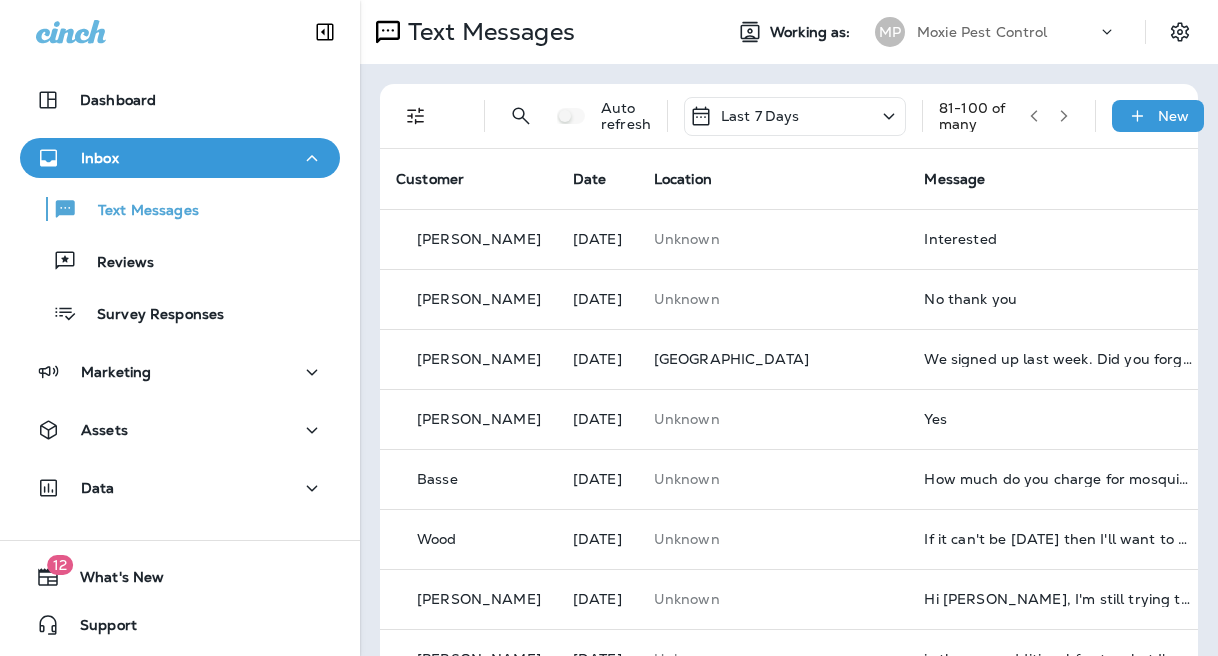 click 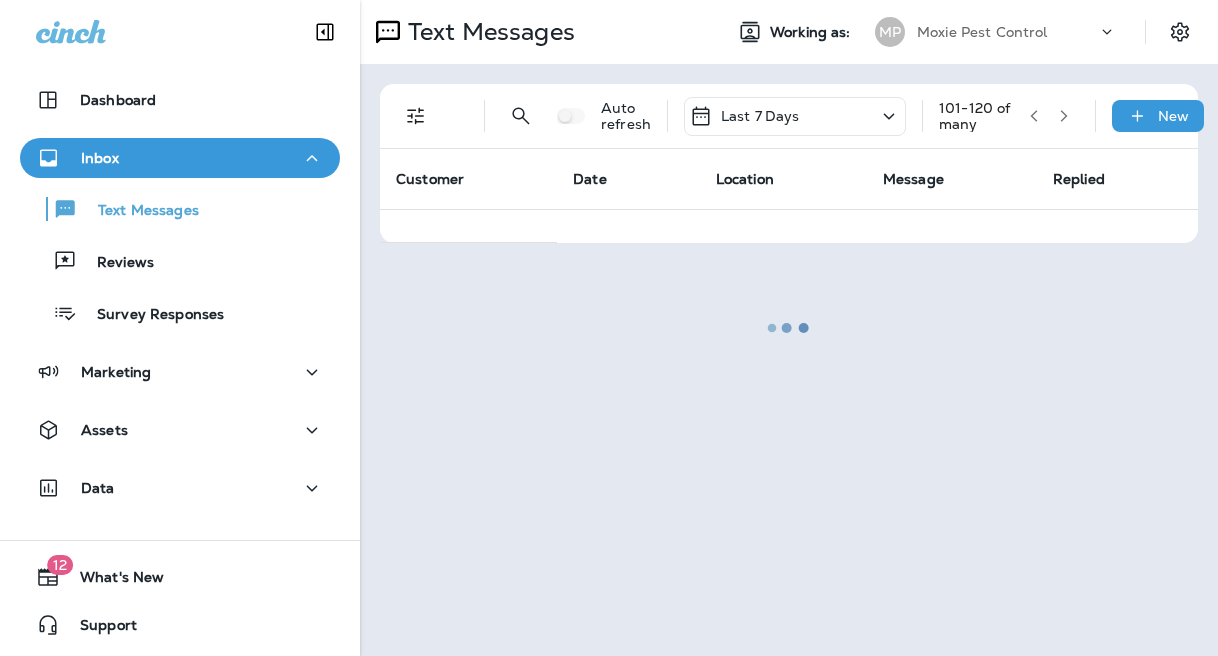 click at bounding box center (789, 328) 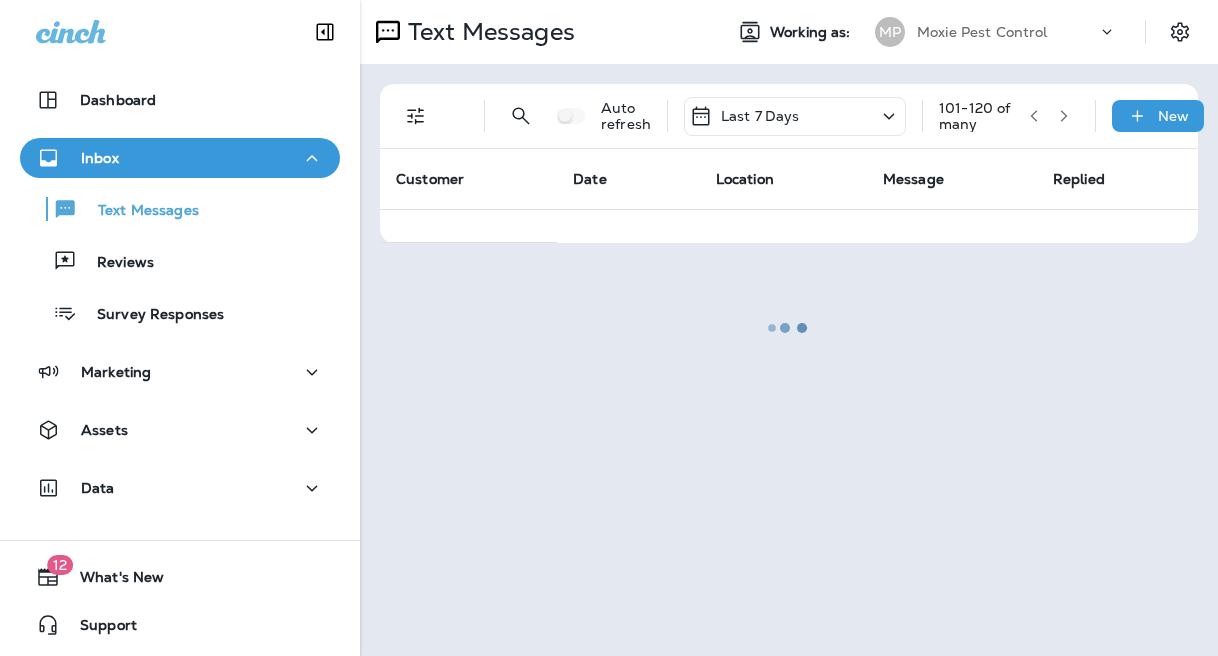 click at bounding box center (789, 328) 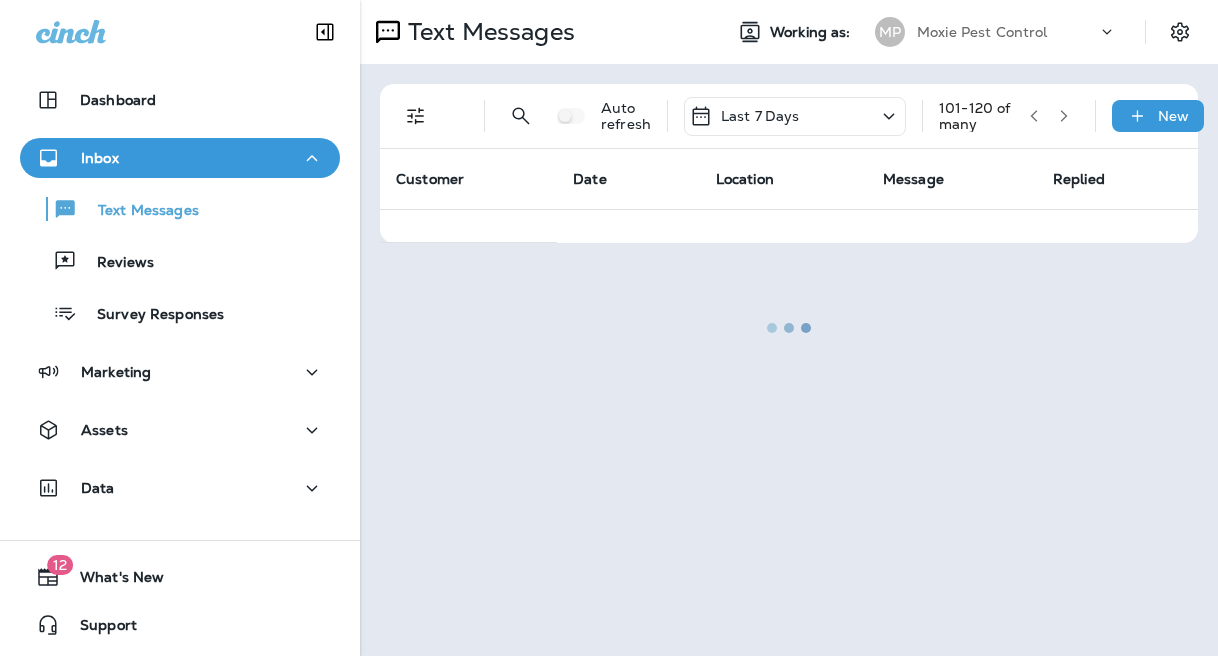 click at bounding box center [789, 328] 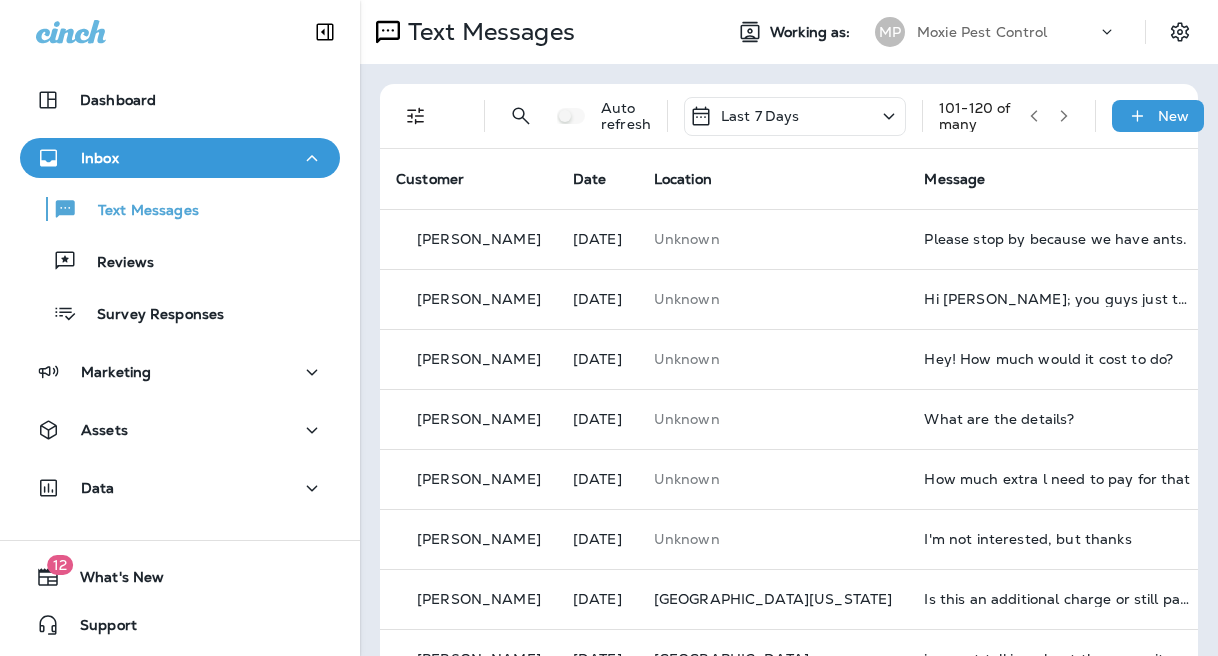 click 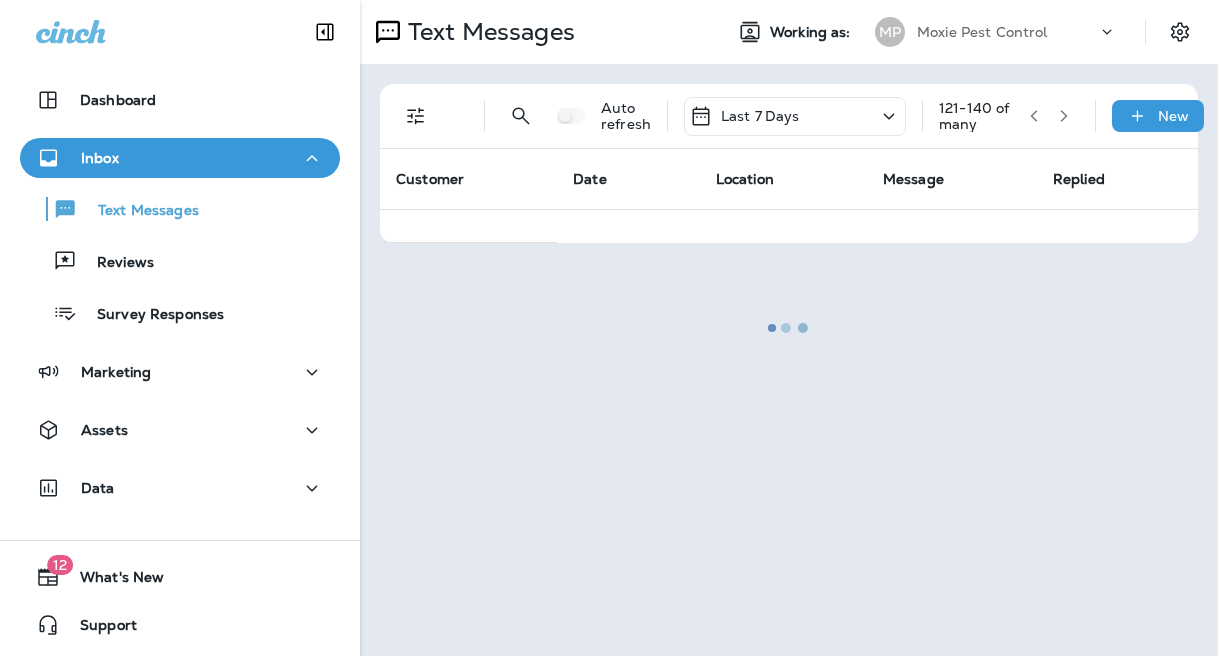 click at bounding box center (789, 328) 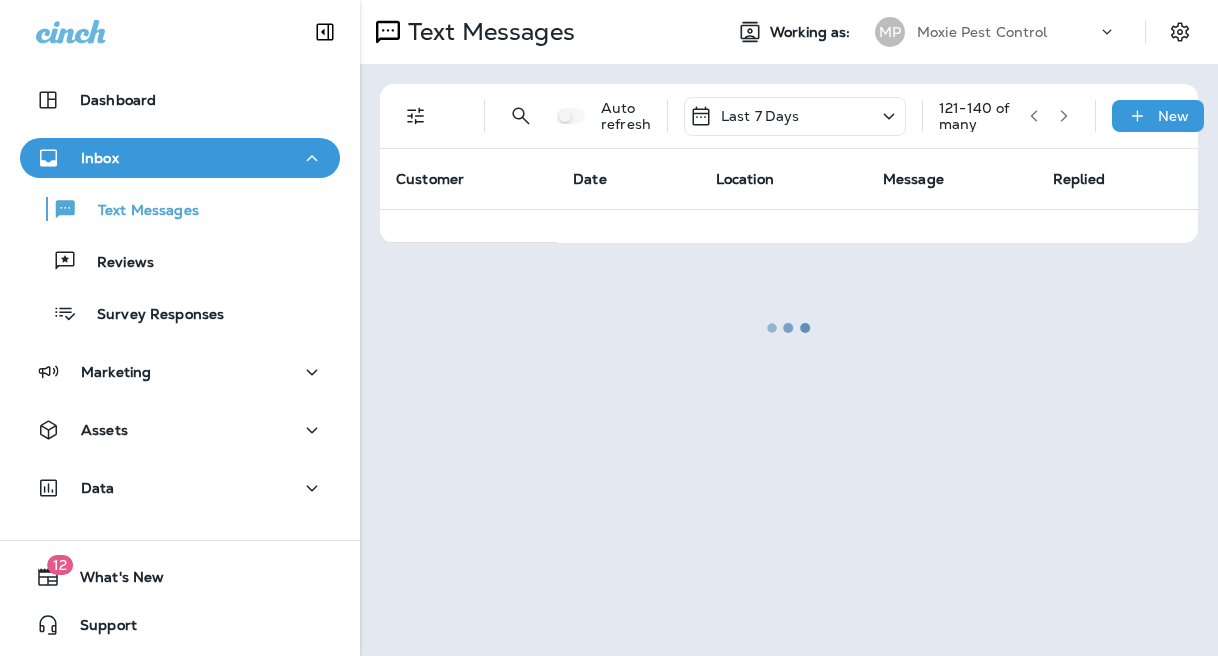 click at bounding box center (789, 328) 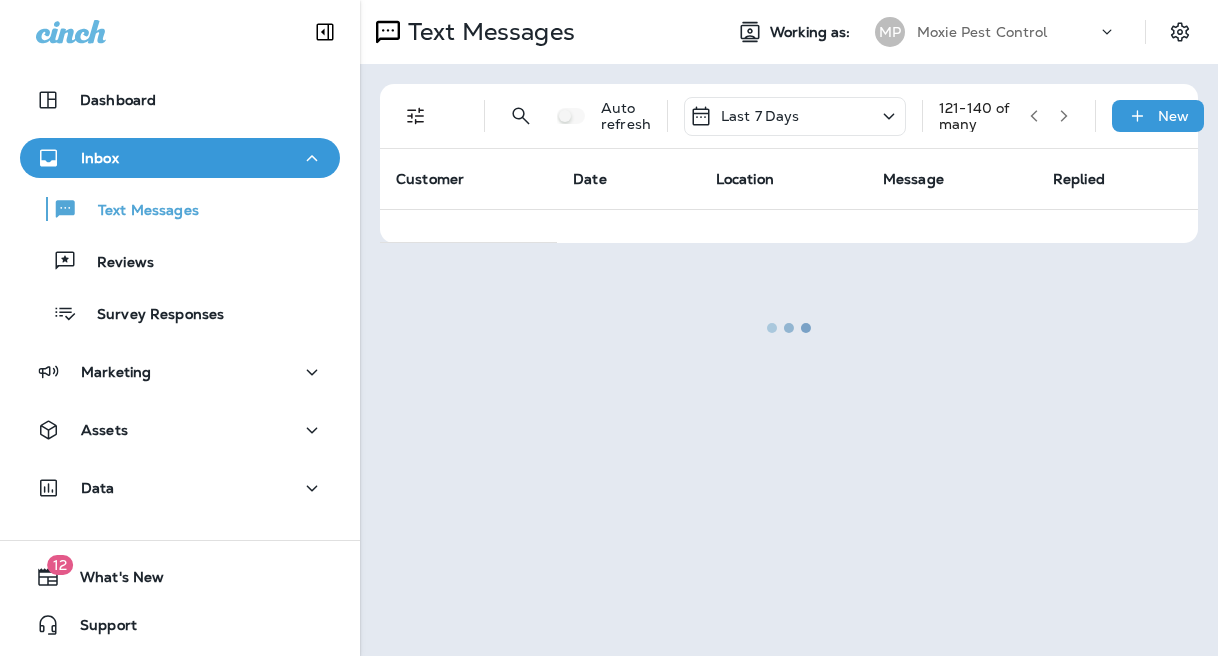 click at bounding box center [789, 328] 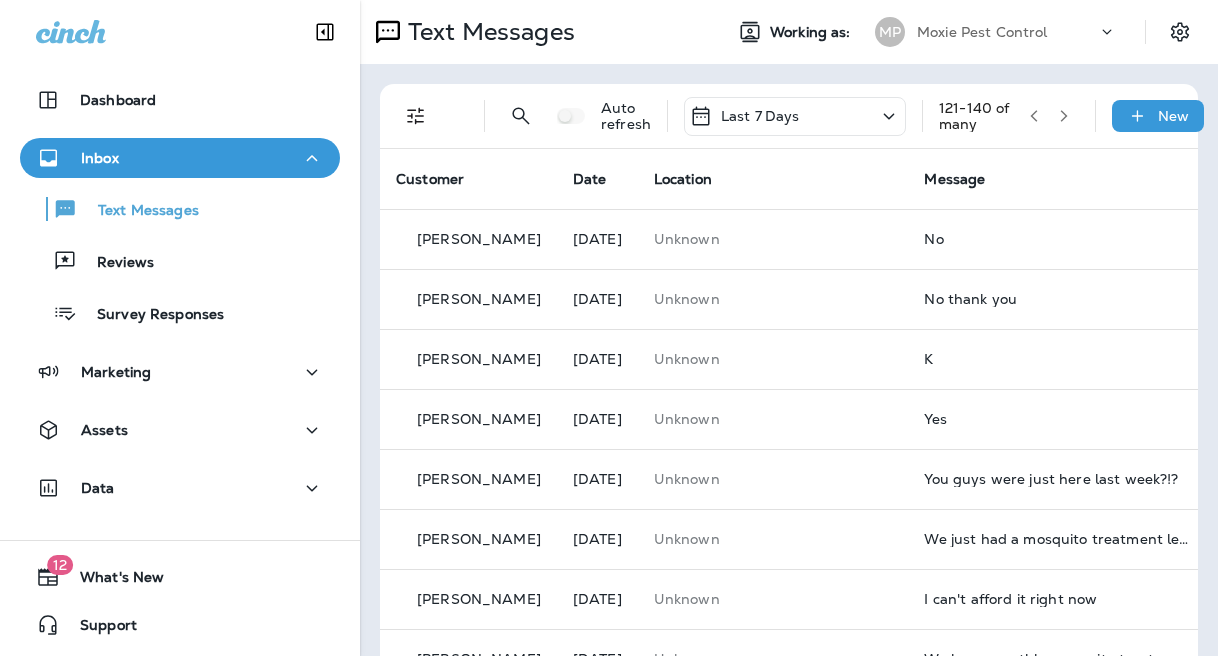 click 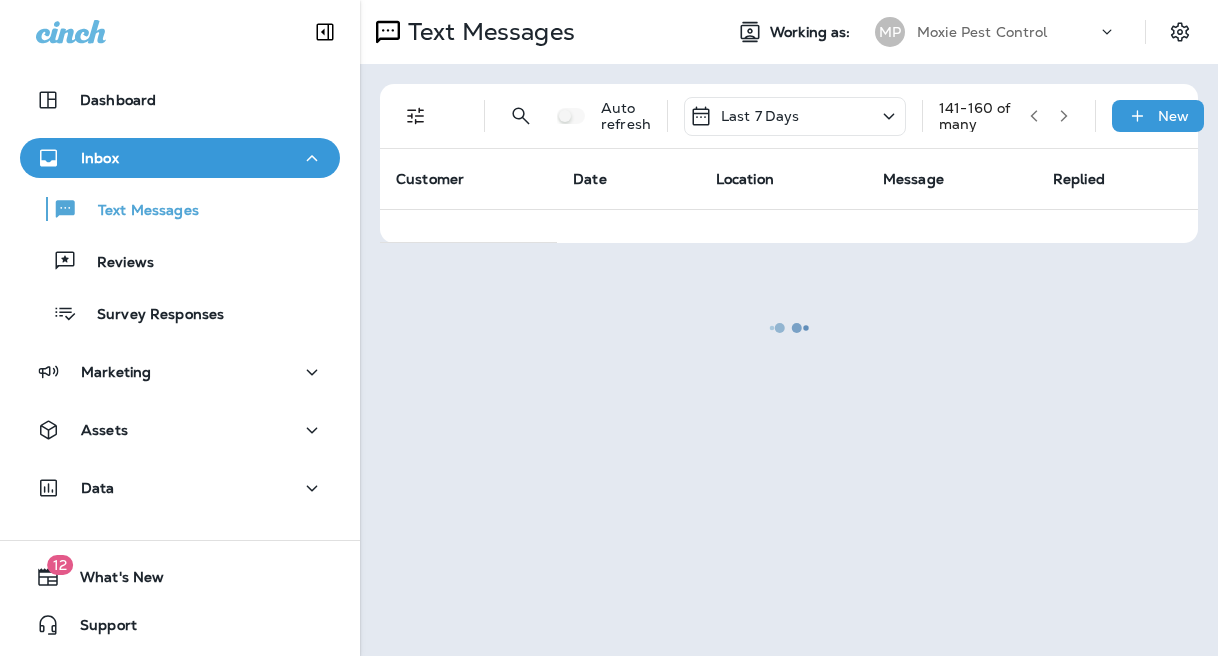 click at bounding box center (789, 328) 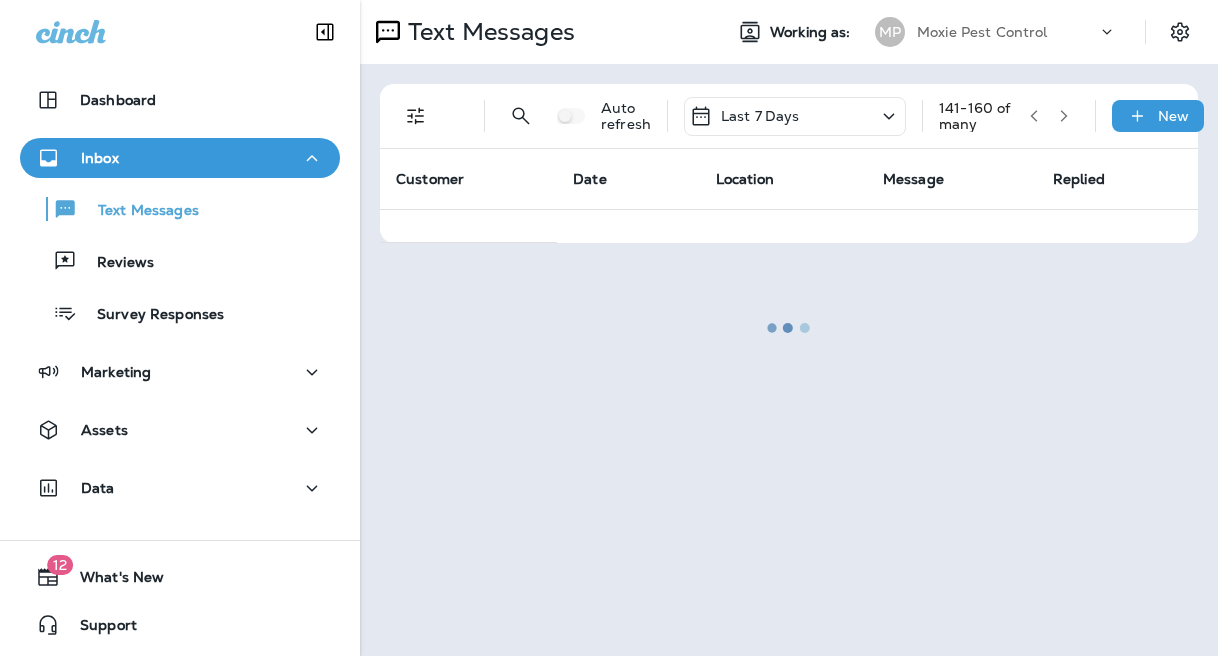 click at bounding box center [789, 328] 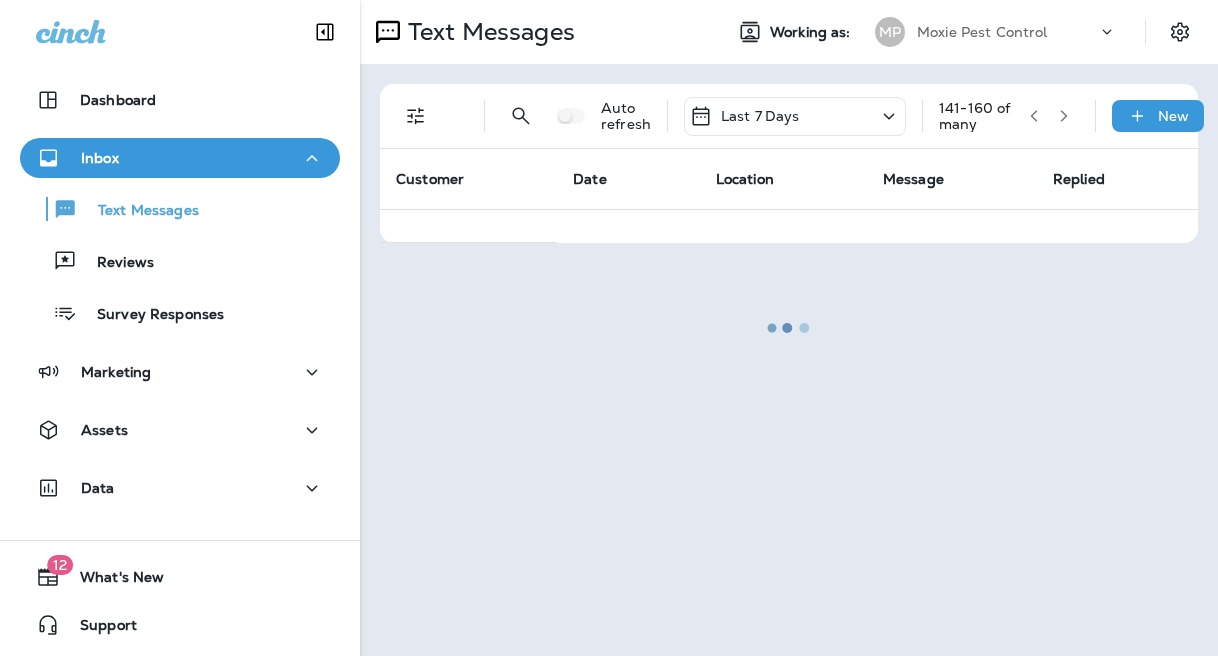 click at bounding box center (789, 328) 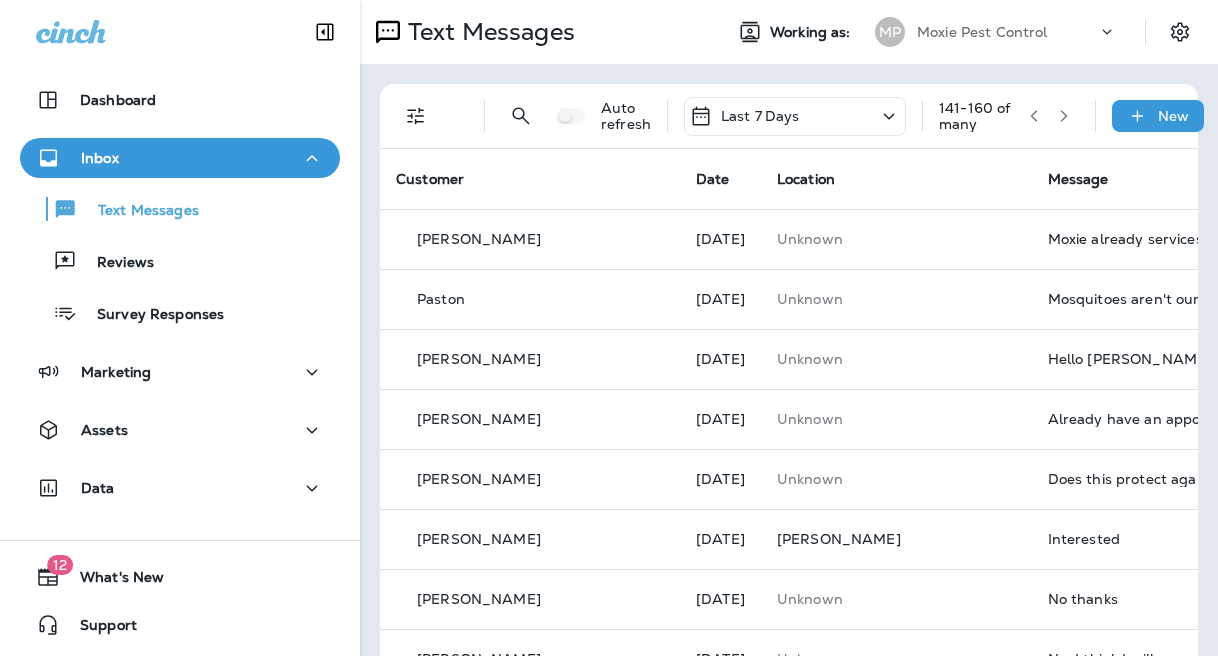 click 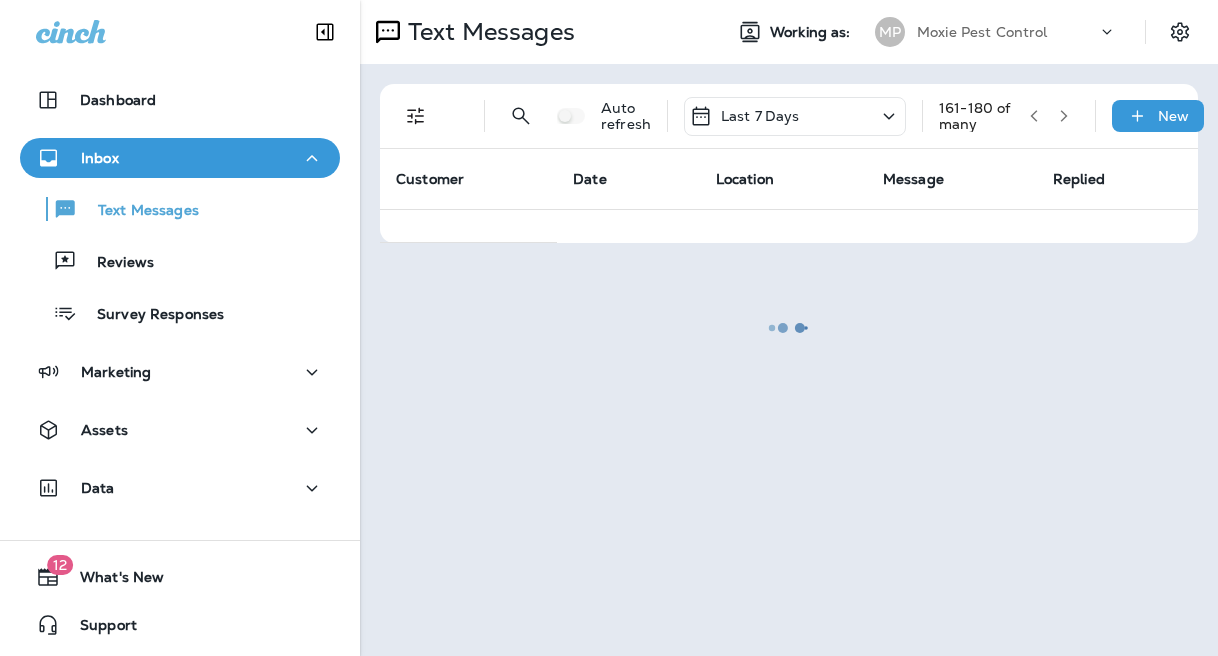 click at bounding box center (789, 328) 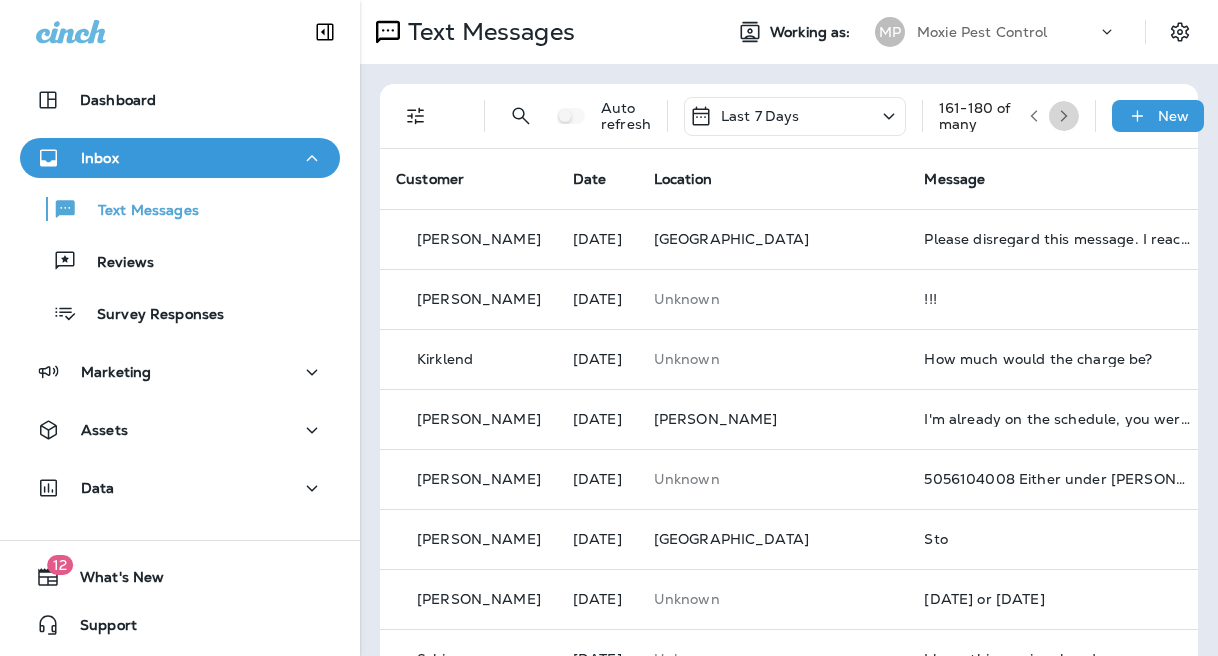 click 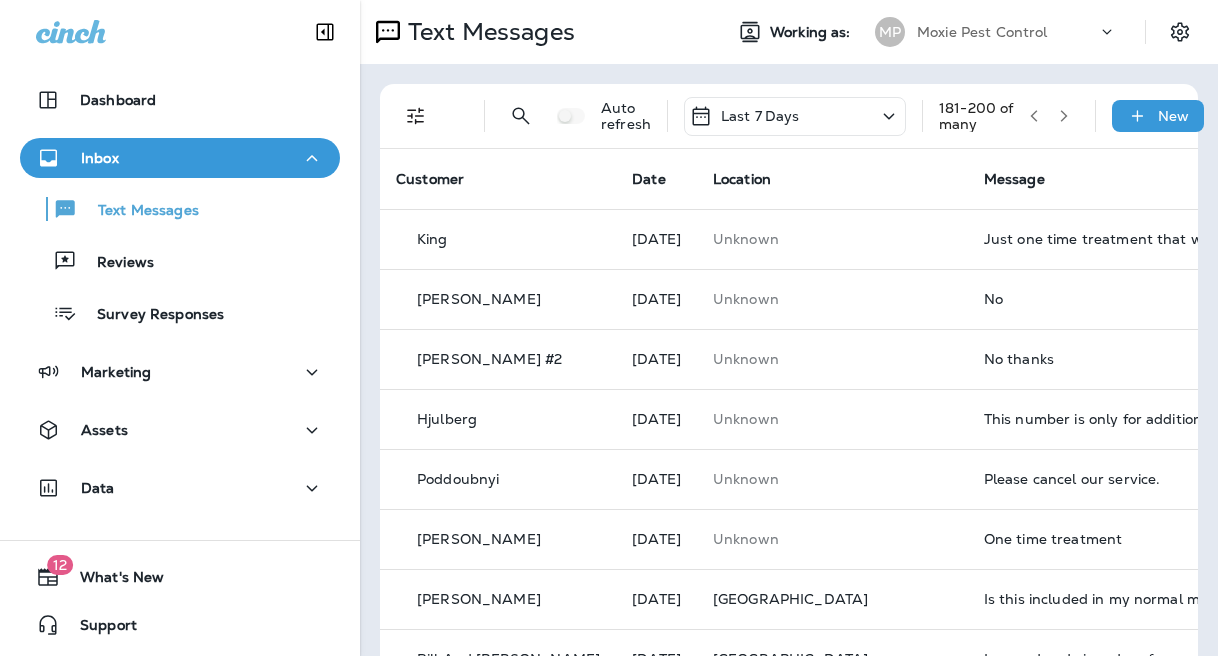 click 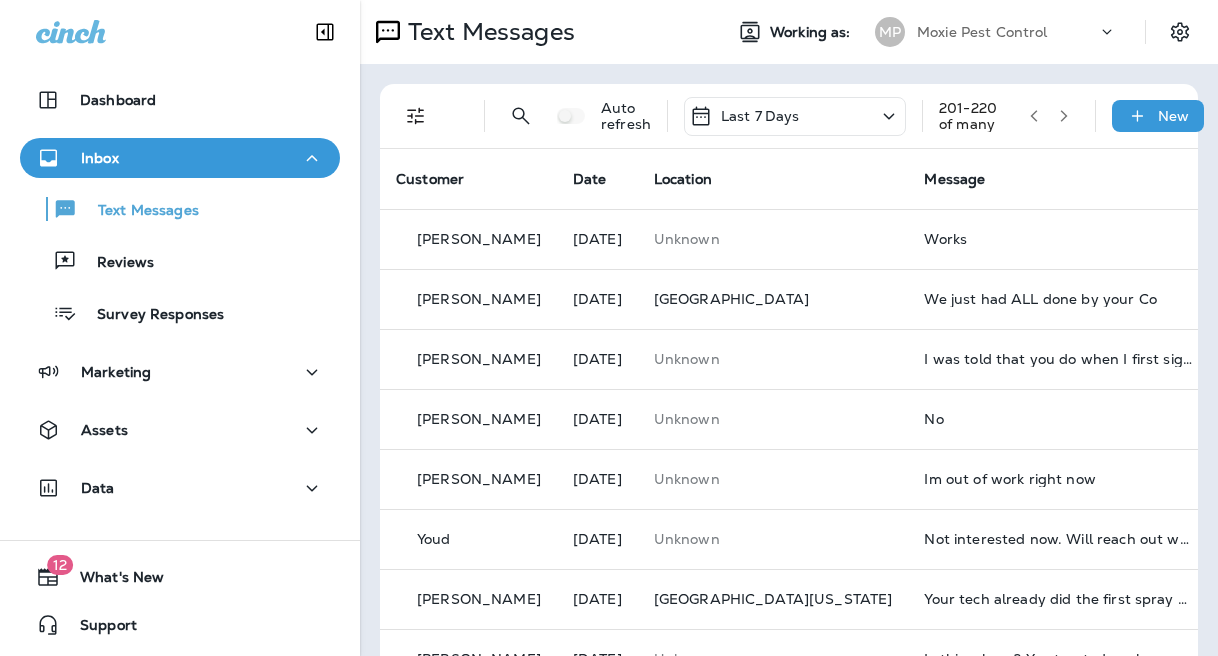 click 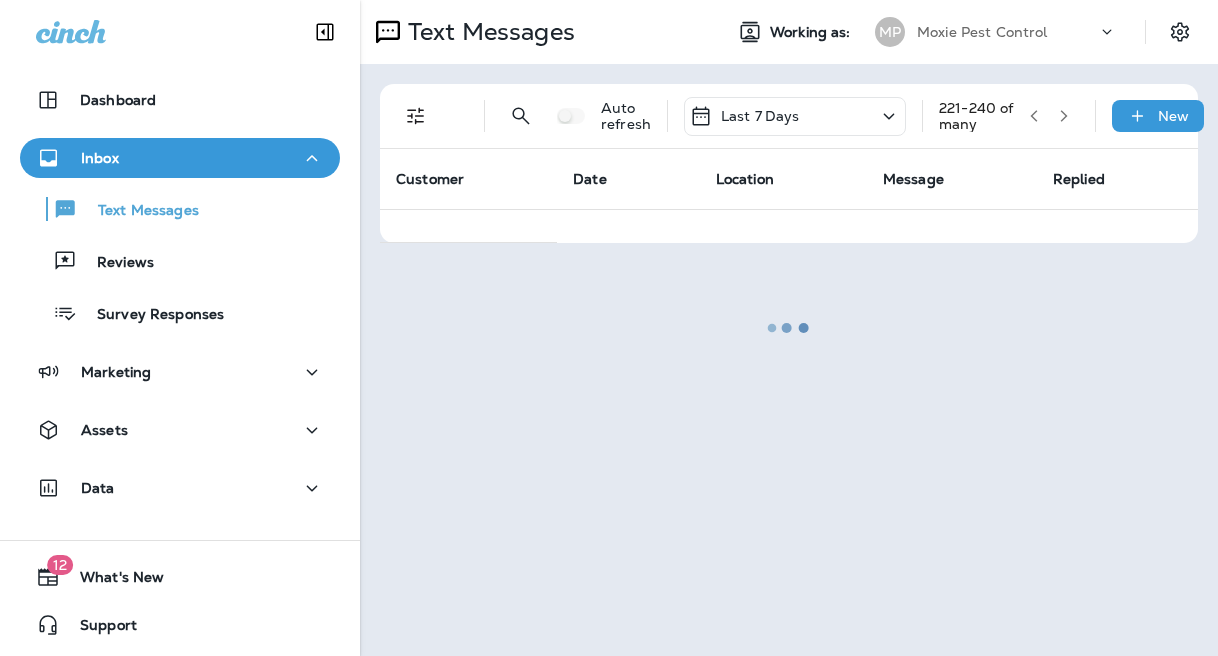 click at bounding box center [789, 328] 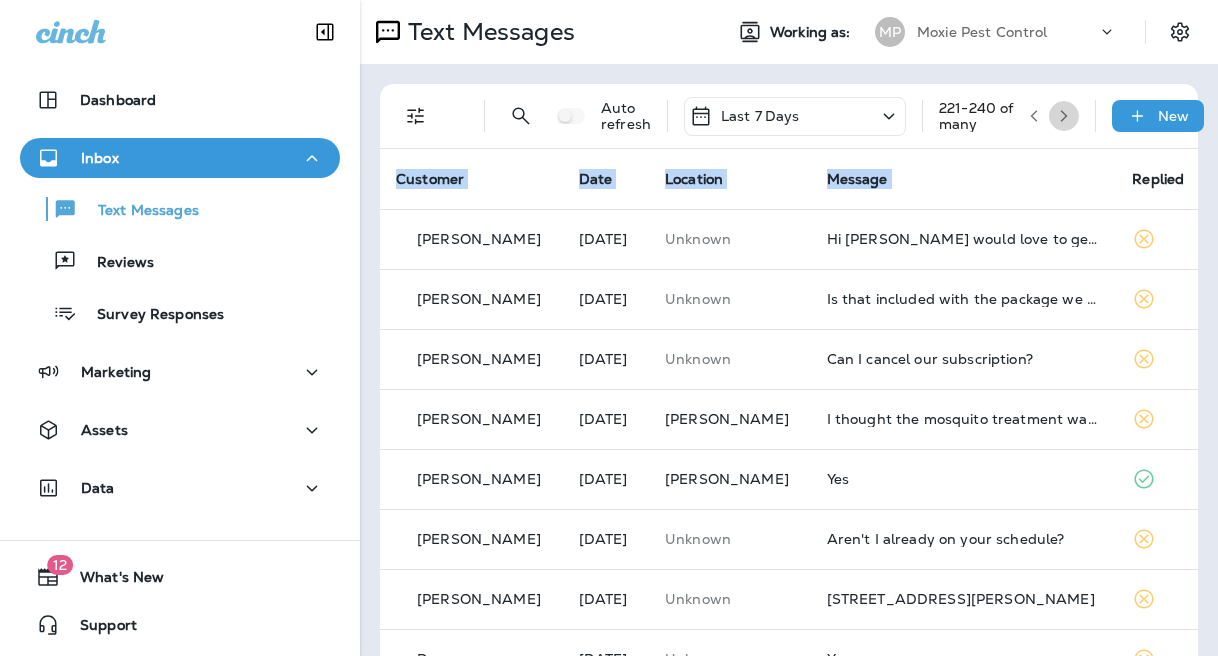 click 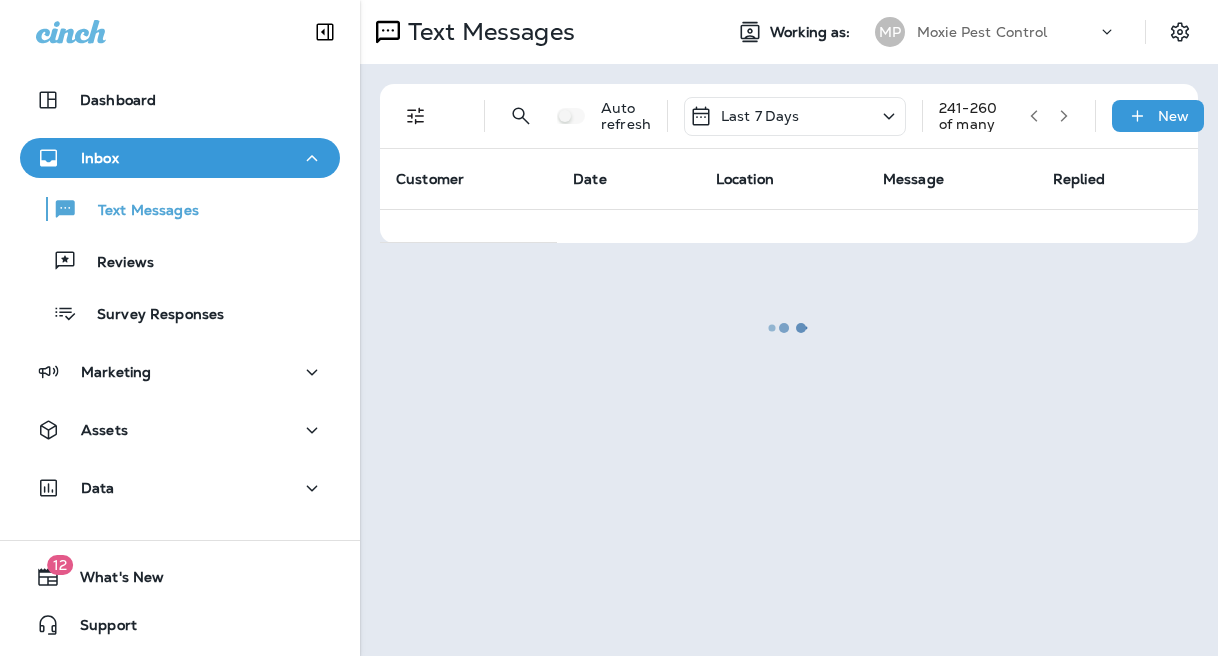click at bounding box center (789, 328) 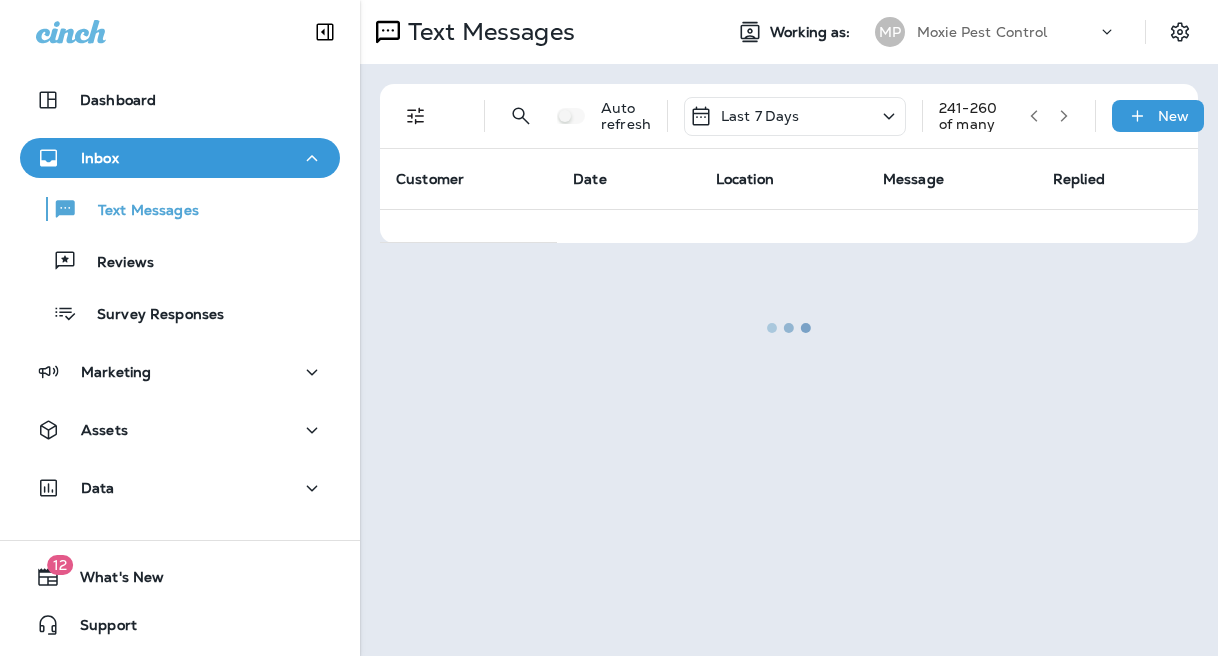 click at bounding box center [789, 328] 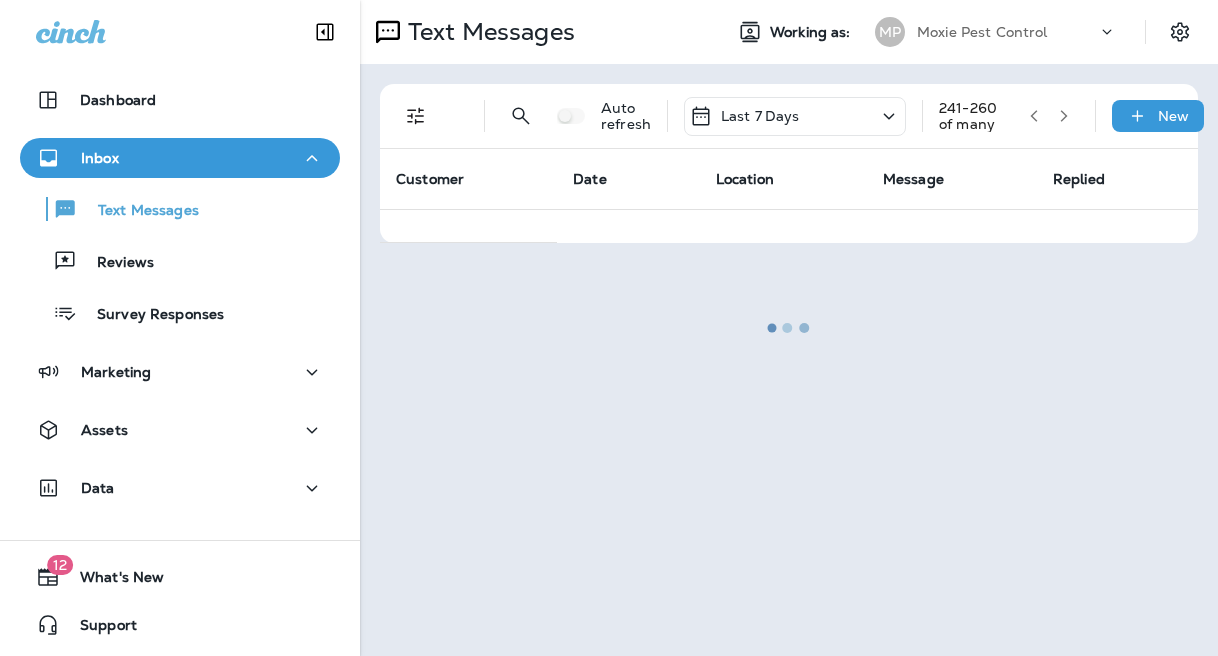 click at bounding box center (789, 328) 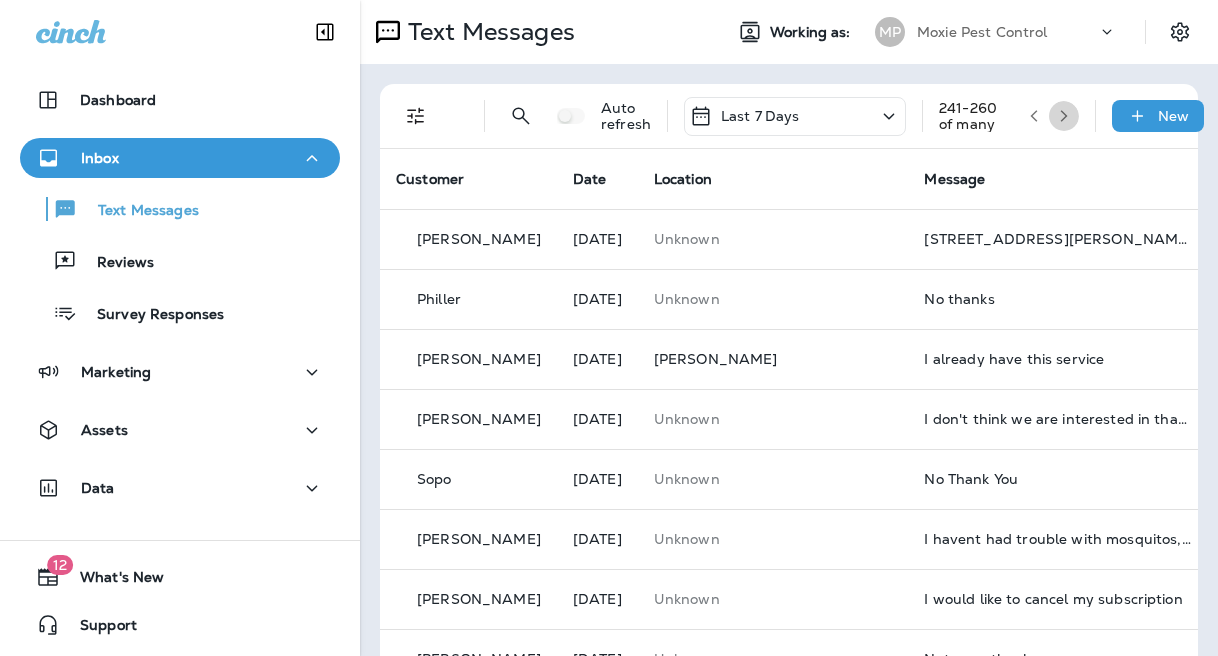 click 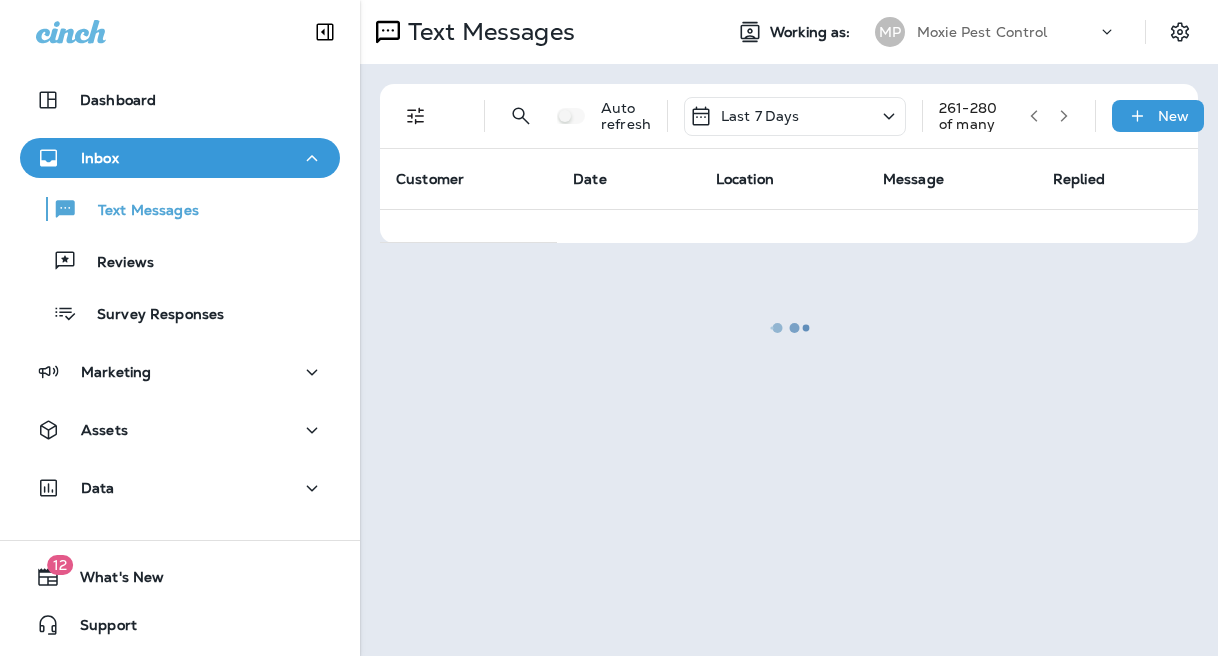 click at bounding box center (789, 328) 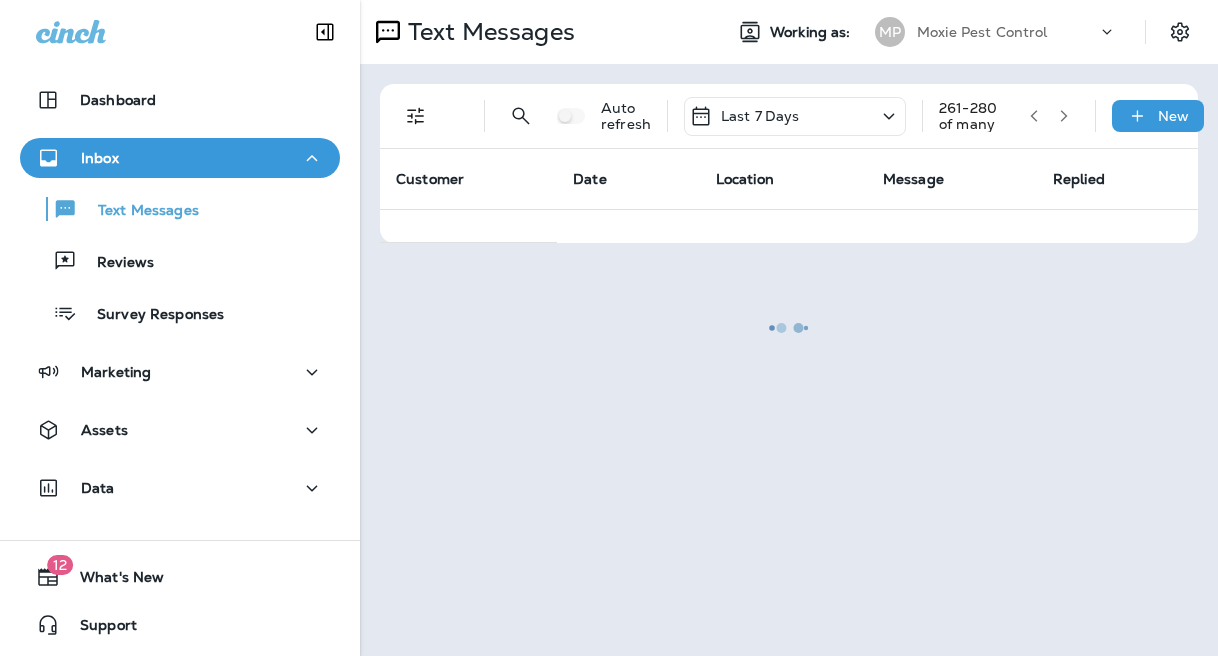 click at bounding box center (789, 328) 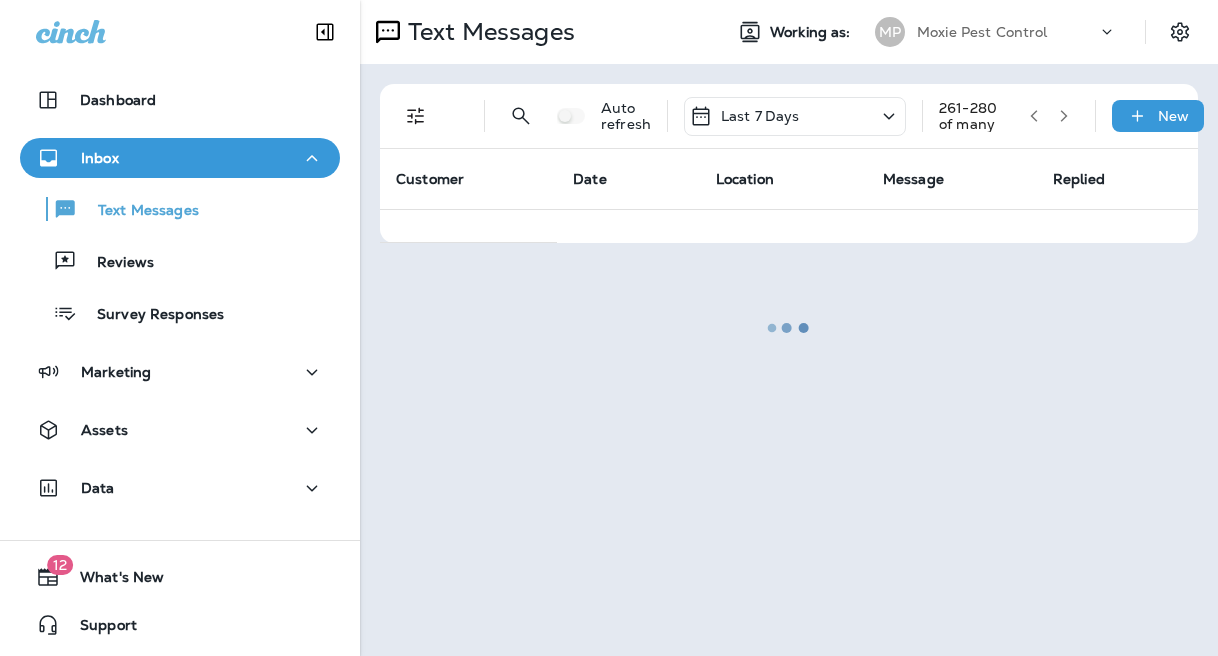 click at bounding box center [789, 328] 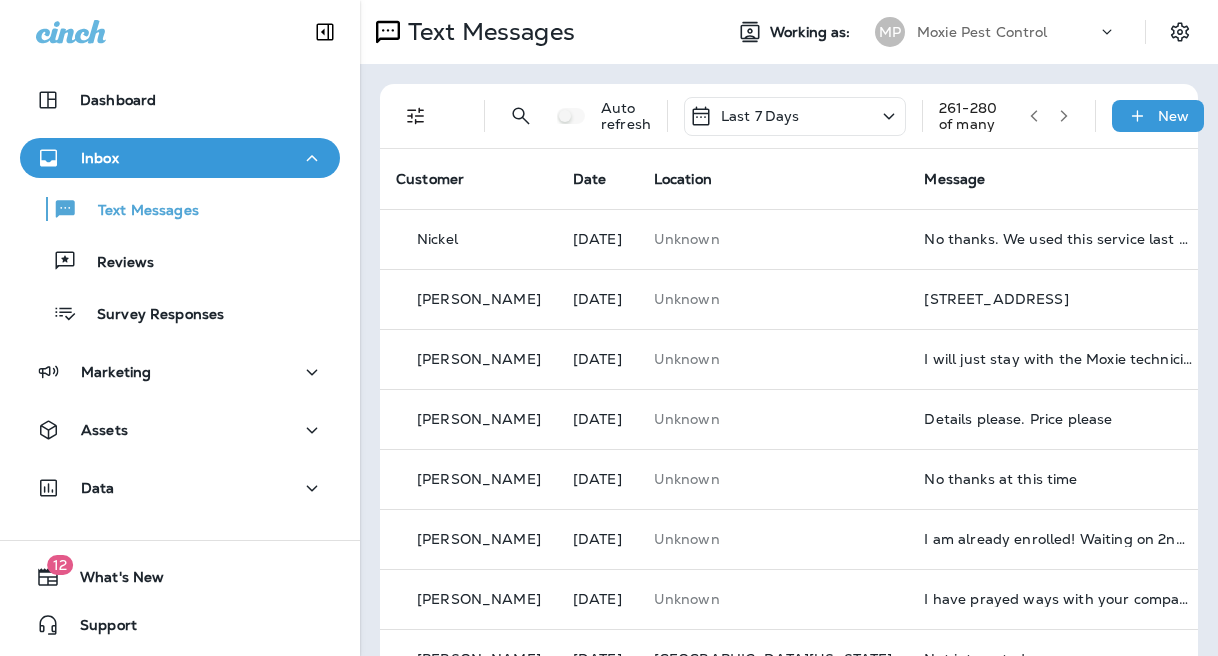 click 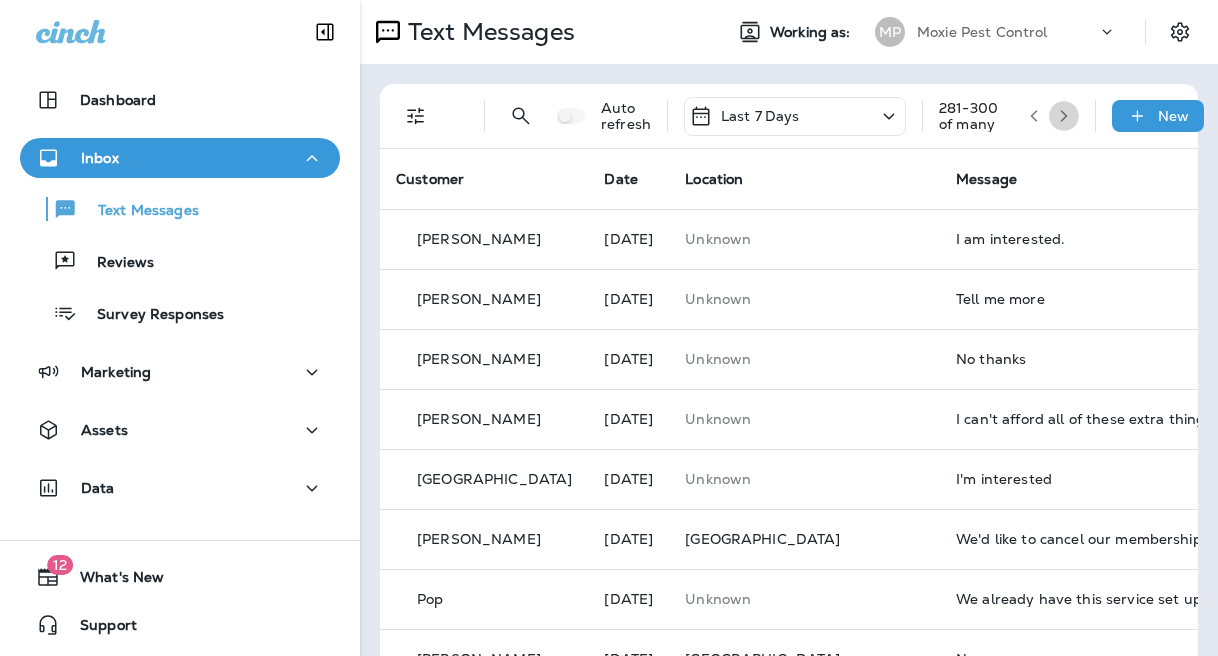 click 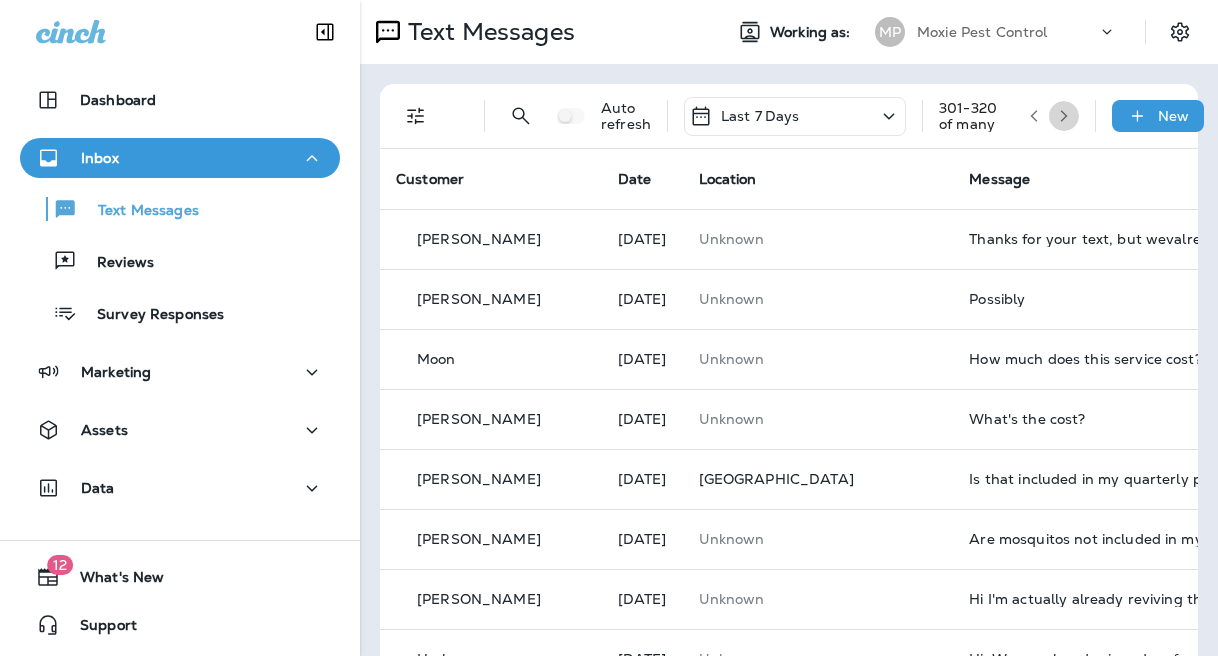 click 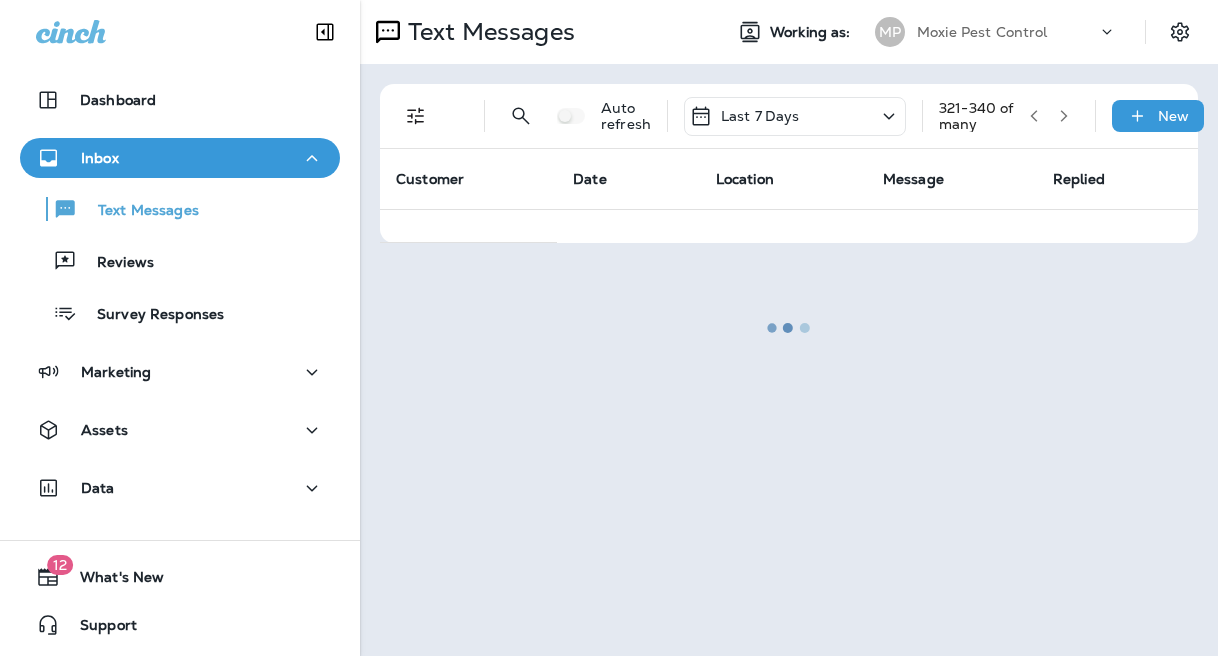 click at bounding box center (789, 328) 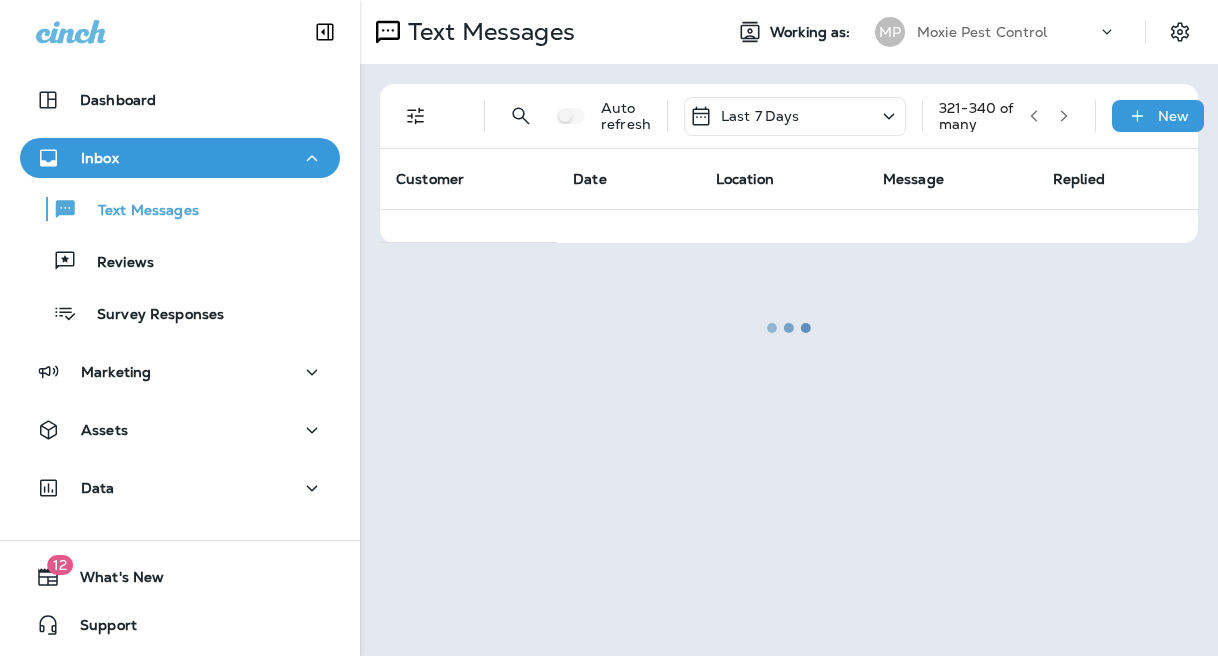 click at bounding box center [789, 328] 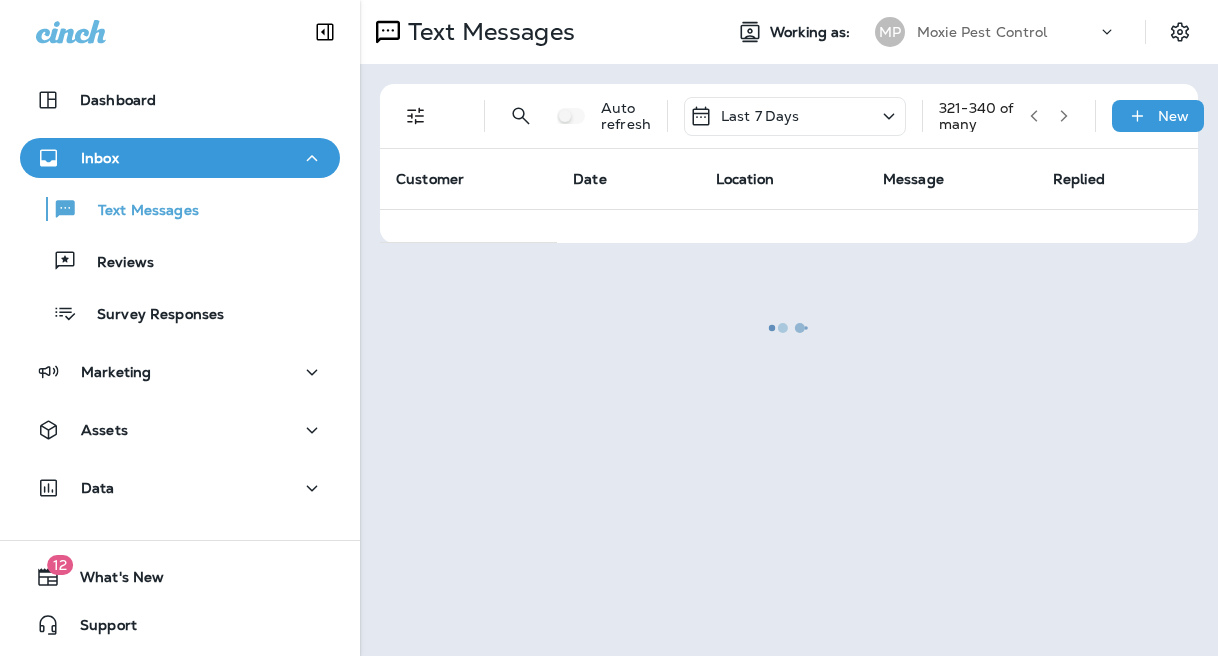 click 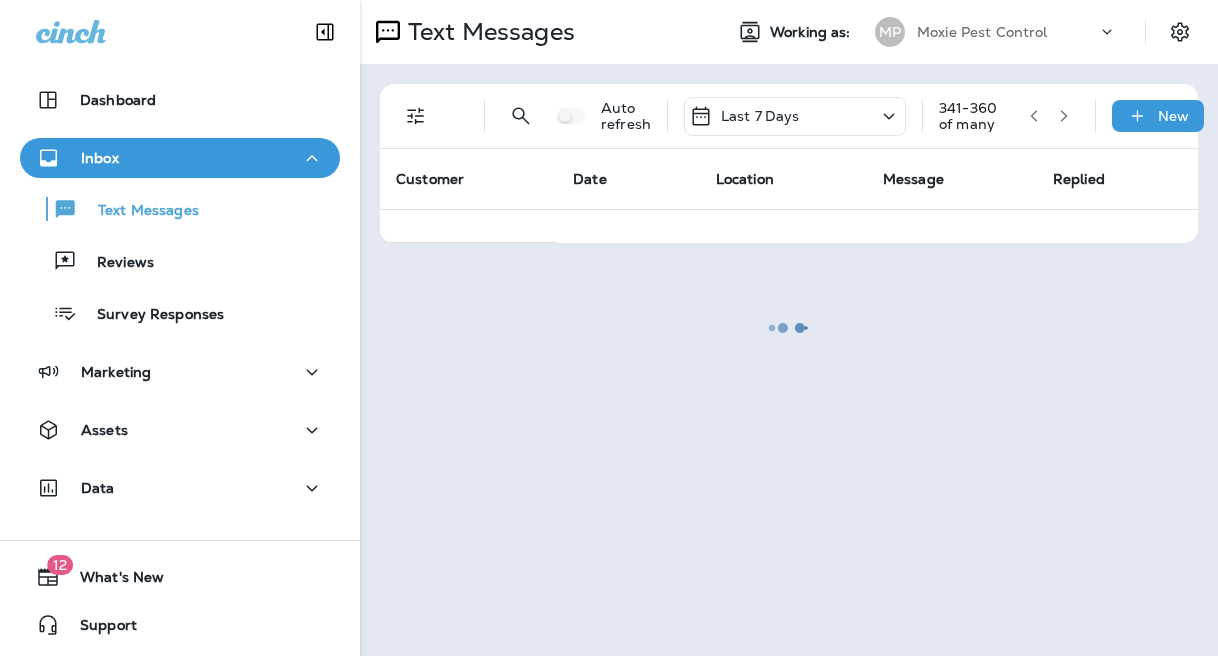 click at bounding box center (789, 328) 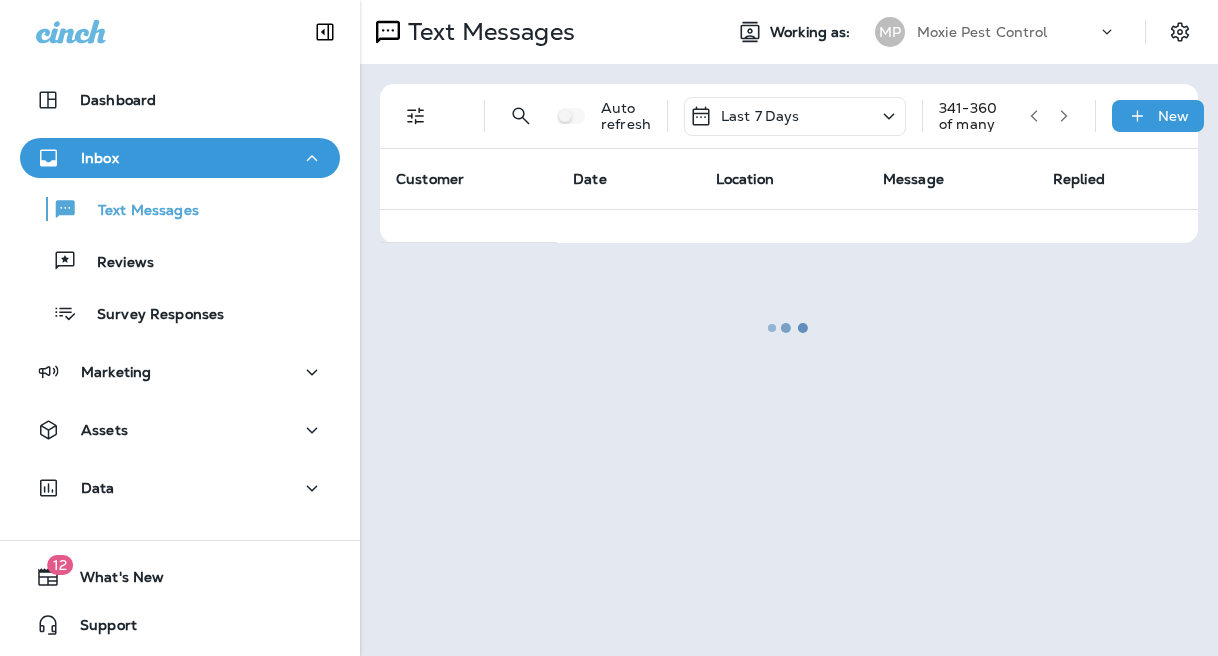 click at bounding box center [789, 328] 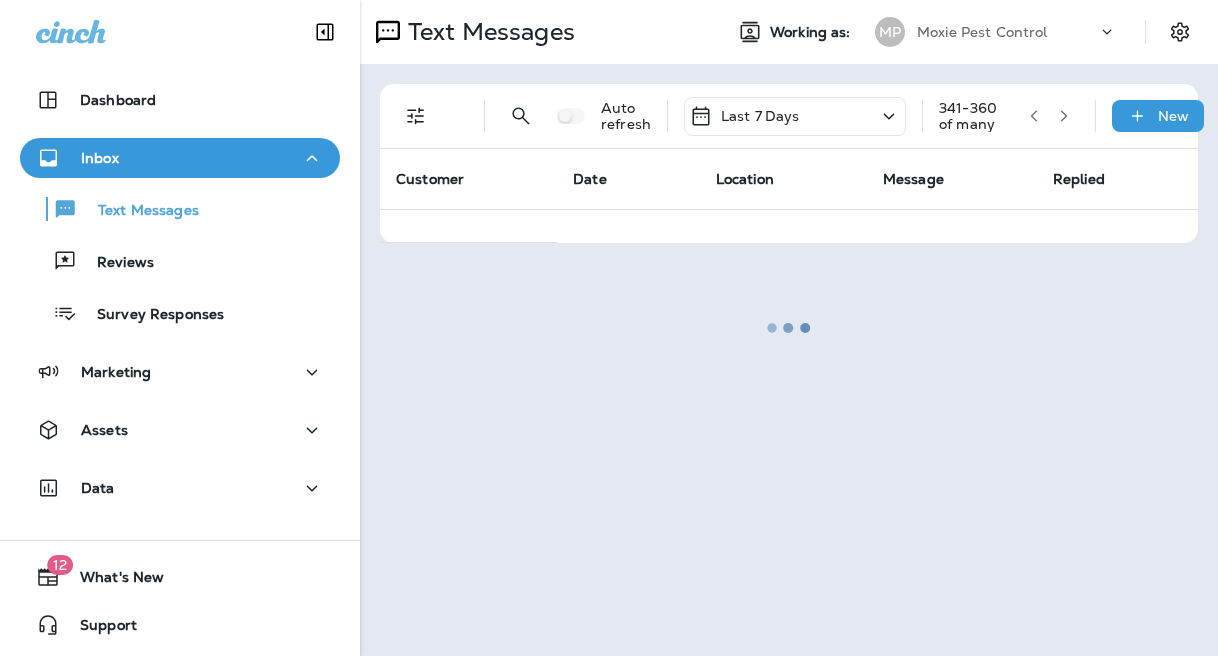 click at bounding box center (789, 328) 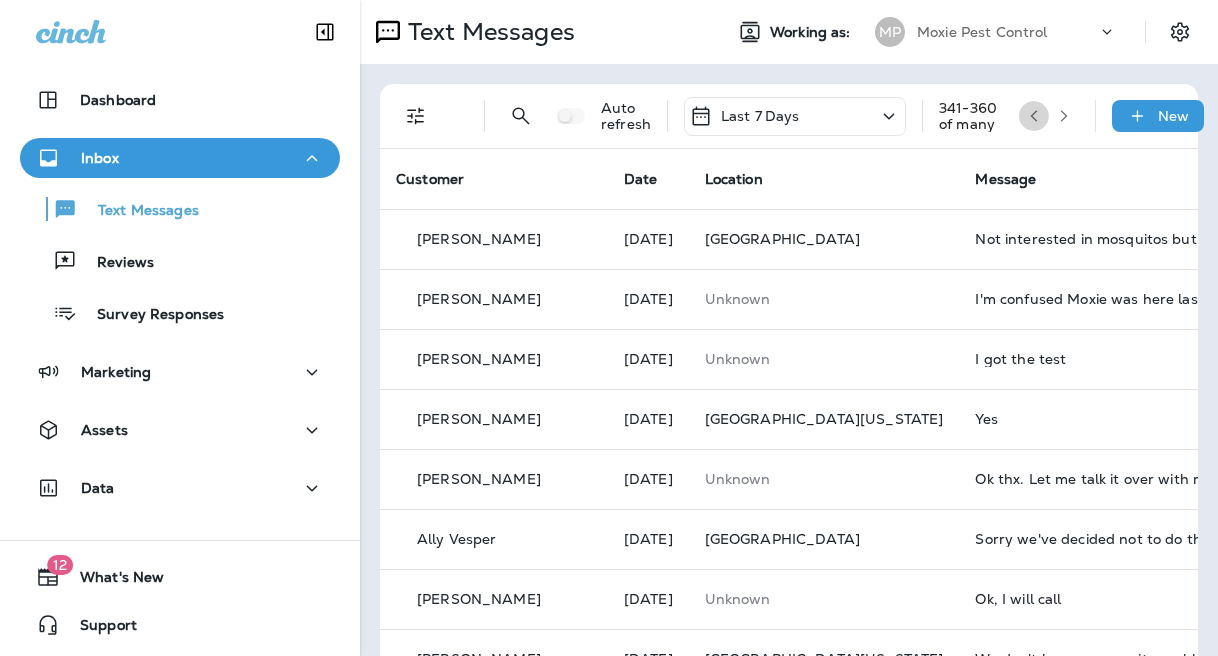 click at bounding box center (1034, 116) 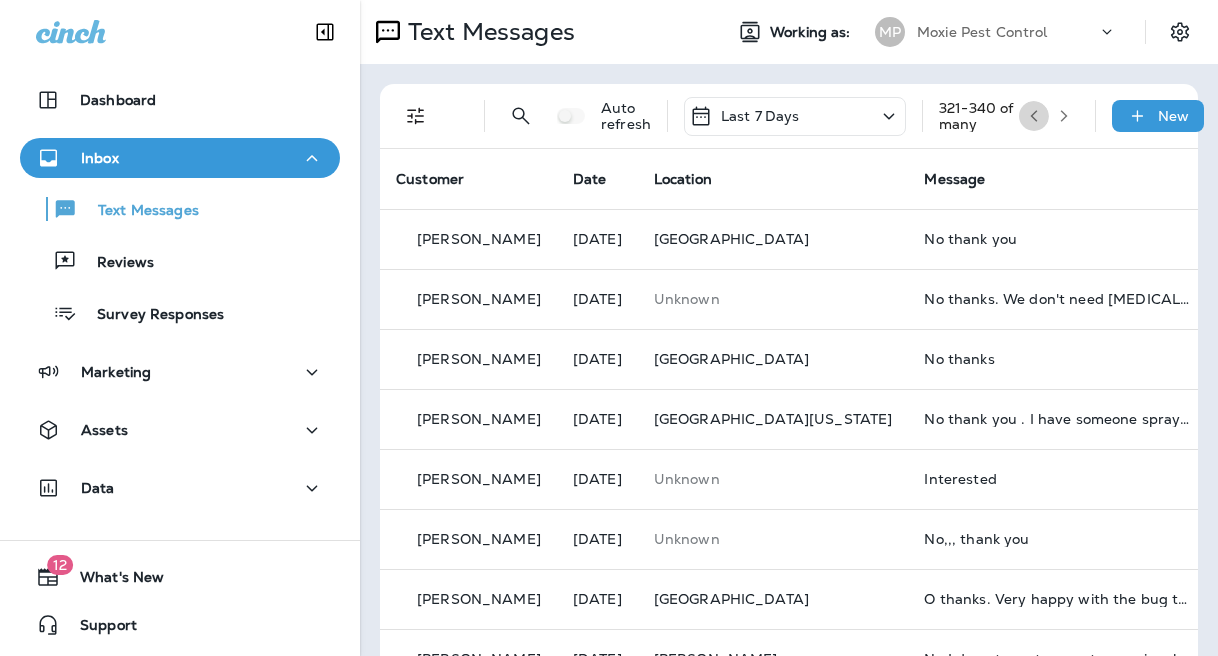 click at bounding box center (1034, 116) 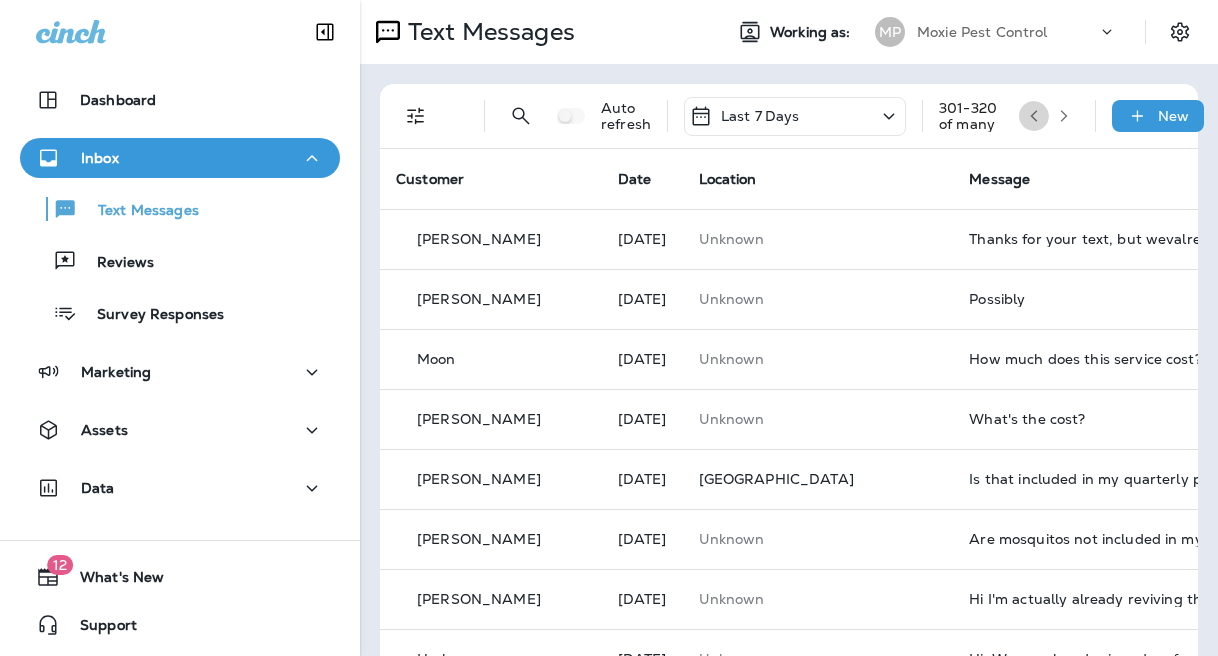 click at bounding box center [1034, 116] 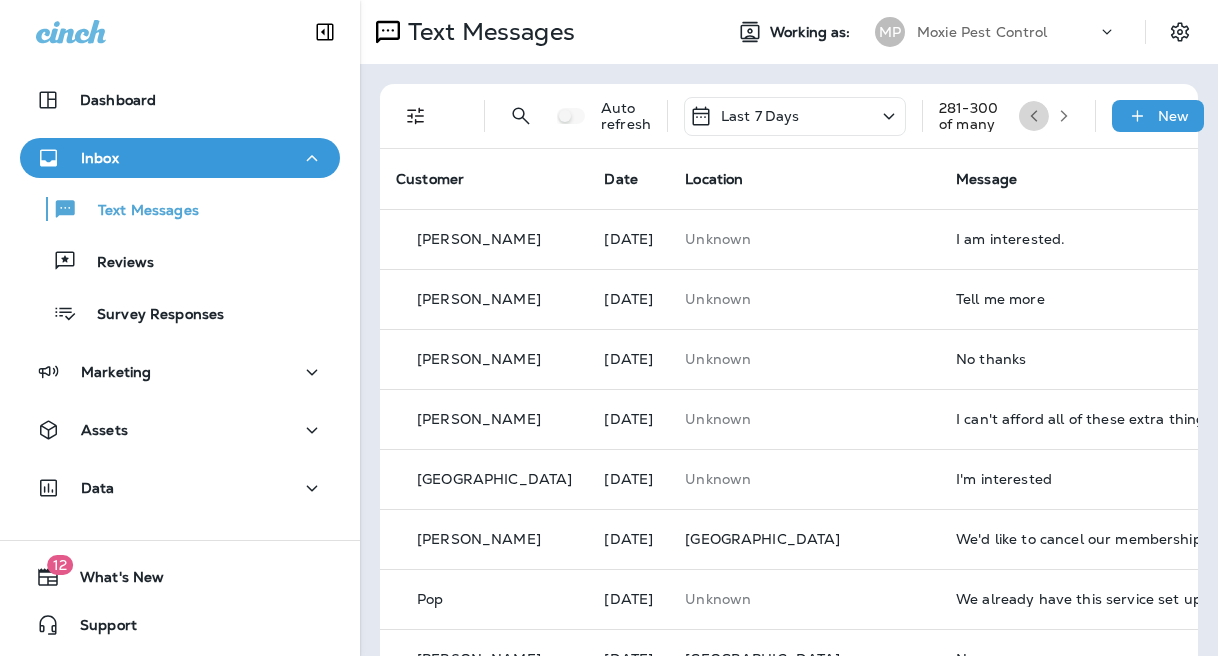 click at bounding box center [1034, 116] 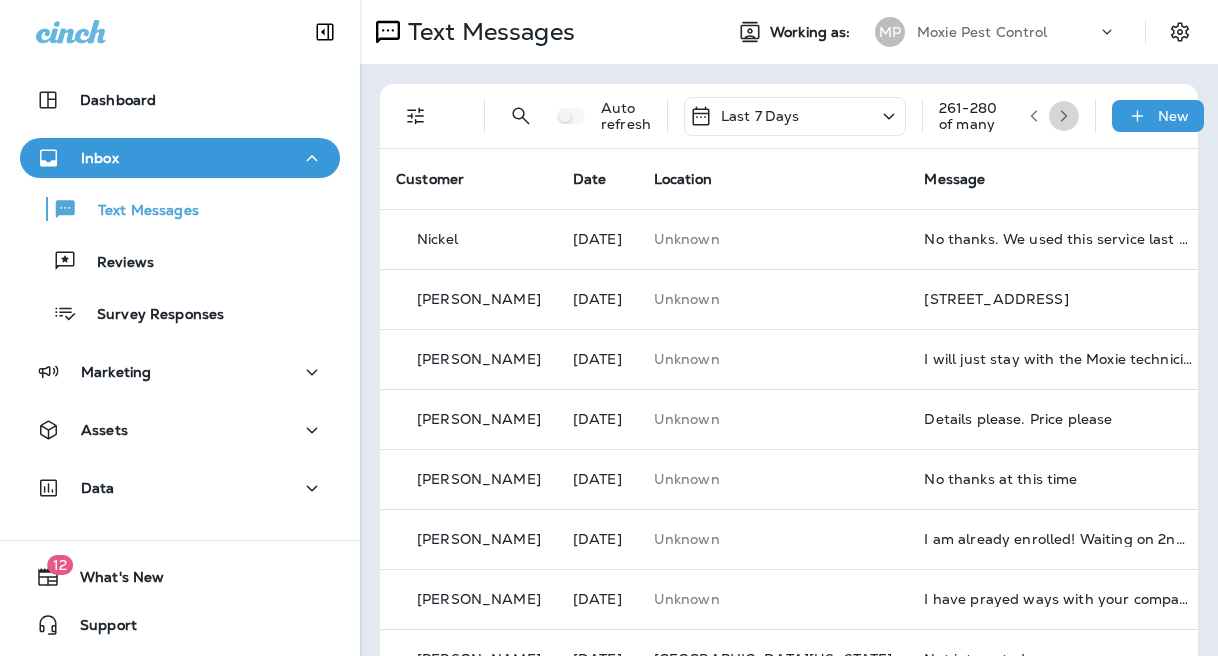 click 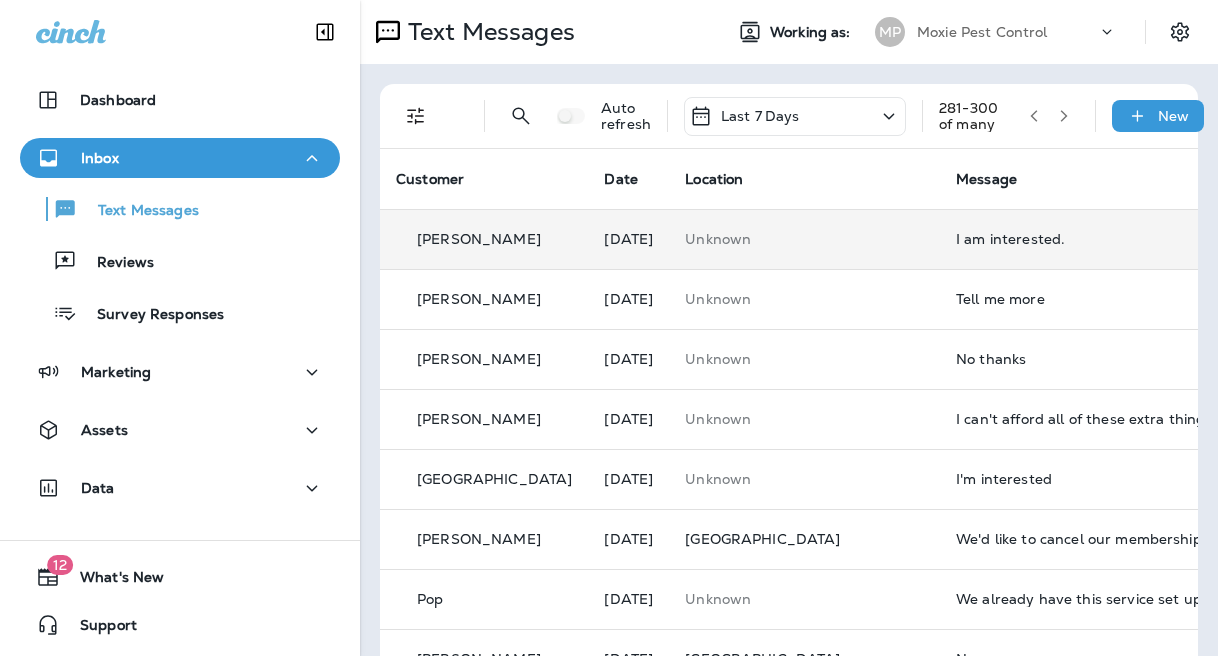 click on "I am interested." at bounding box center (1090, 239) 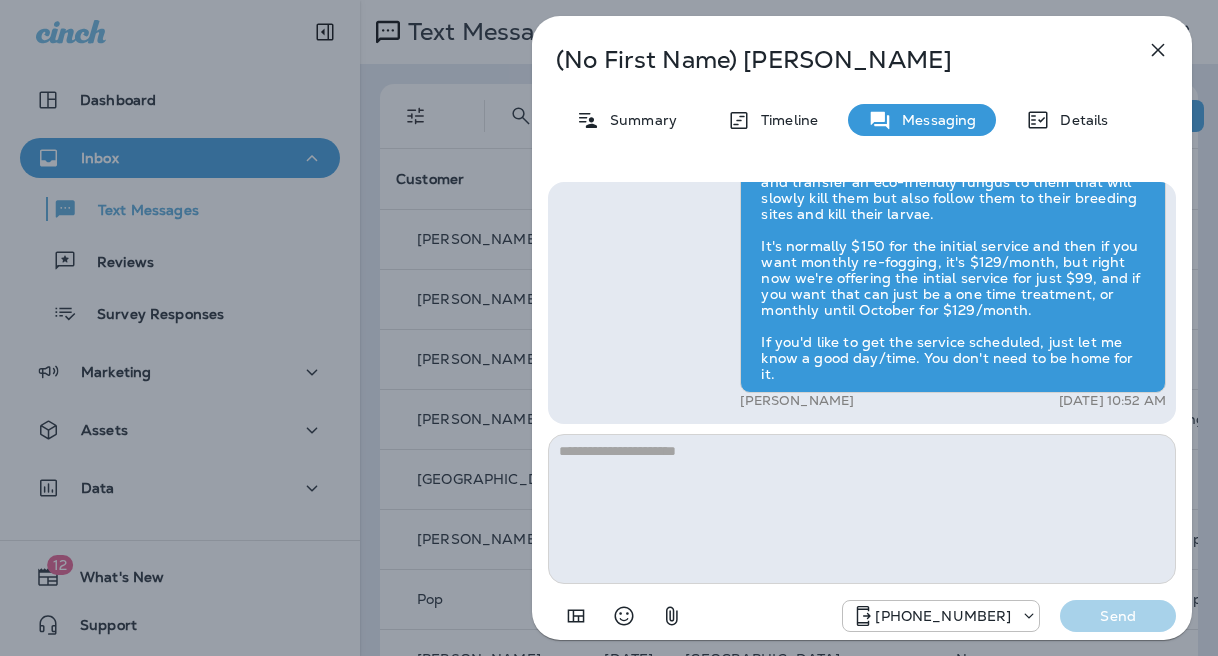 click at bounding box center [1158, 50] 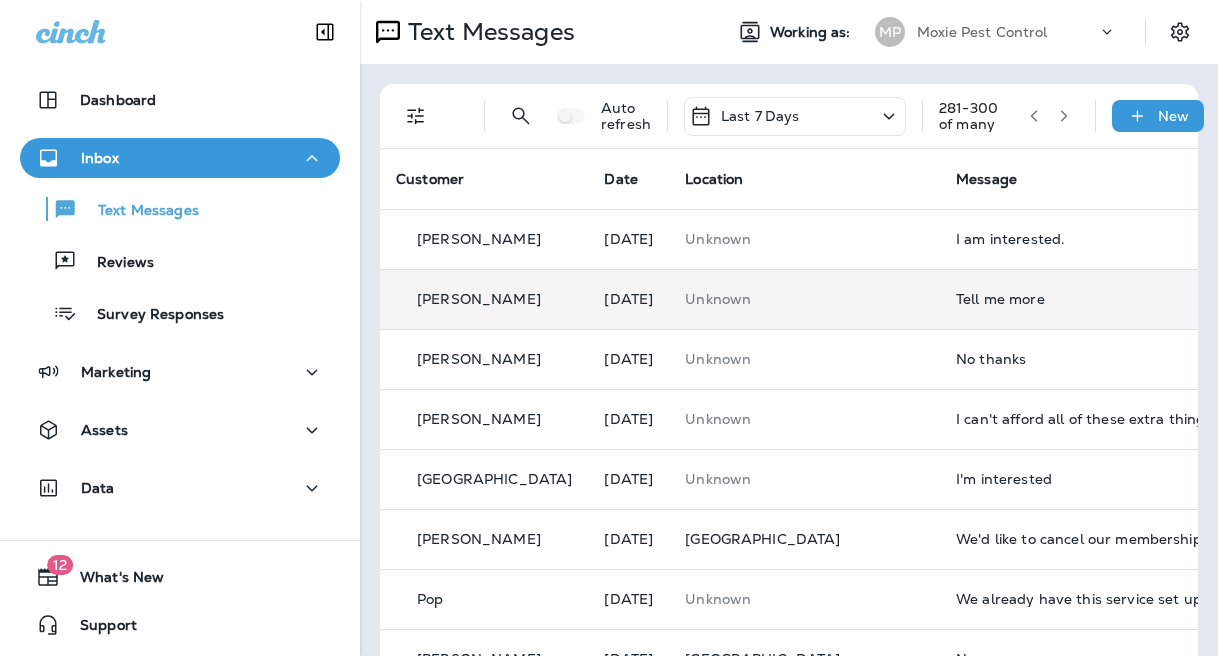 click on "Tell me more" at bounding box center (1090, 299) 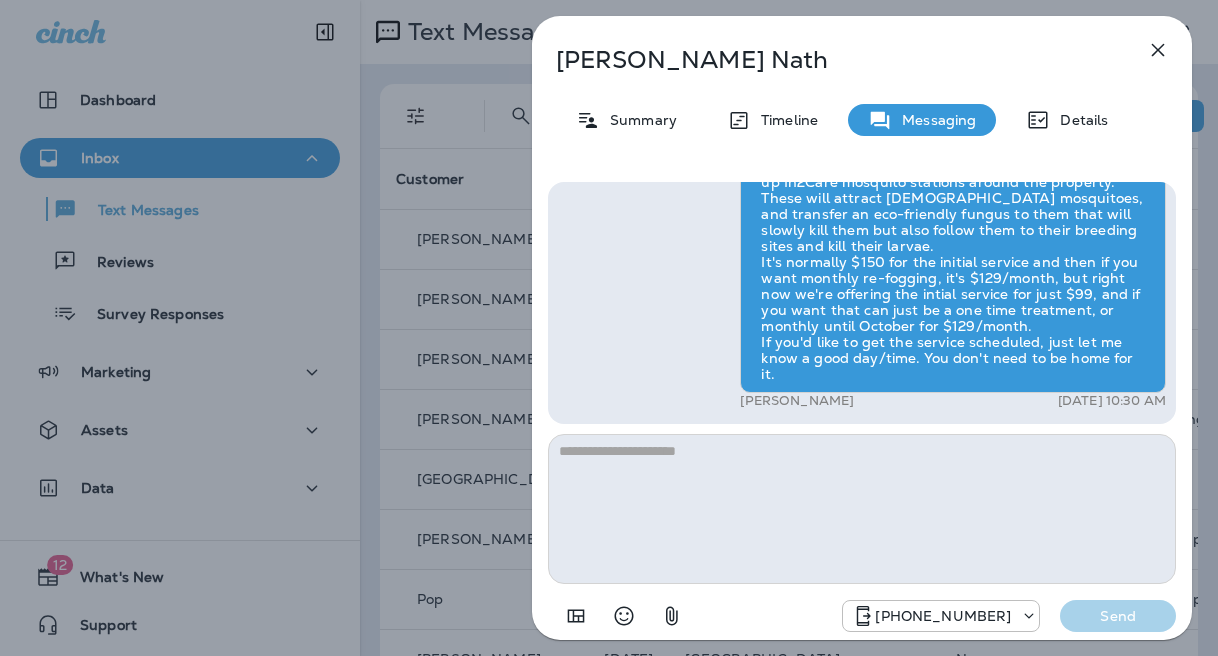 click at bounding box center [1158, 50] 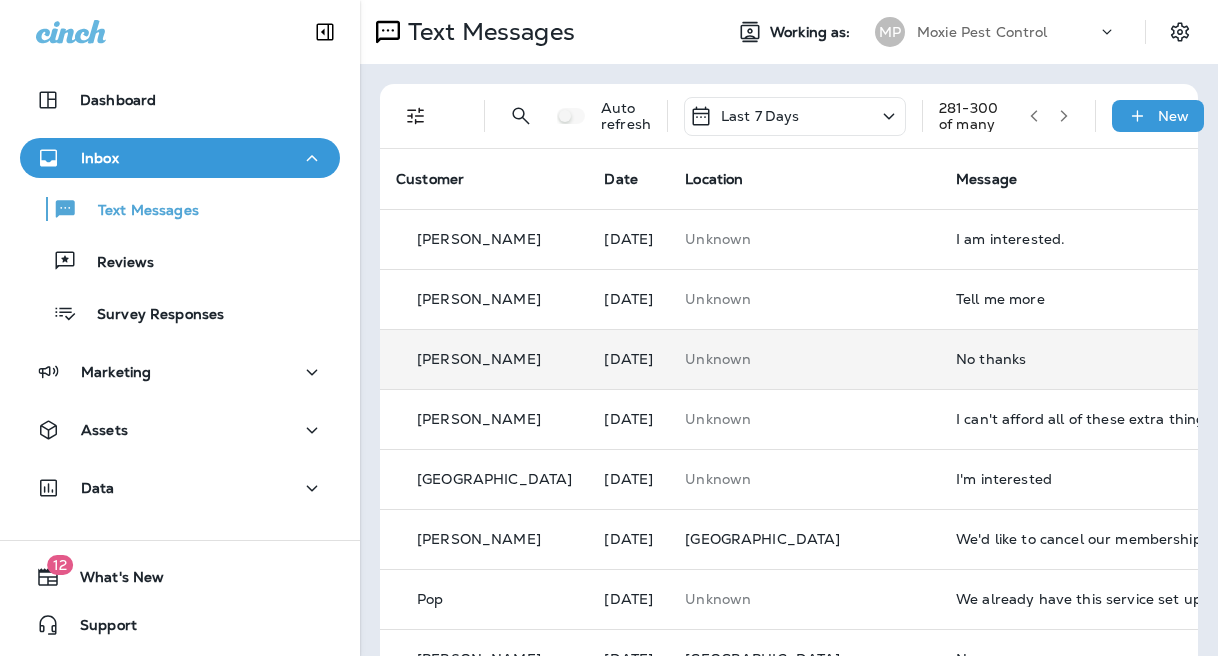 click on "No thanks" at bounding box center [1090, 359] 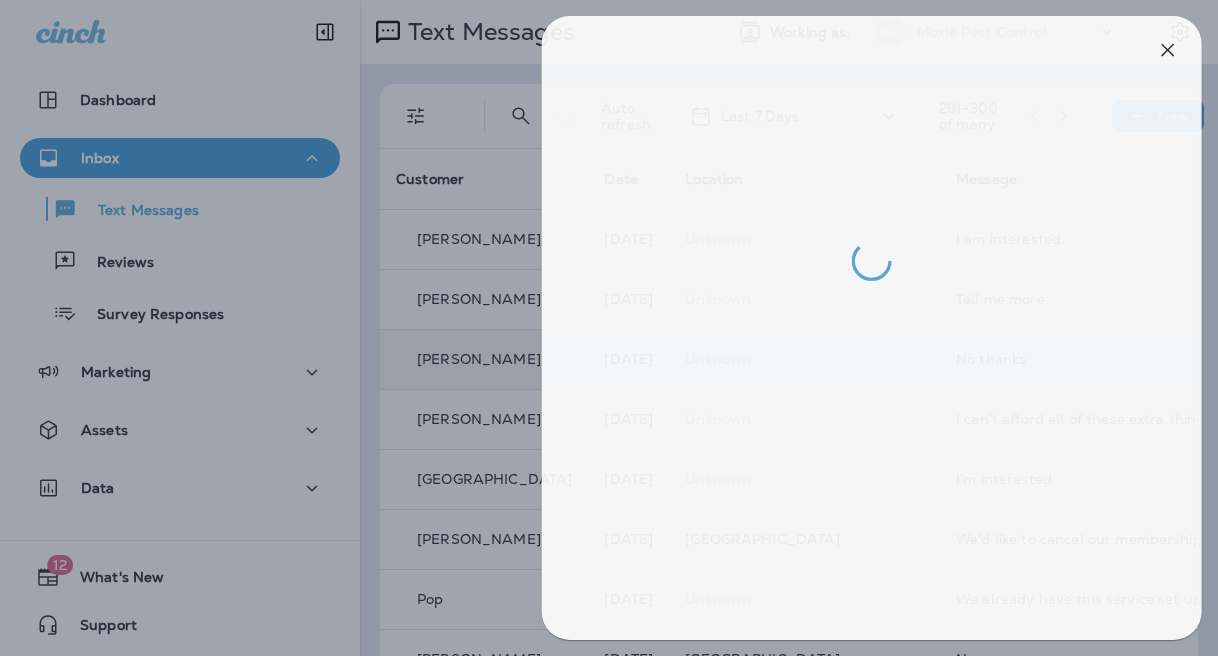 drag, startPoint x: 1177, startPoint y: 14, endPoint x: 1164, endPoint y: 42, distance: 30.870699 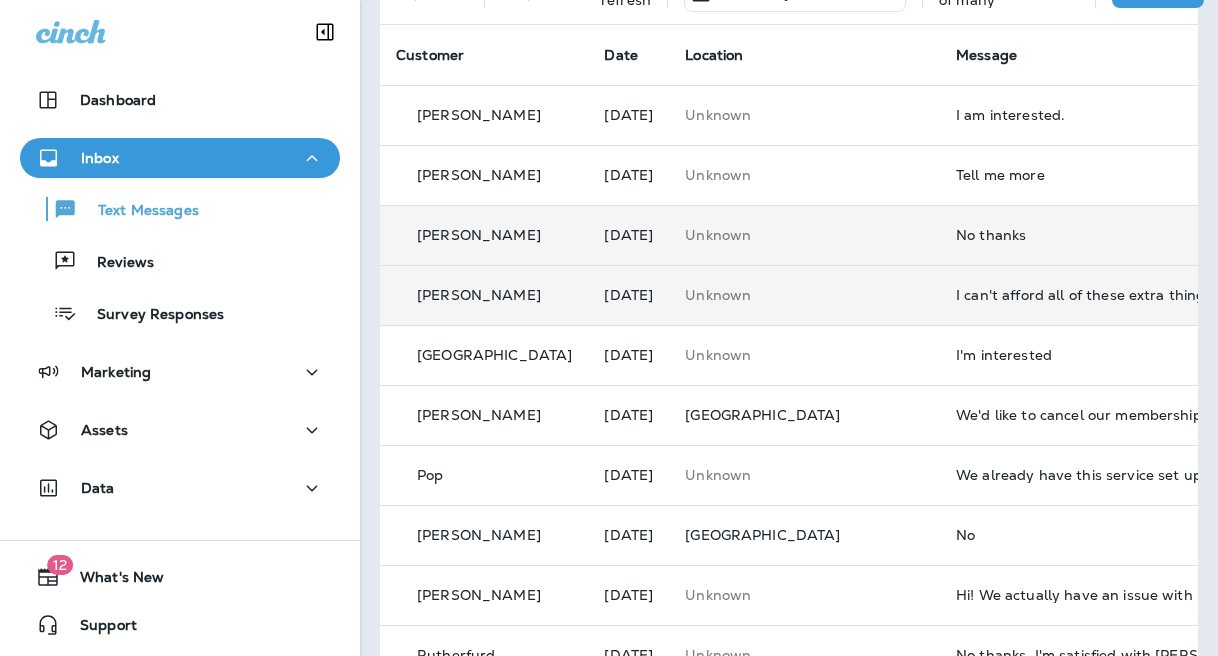scroll, scrollTop: 135, scrollLeft: 0, axis: vertical 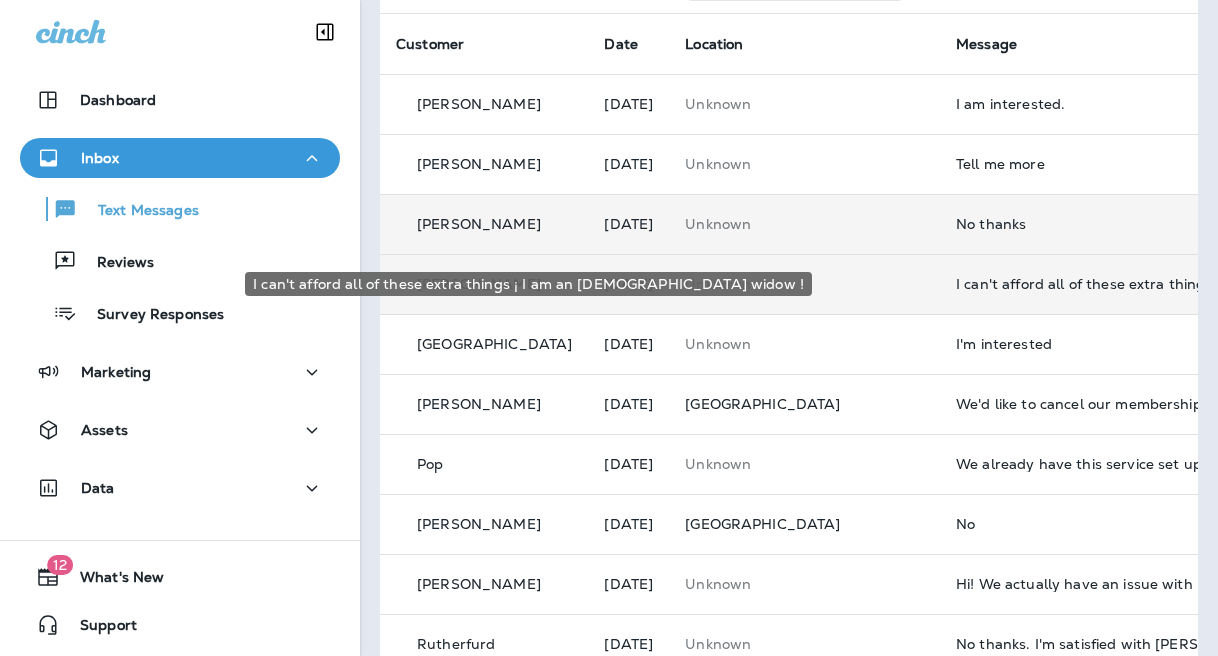 click on "I can't afford all of these extra things ¡ I am an [DEMOGRAPHIC_DATA] widow !" at bounding box center (1090, 284) 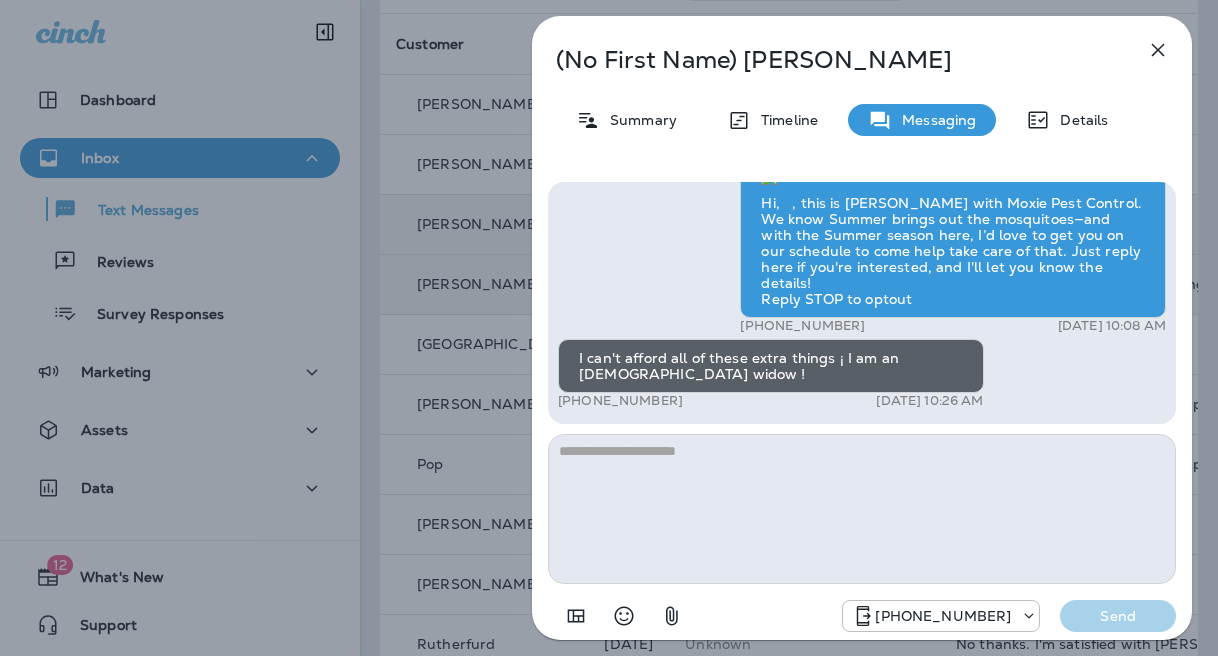 click at bounding box center (1158, 50) 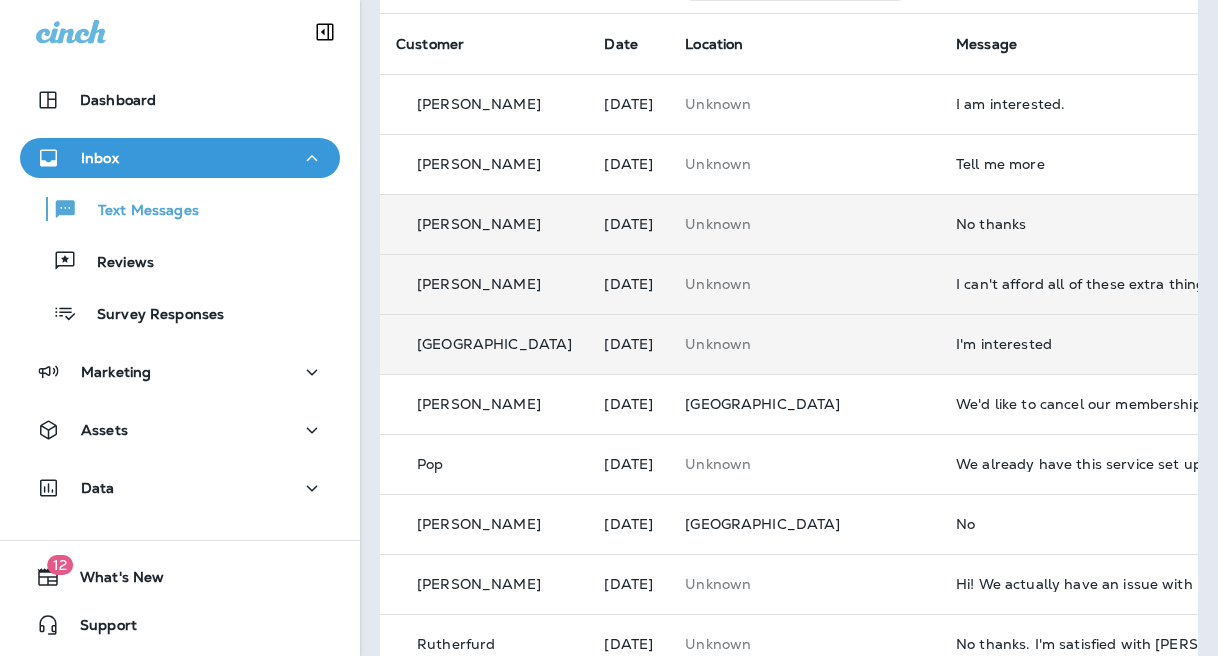 click on "I'm interested" at bounding box center (1090, 344) 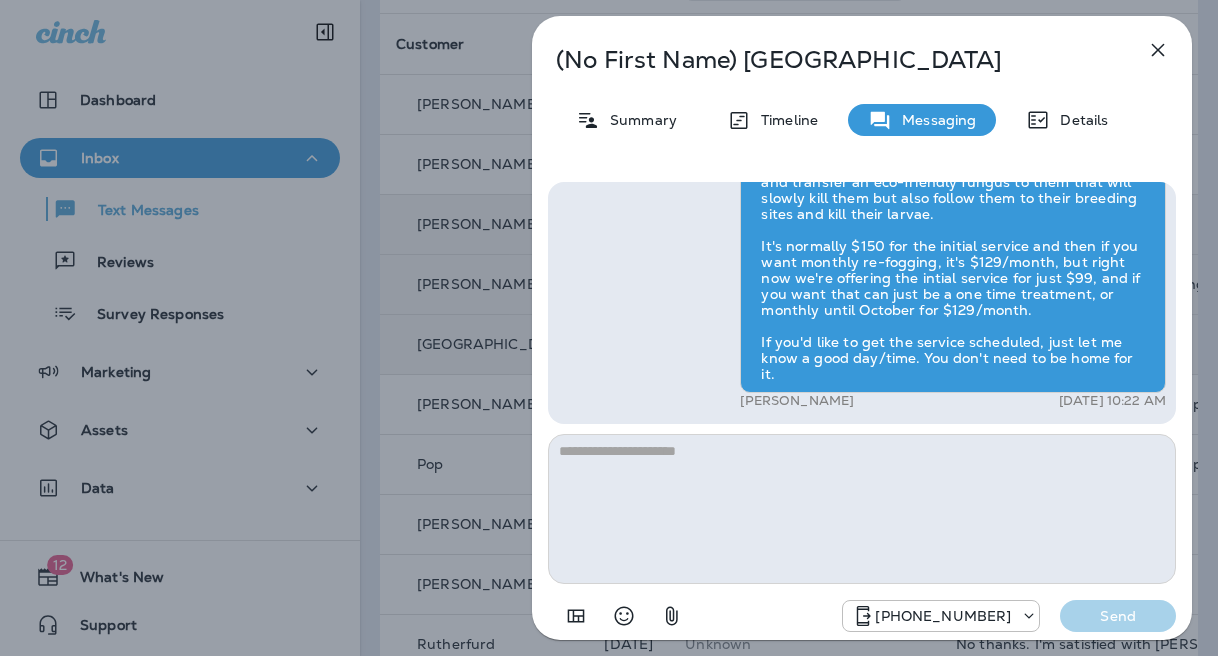 click 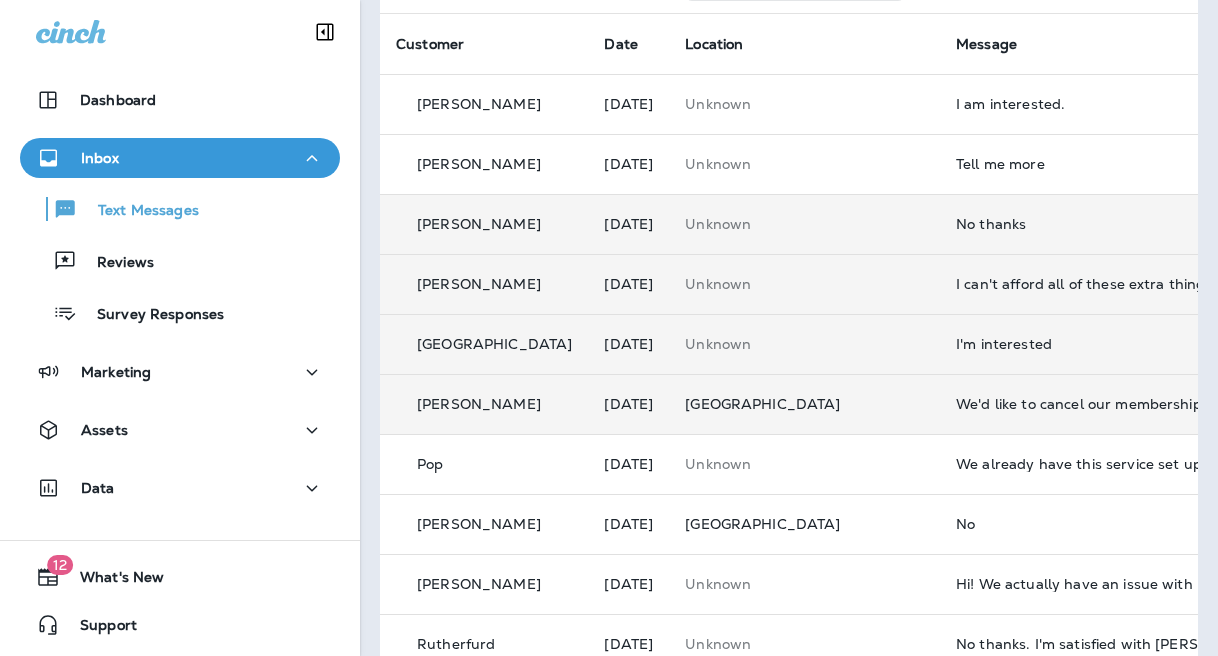 click on "We'd like to cancel our membership" at bounding box center [1090, 404] 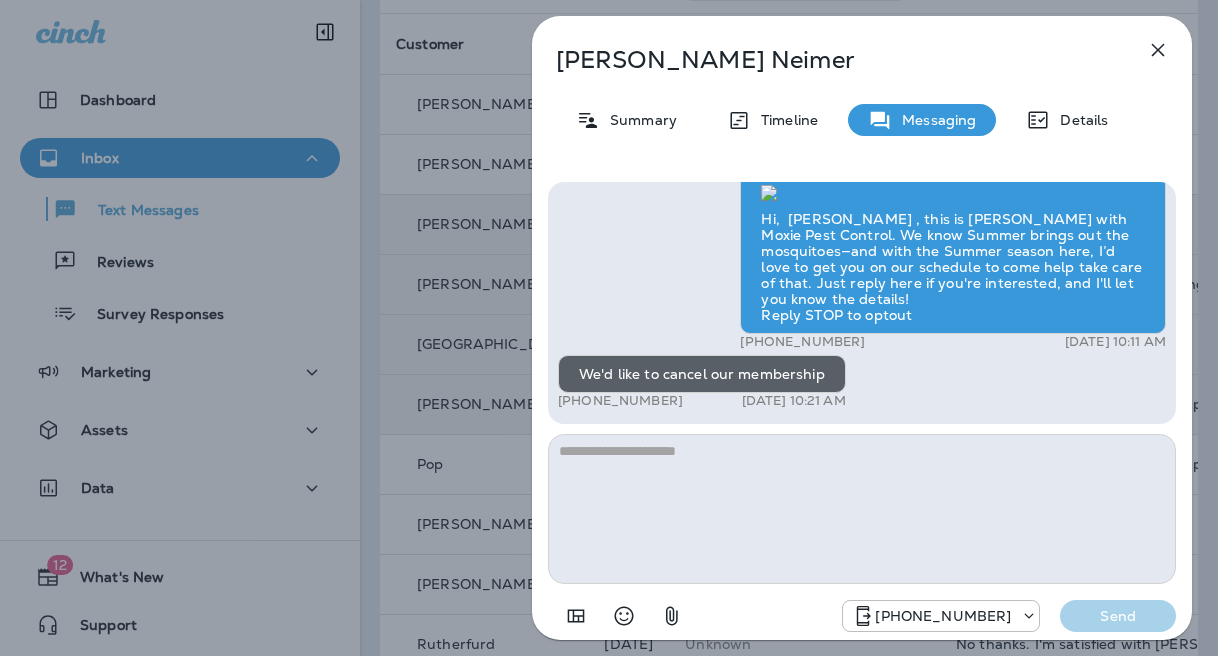 click 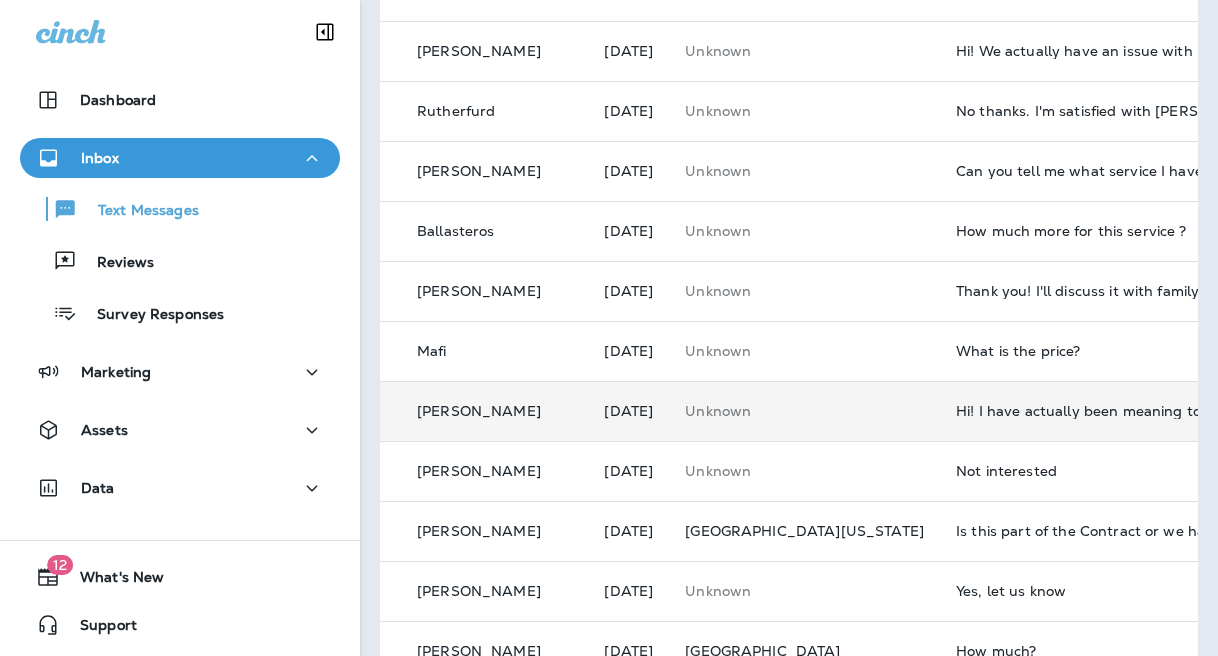 scroll, scrollTop: 789, scrollLeft: 0, axis: vertical 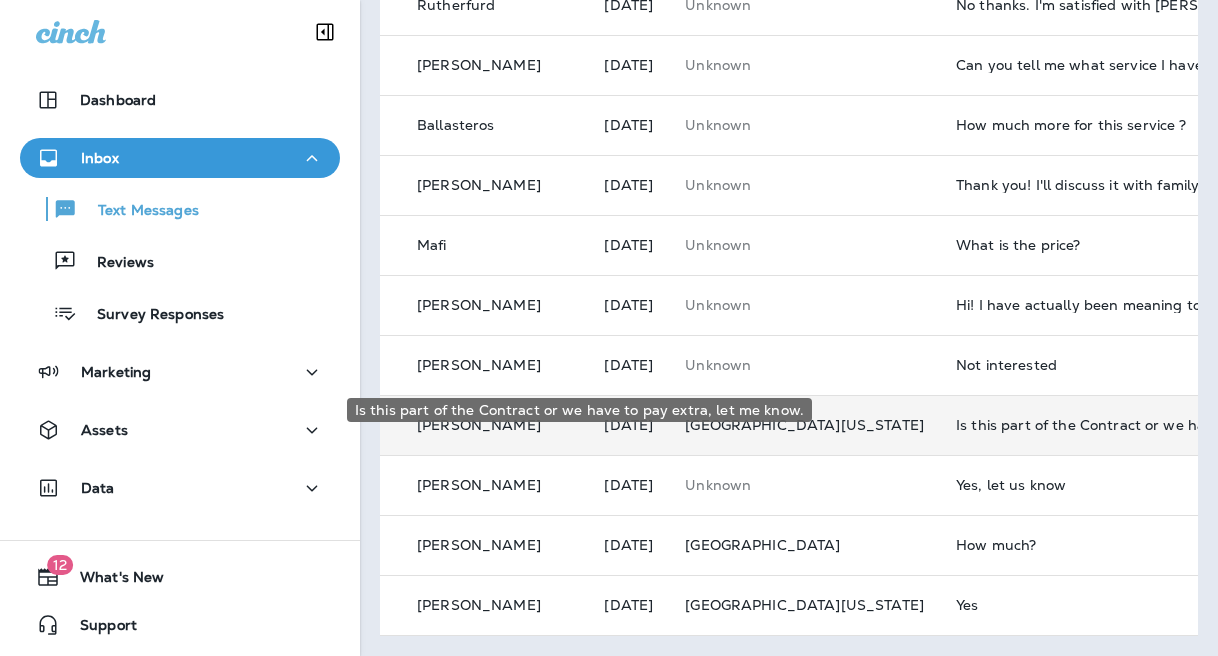 click on "Is this part of the Contract or we have to pay extra, let me know." at bounding box center (1090, 425) 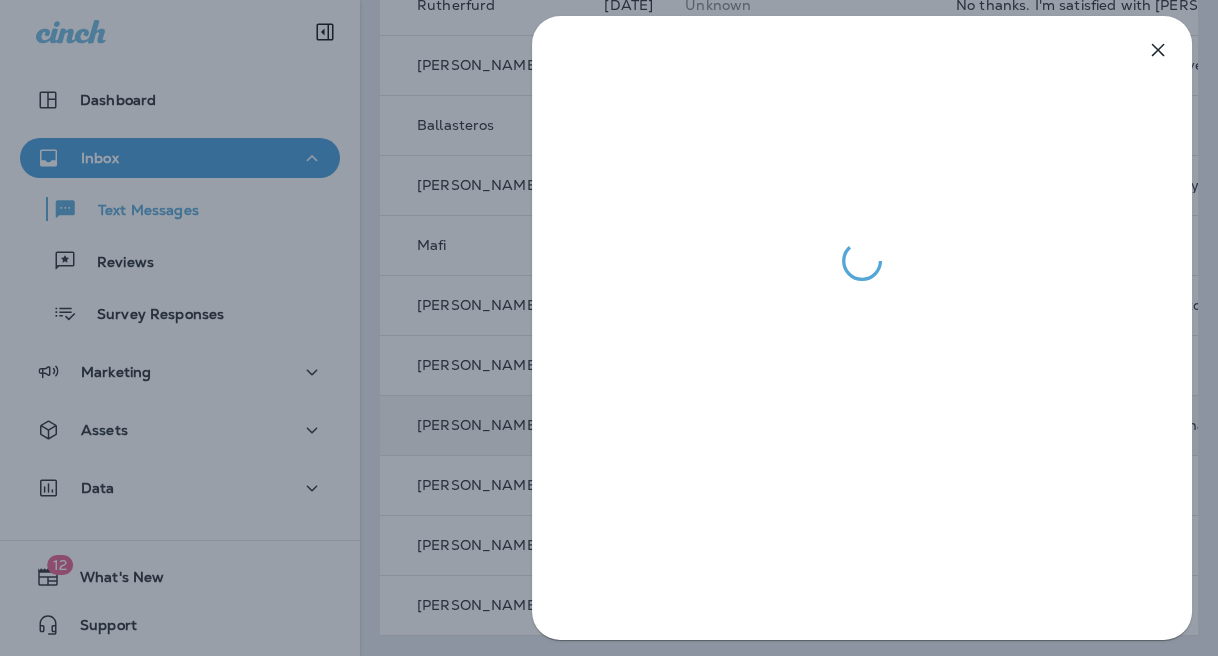 click at bounding box center [609, 328] 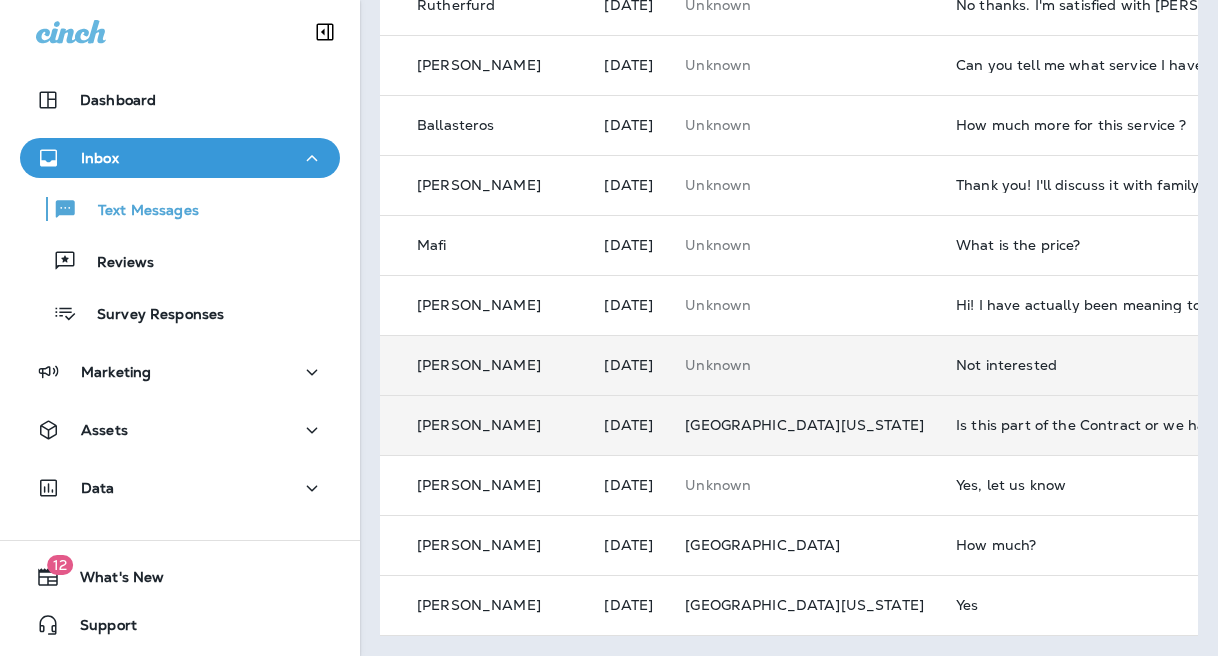 click on "Not interested" at bounding box center (1090, 365) 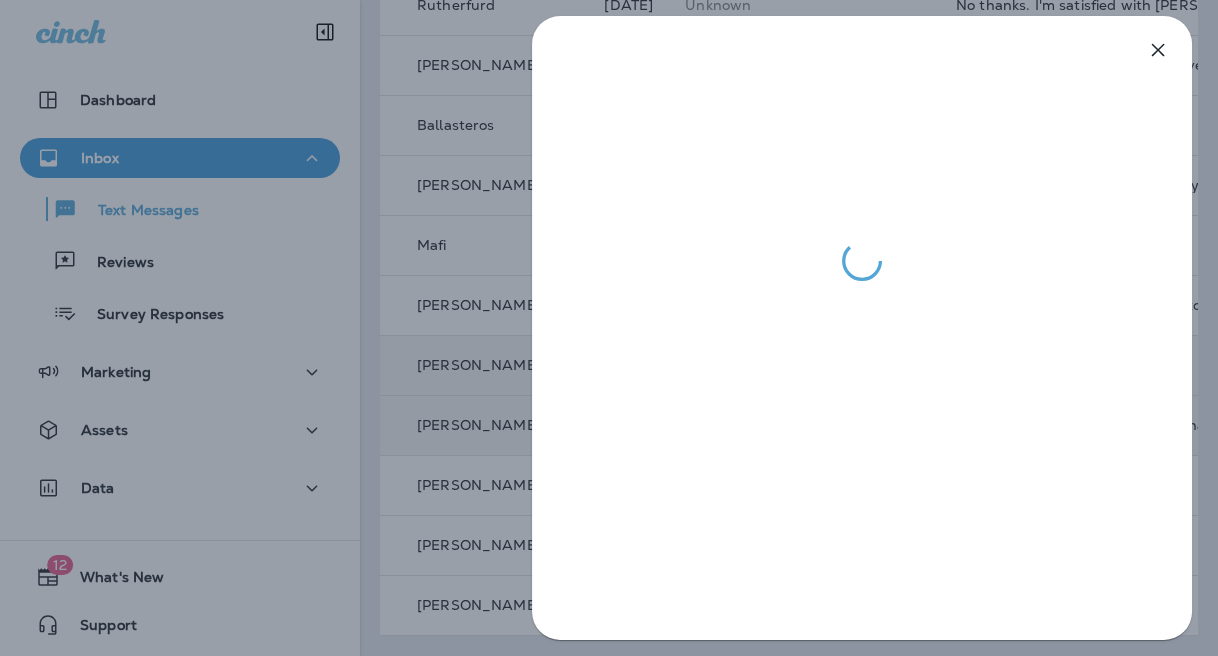 drag, startPoint x: 448, startPoint y: 368, endPoint x: 461, endPoint y: 369, distance: 13.038404 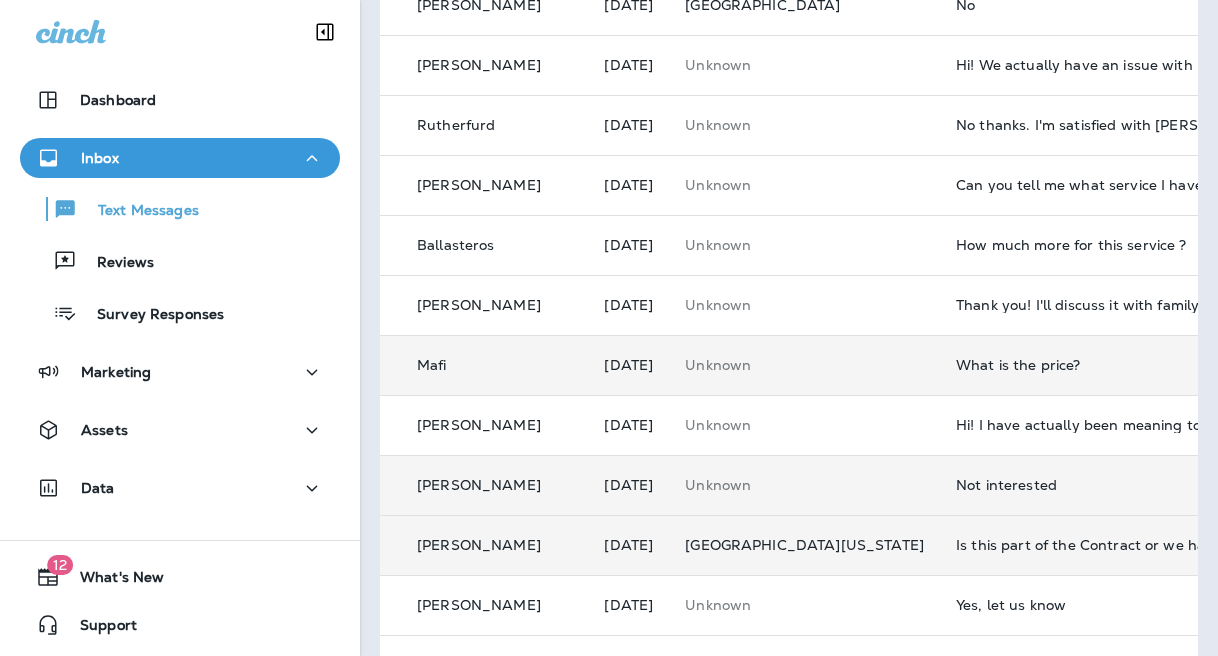 scroll, scrollTop: 622, scrollLeft: 0, axis: vertical 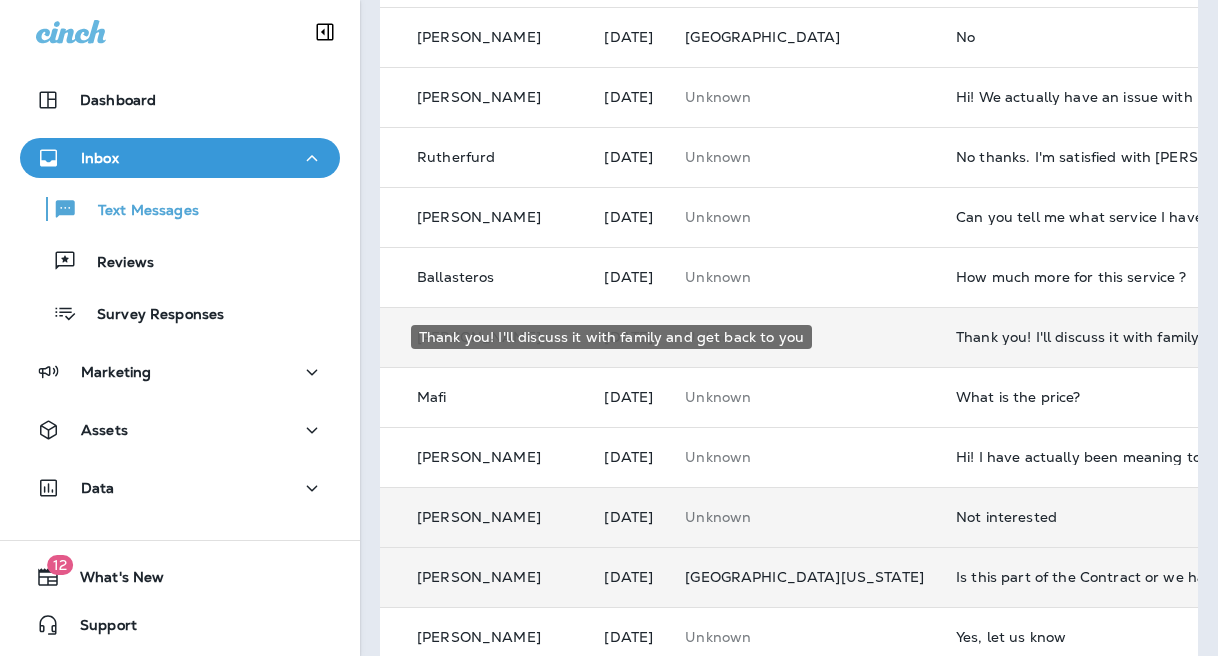 click on "Thank you! I'll discuss it with family and get back to you" at bounding box center (1090, 337) 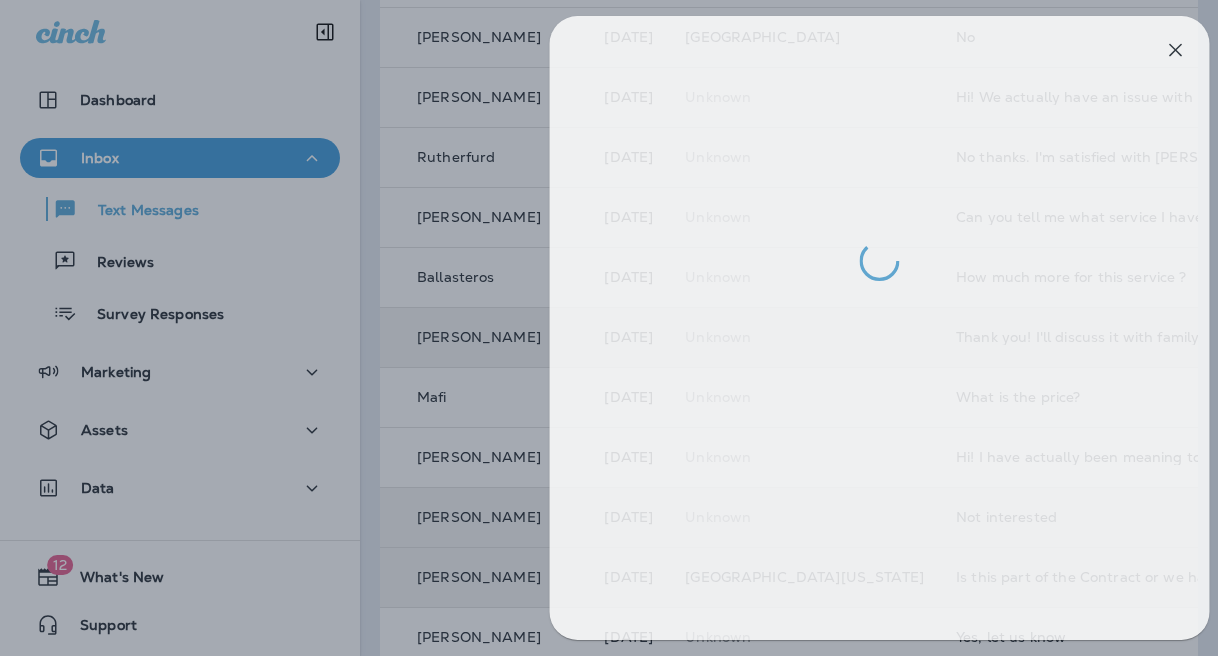 click at bounding box center (627, 328) 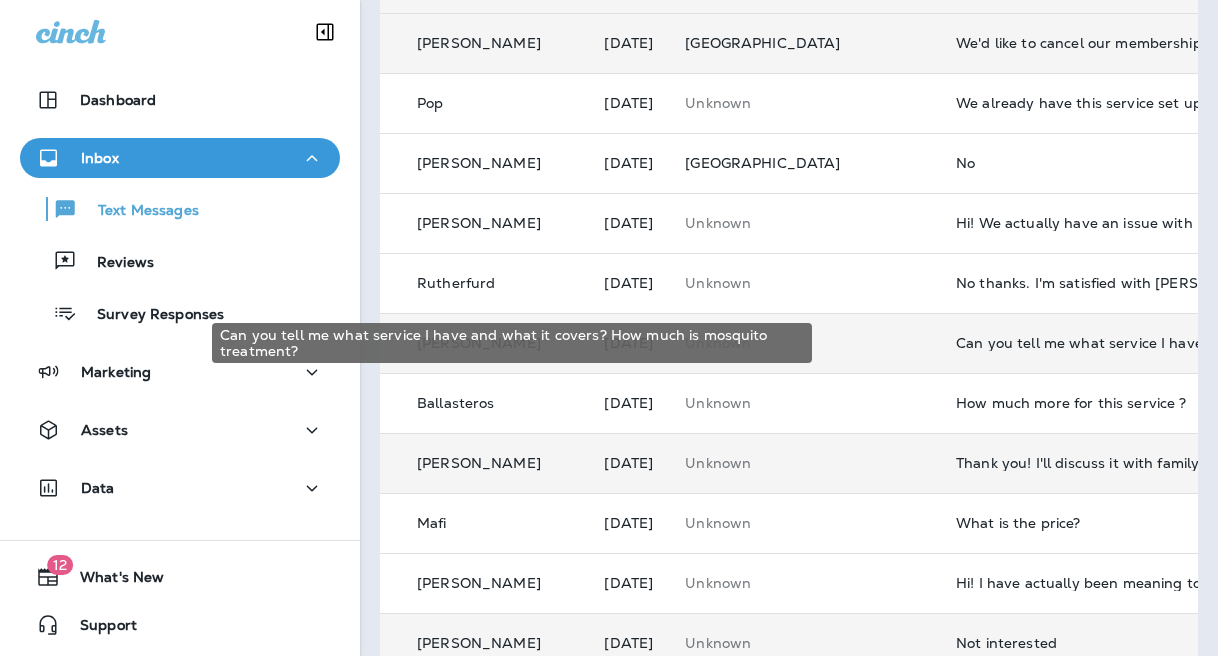 scroll, scrollTop: 461, scrollLeft: 0, axis: vertical 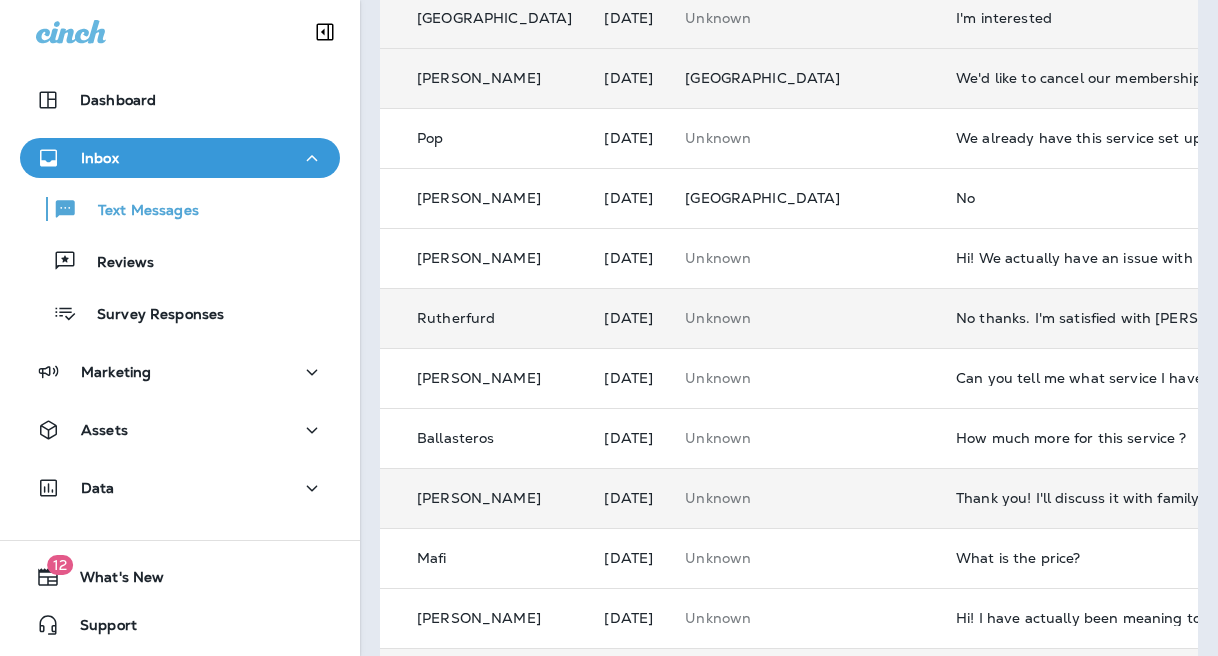click on "No thanks. I'm satisfied with [PERSON_NAME]'s" at bounding box center [1090, 318] 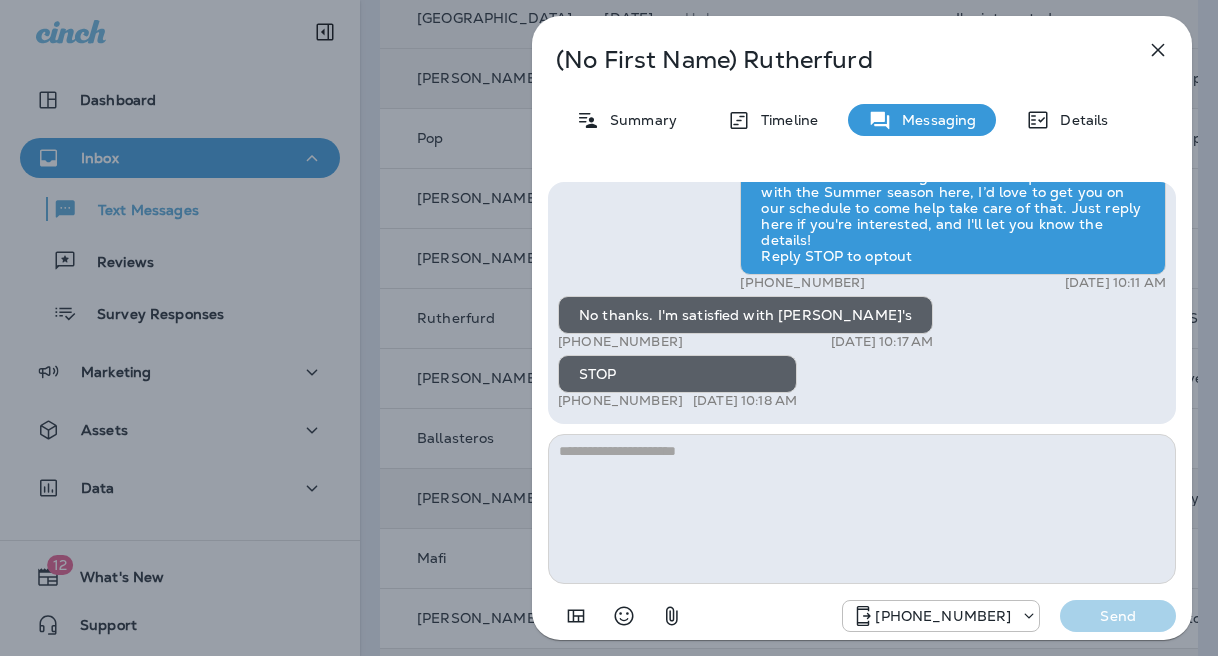 click on "Hi,   , this is [PERSON_NAME] with Moxie Pest Control. We know Summer brings out the mosquitoes—and with the Summer season here, I’d love to get you on our schedule to come help take care of that. Just reply here if you're interested, and I'll let you know the details!
Reply STOP to optout +18174823792 [DATE] 10:11 AM No thanks. I'm satisfied with [PERSON_NAME]'s  +1 (760) 468-0519 [DATE] 10:17 AM STOP +1 (760) 468-0519 [DATE] 10:18 AM [PHONE_NUMBER] Send" at bounding box center [862, 409] 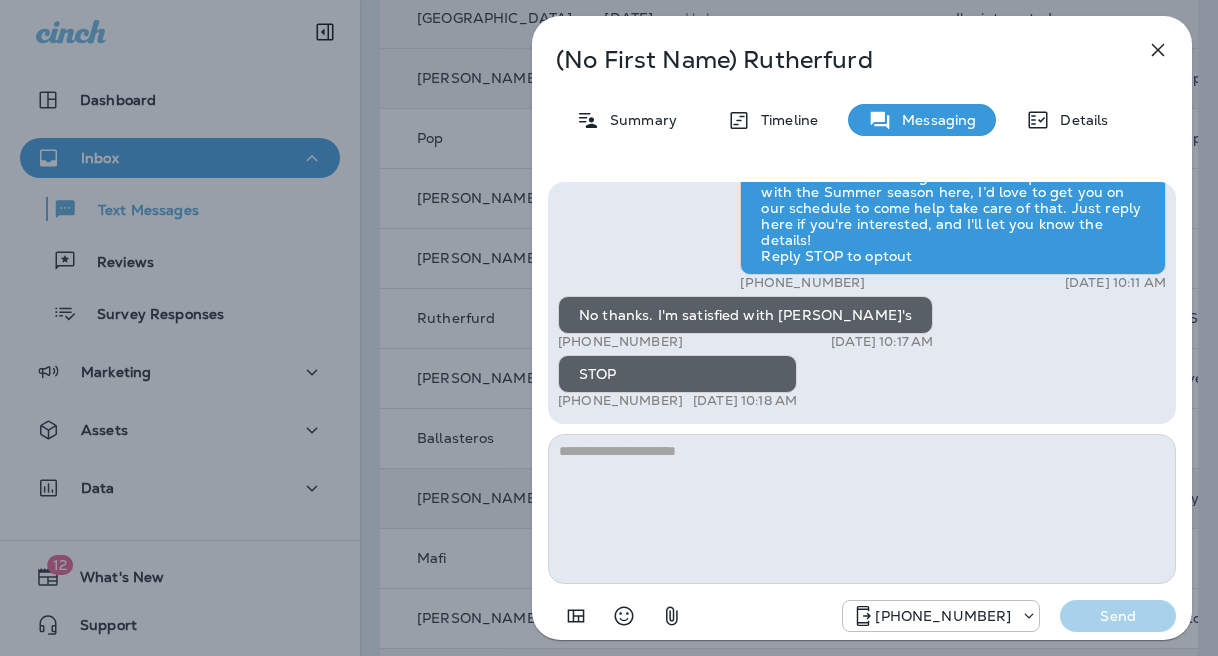 click on "(No First Name)   [PERSON_NAME] Summary   Timeline   Messaging   Details   Hi,   , this is [PERSON_NAME] with Moxie Pest Control. We know Summer brings out the mosquitoes—and with the Summer season here, I’d love to get you on our schedule to come help take care of that. Just reply here if you're interested, and I'll let you know the details!
Reply STOP to optout +18174823792 [DATE] 10:11 AM No thanks. I'm satisfied with [PERSON_NAME]'s  +1 (760) 468-0519 [DATE] 10:17 AM STOP +1 (760) 468-0519 [DATE] 10:18 AM [PHONE_NUMBER] Send" at bounding box center (609, 328) 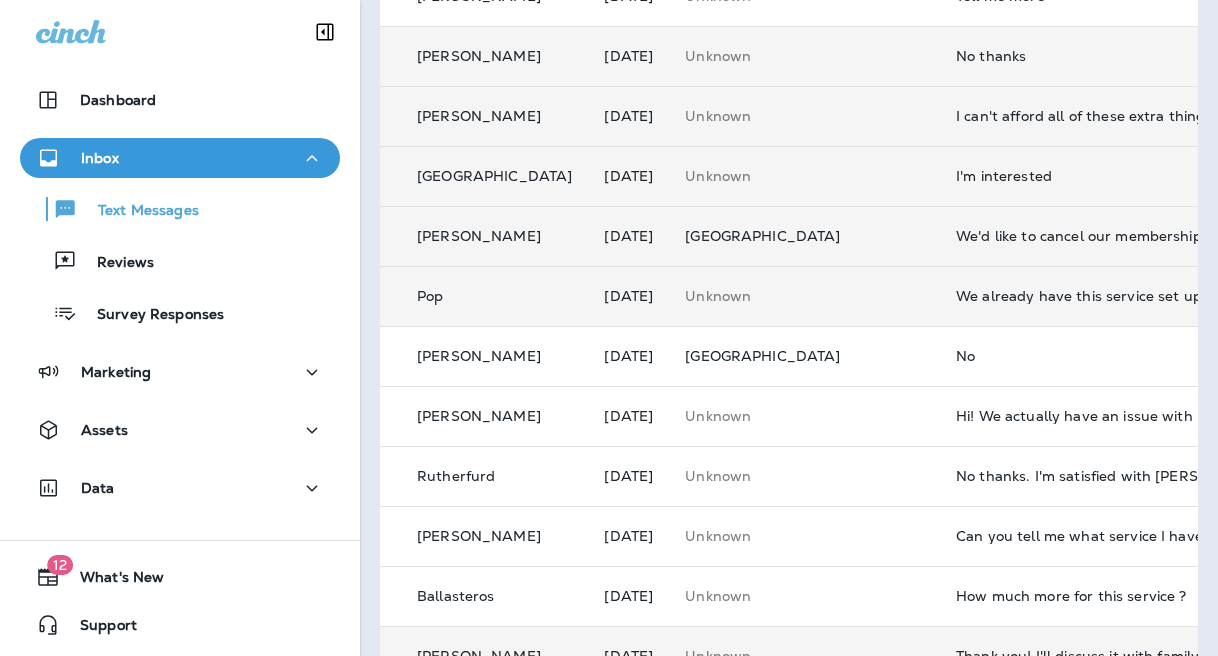scroll, scrollTop: 277, scrollLeft: 0, axis: vertical 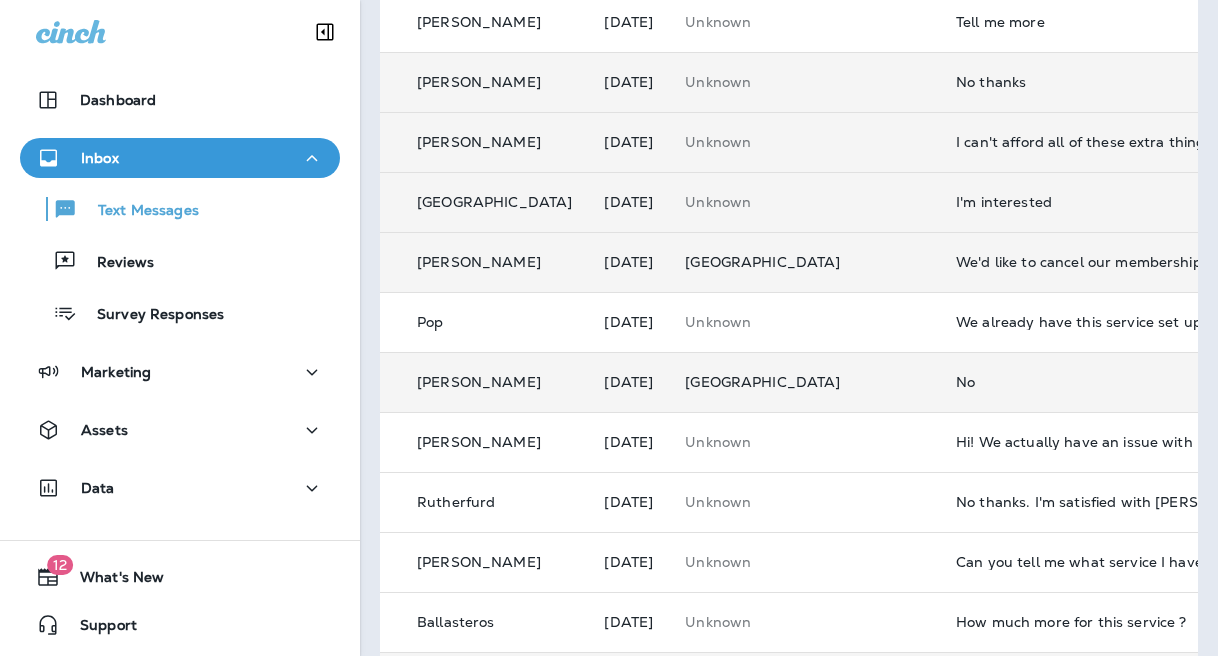 click on "No" at bounding box center [1090, 382] 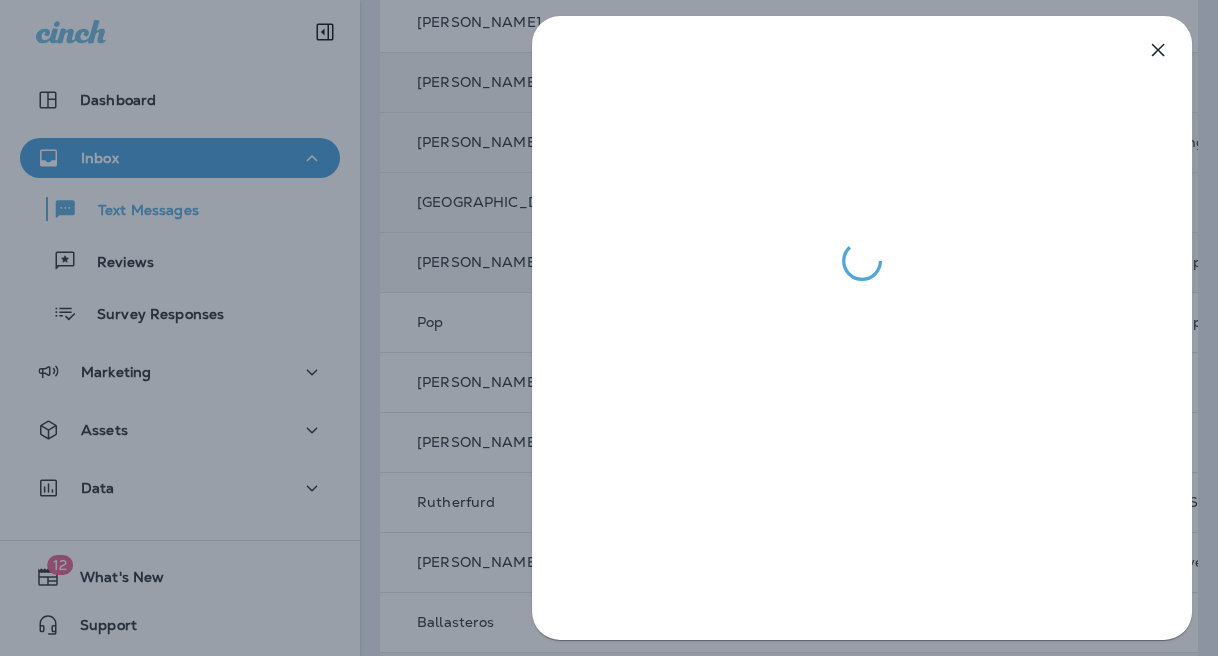 click at bounding box center [609, 328] 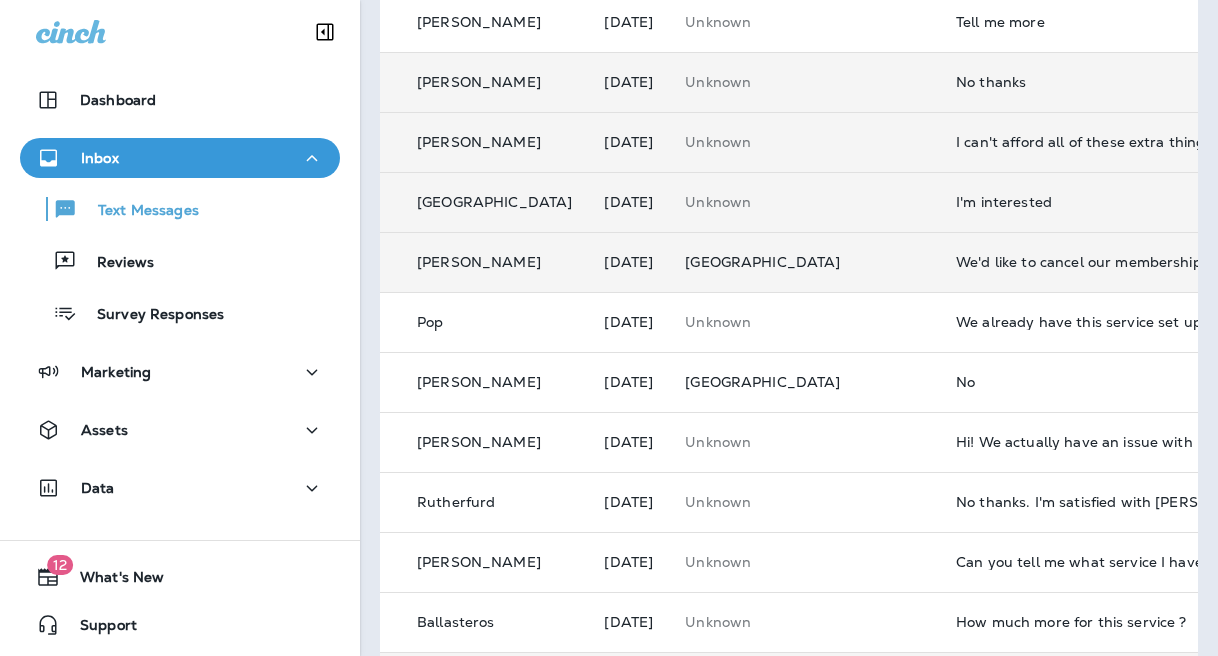 click on "We'd like to cancel our membership" at bounding box center [1090, 262] 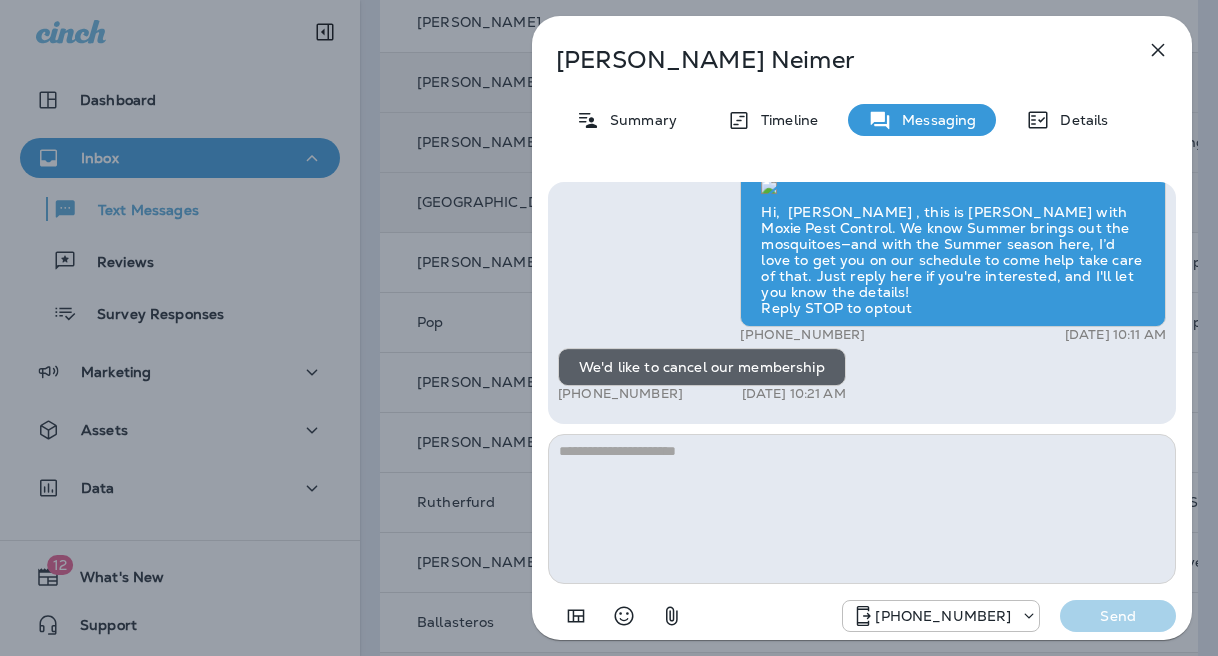 click on "[PERSON_NAME] Summary   Timeline   Messaging   Details   Exciting News! [PERSON_NAME]’s Pest Control is now Moxie Pest Control! Same great service, new name. No changes to your protection—just a fresh look! Got questions? Call us anytime!
Reply STOP to optout +18174823792 [DATE] 9:20 PM Hi,  [PERSON_NAME] , this is [PERSON_NAME] with Moxie Pest Control. We know Summer brings out the mosquitoes—and with the Summer season here, I’d love to get you on our schedule to come help take care of that. Just reply here if you're interested, and I'll let you know the details!
Reply STOP to optout +18174823792 [DATE] 10:11 AM We'd like to cancel our membership +1 (917) 685-5244 [DATE] 10:21 AM [PHONE_NUMBER] Send" at bounding box center [609, 328] 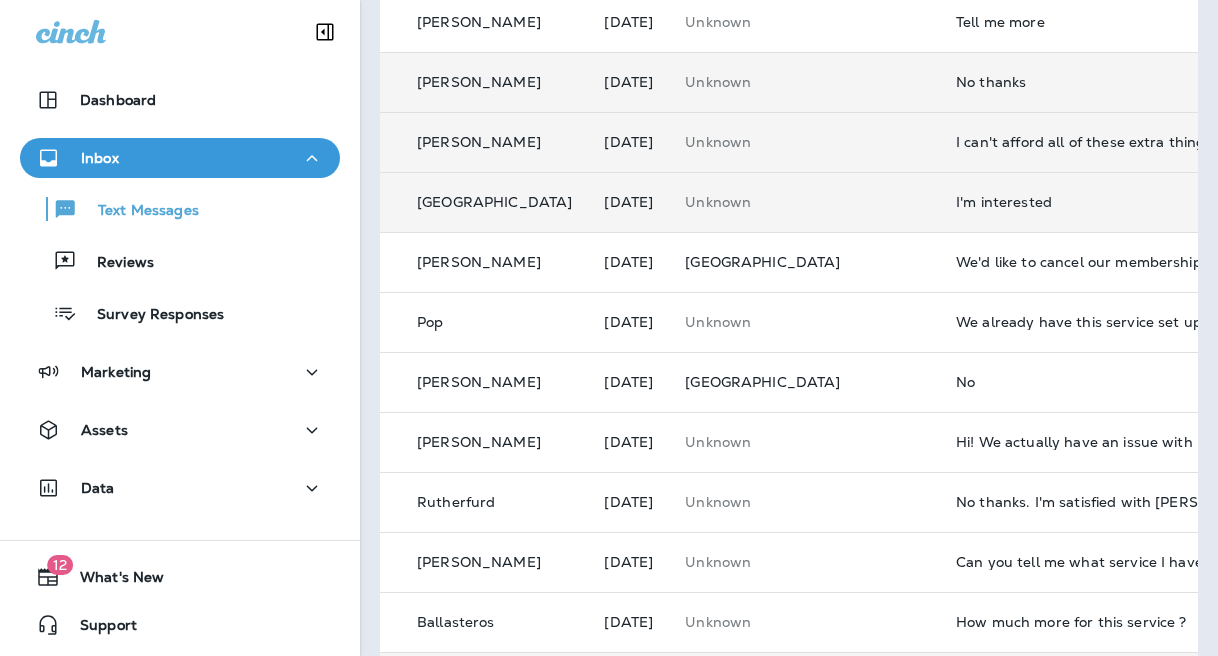 click on "I'm interested" at bounding box center [1090, 202] 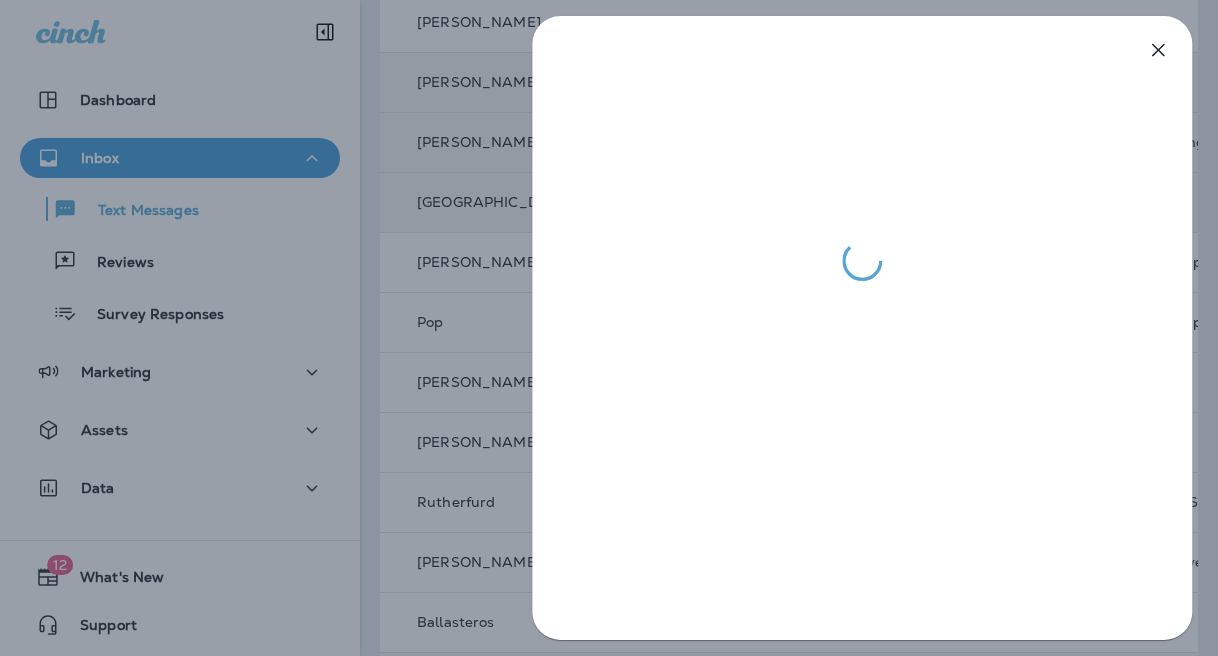 drag, startPoint x: 517, startPoint y: 162, endPoint x: 447, endPoint y: 166, distance: 70.11419 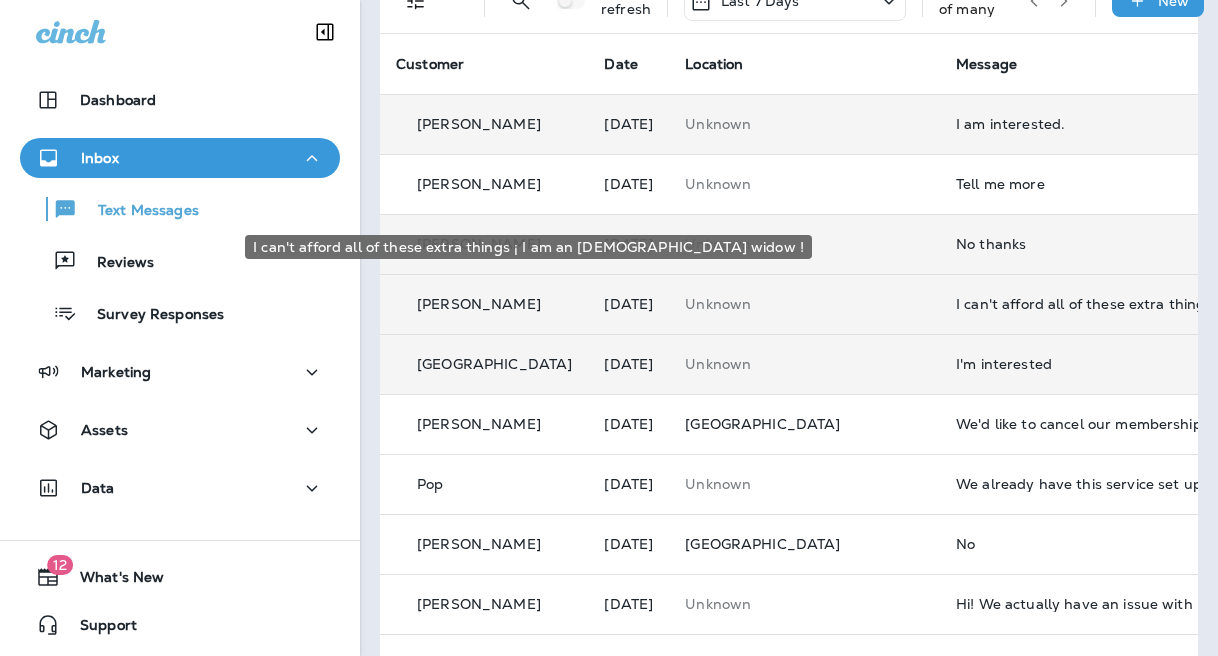 scroll, scrollTop: 0, scrollLeft: 0, axis: both 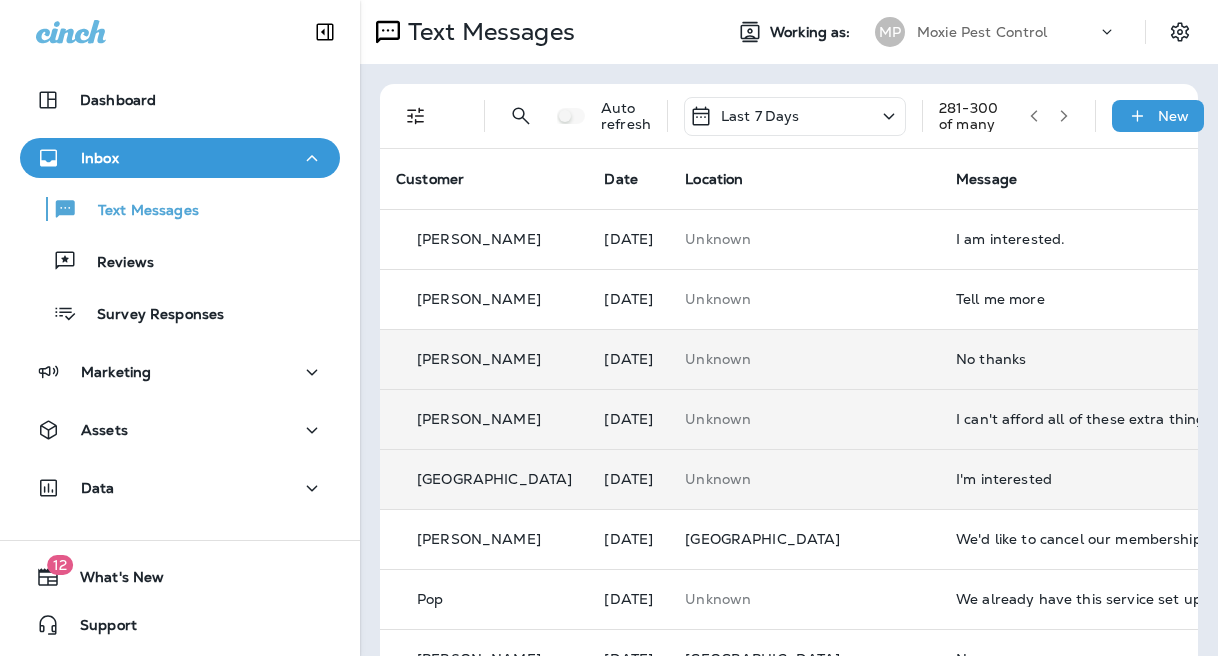 click 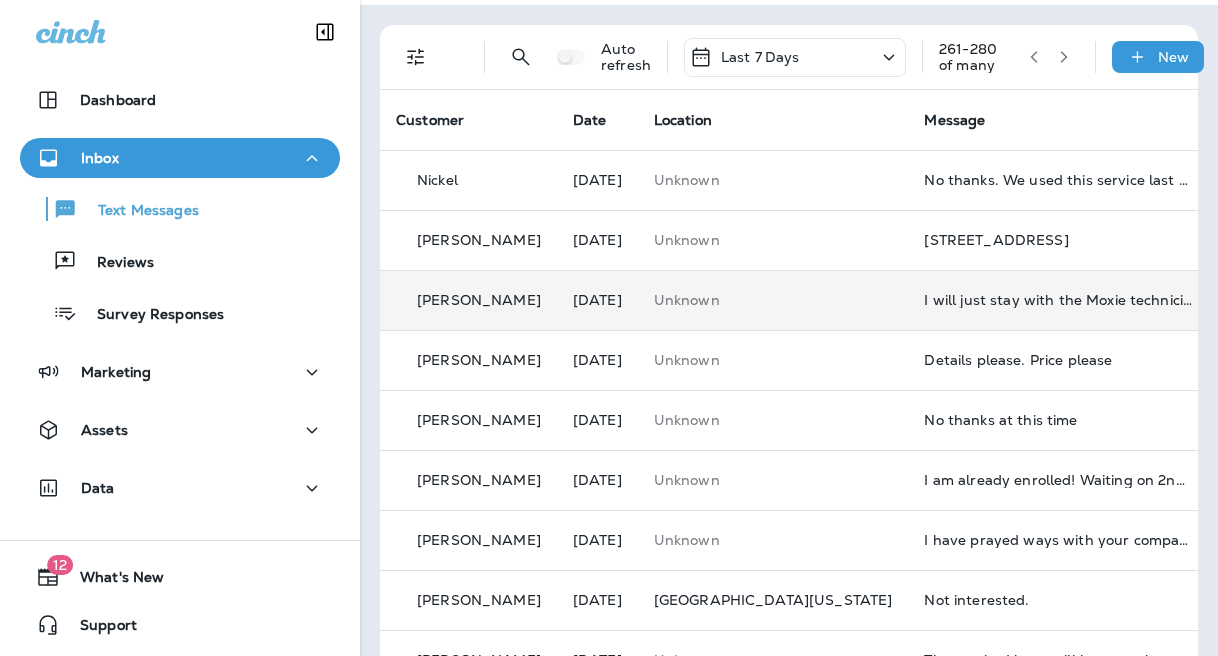 scroll, scrollTop: 97, scrollLeft: 0, axis: vertical 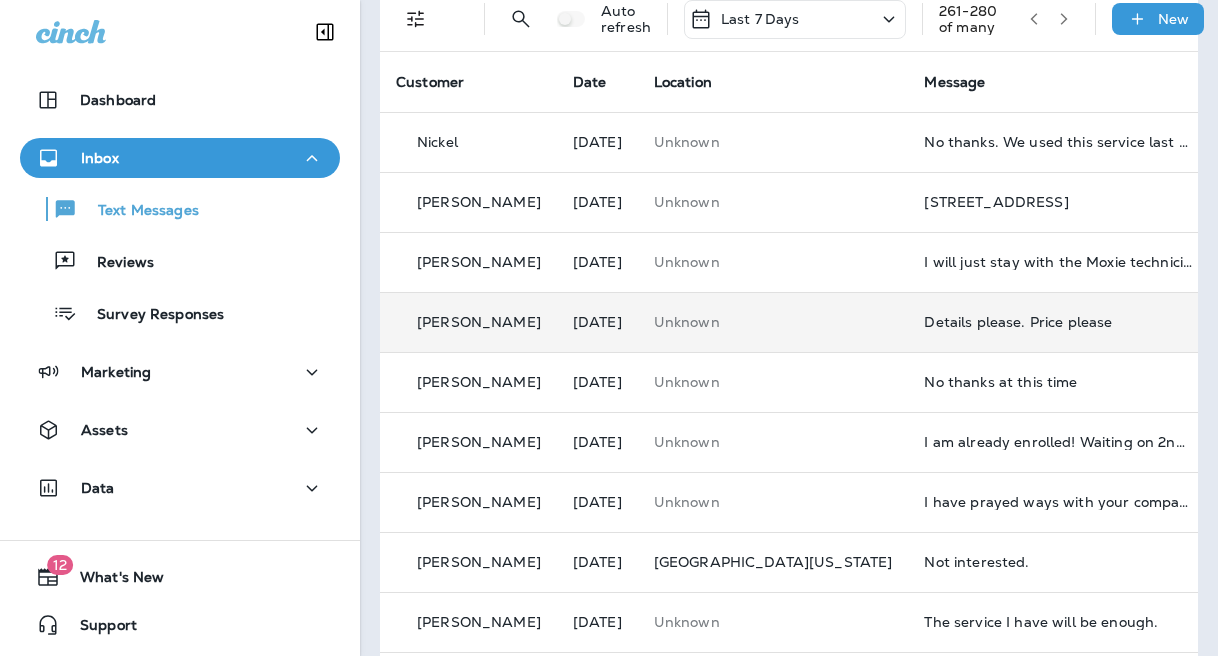 click on "Details please. Price please" at bounding box center (1058, 322) 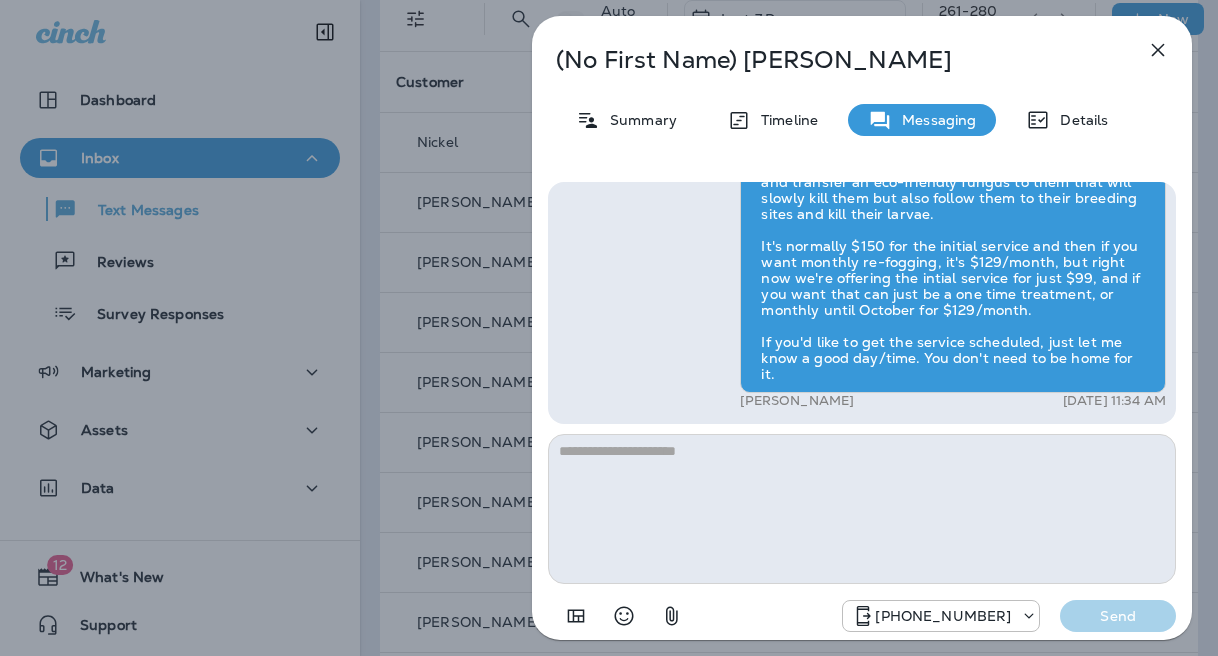 click on "(No First Name)   [PERSON_NAME] Summary   Timeline   Messaging   Details   Hi,   , this is [PERSON_NAME] with Moxie Pest Control. We know Summer brings out the mosquitoes—and with the Summer season here, I’d love to get you on our schedule to come help take care of that. Just reply here if you're interested, and I'll let you know the details!
Reply STOP to optout +18174823792 [DATE] 11:17 AM Details please. Price please +1 (405) 990-8103 [DATE] 11:25 AM [PERSON_NAME] [DATE] 11:34 AM [PHONE_NUMBER] Send" at bounding box center (609, 328) 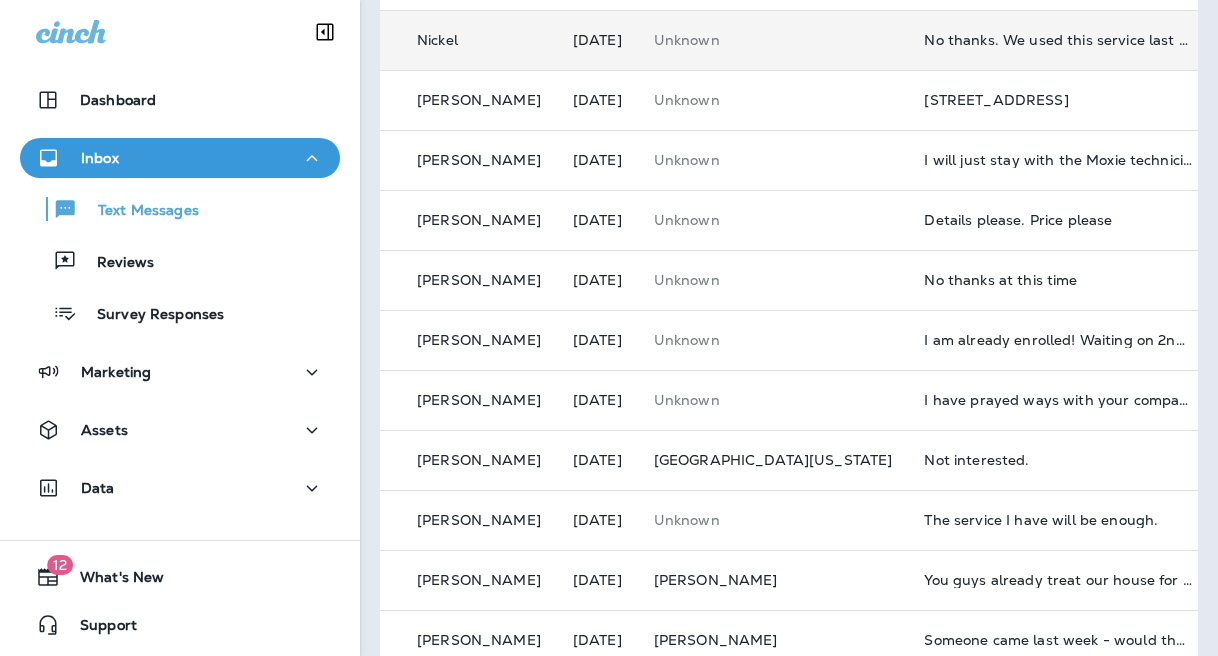 scroll, scrollTop: 0, scrollLeft: 0, axis: both 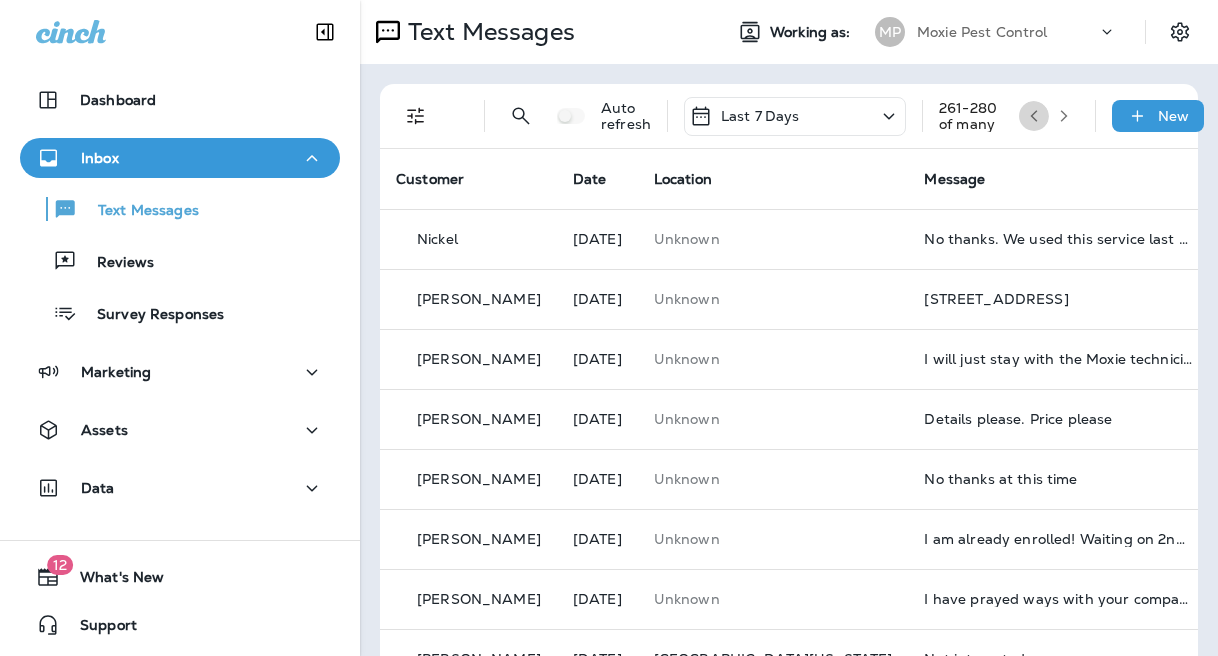 click 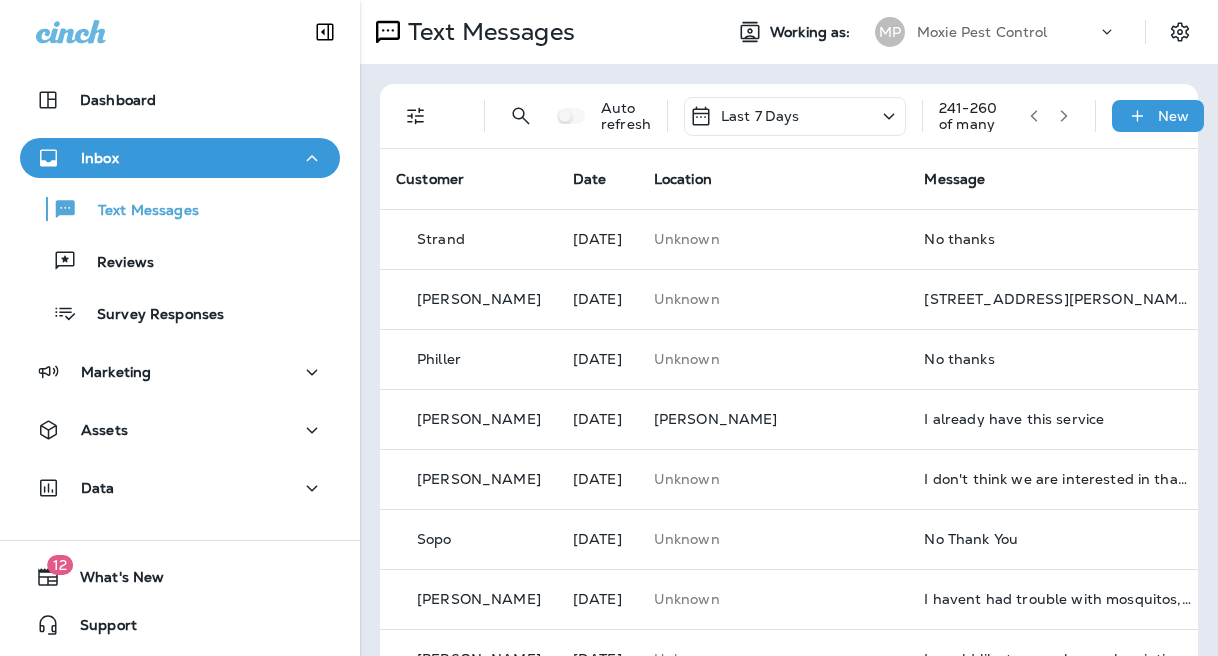 click 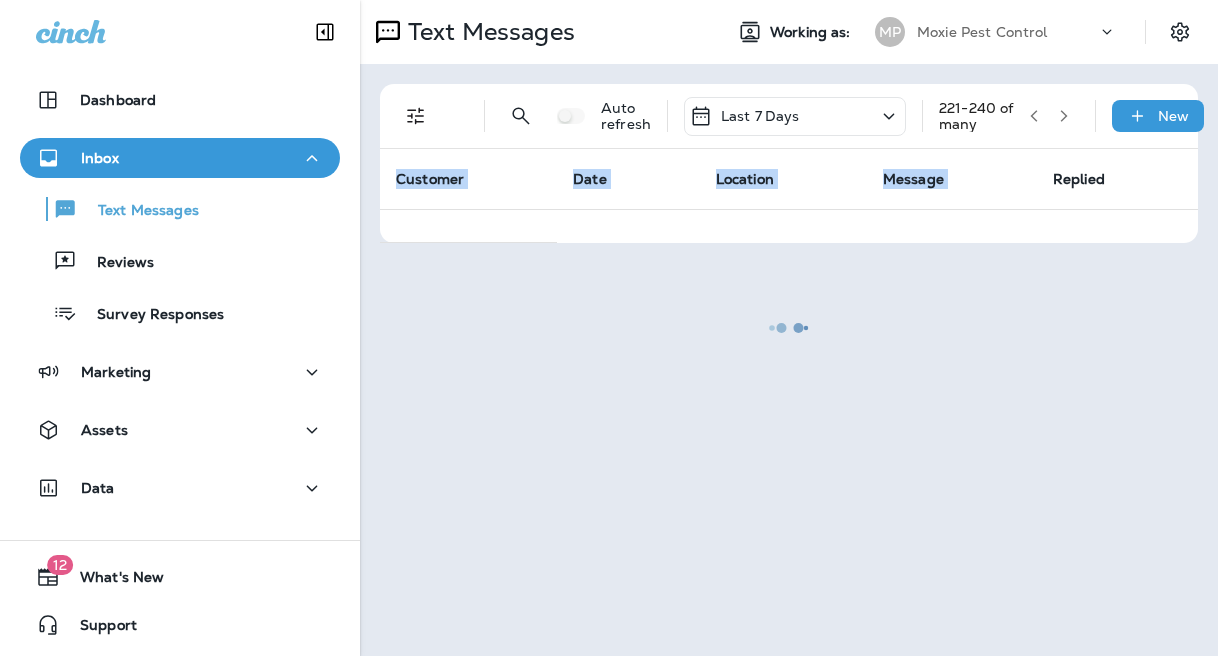 click at bounding box center (789, 328) 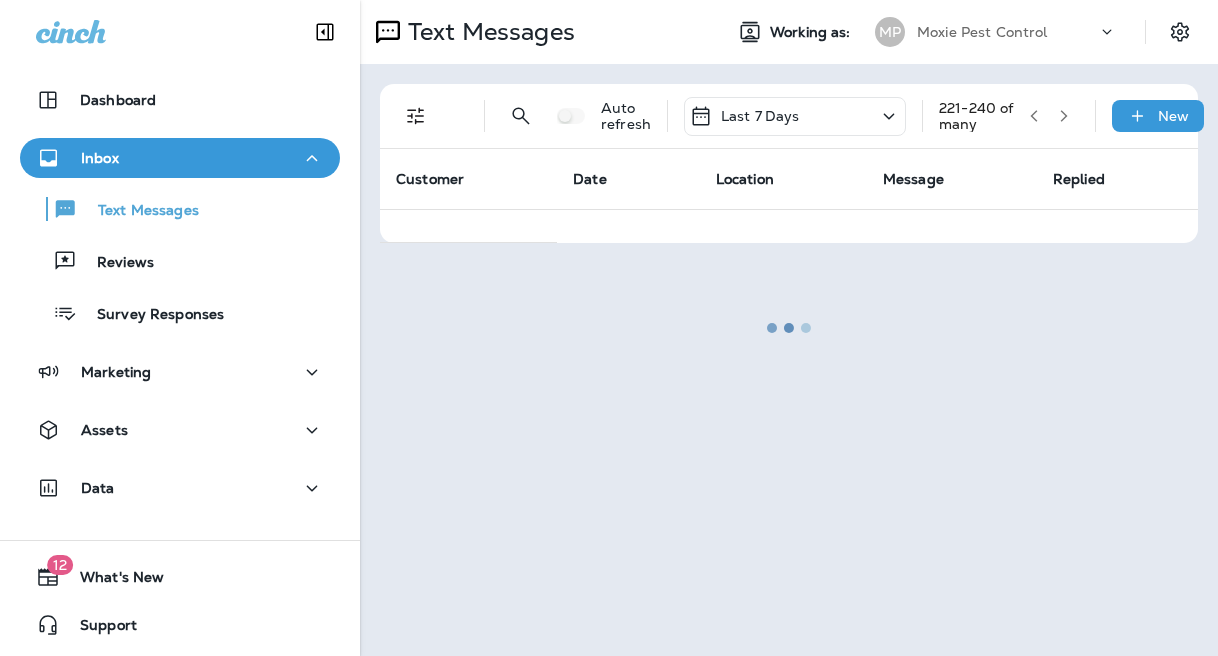 click at bounding box center (789, 328) 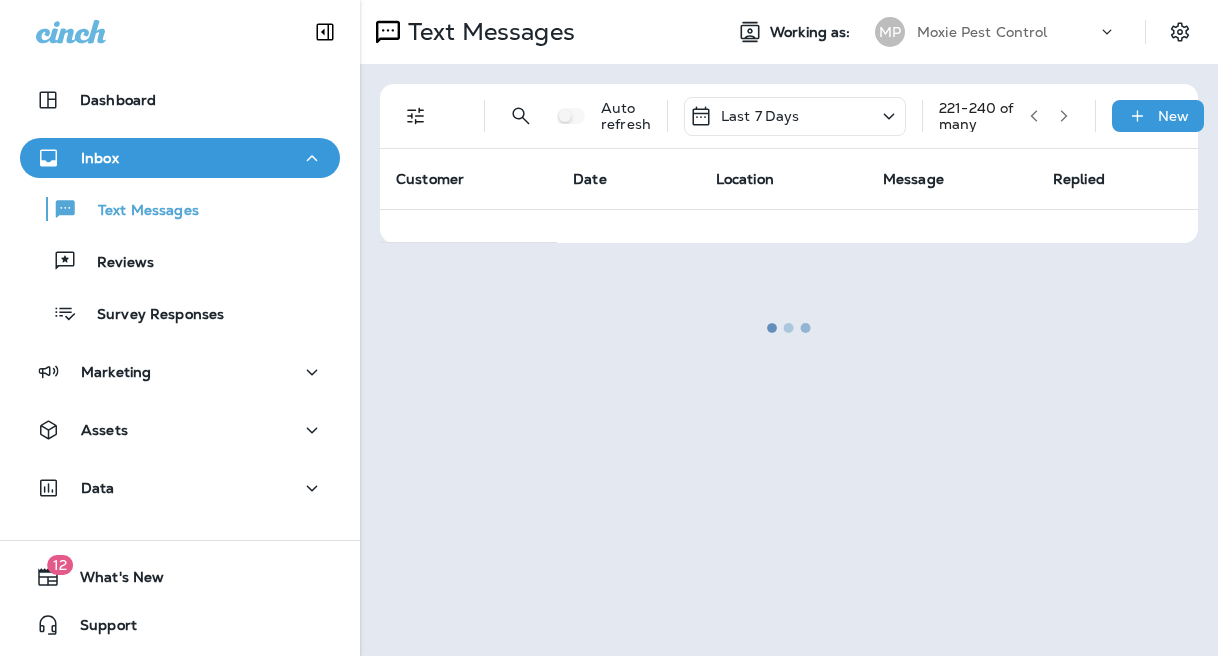 click at bounding box center [789, 328] 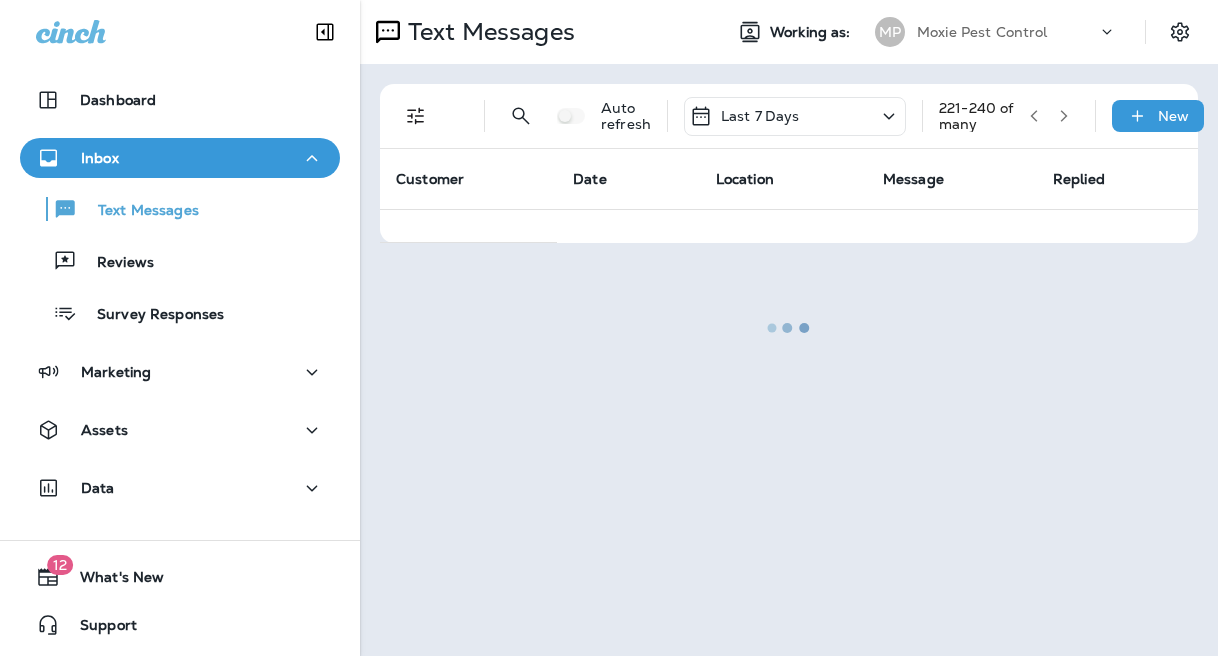 click at bounding box center [789, 328] 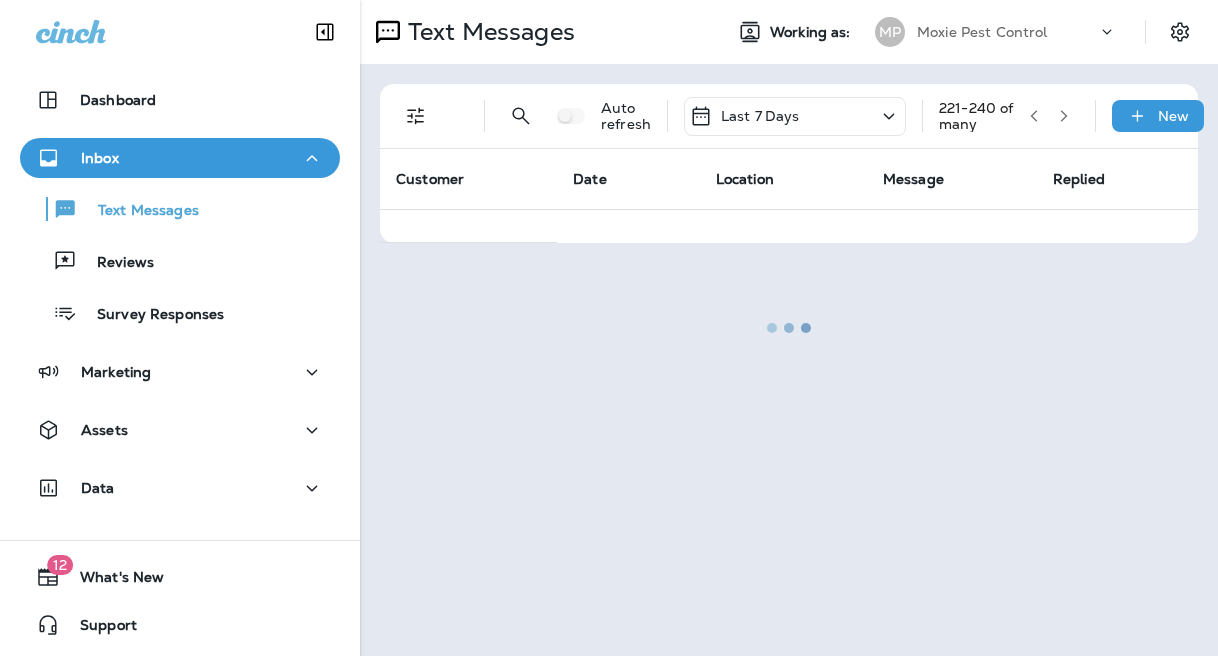 click at bounding box center (789, 328) 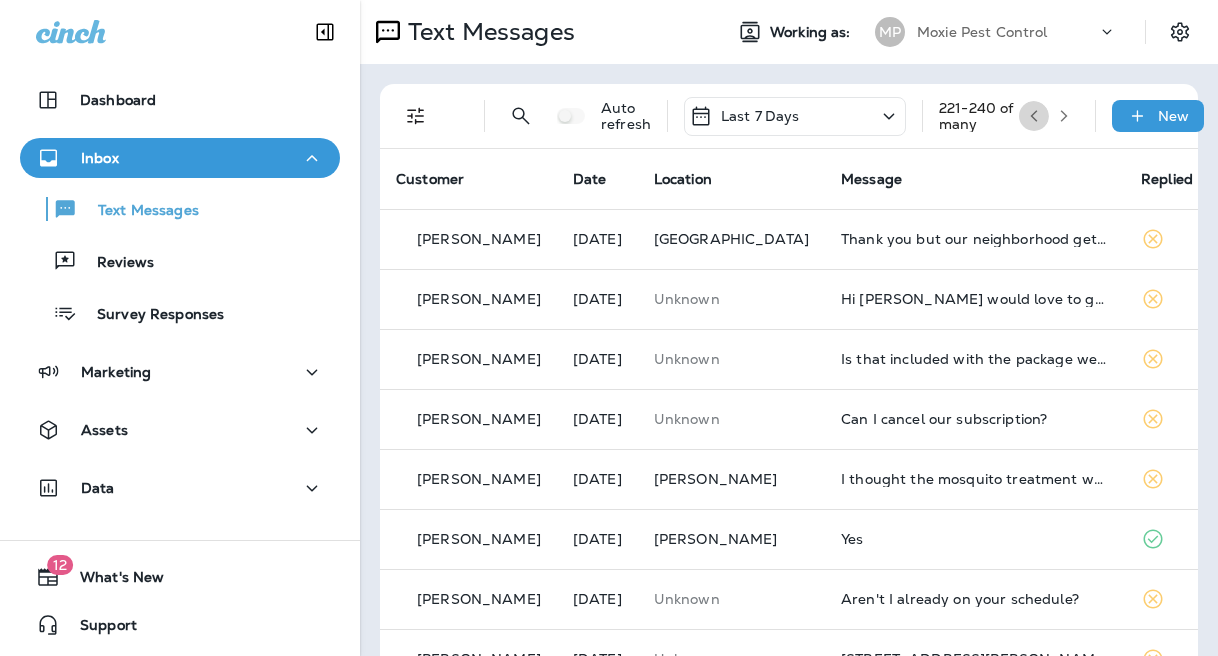 click 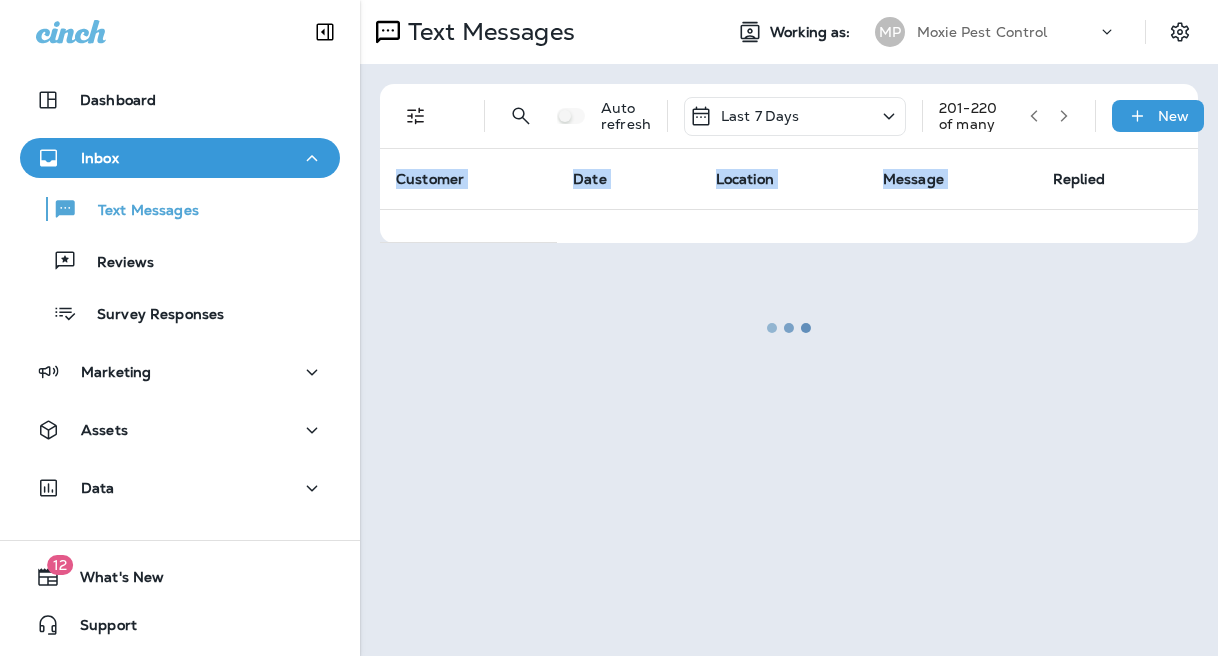 click at bounding box center (789, 328) 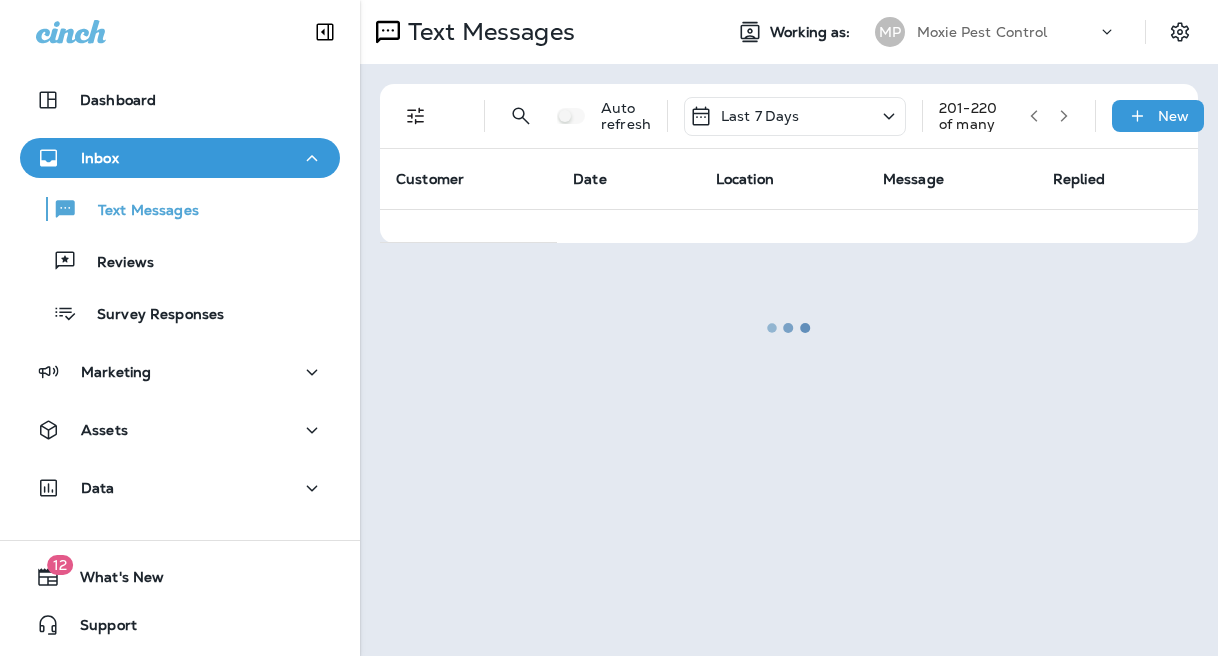 click at bounding box center [789, 328] 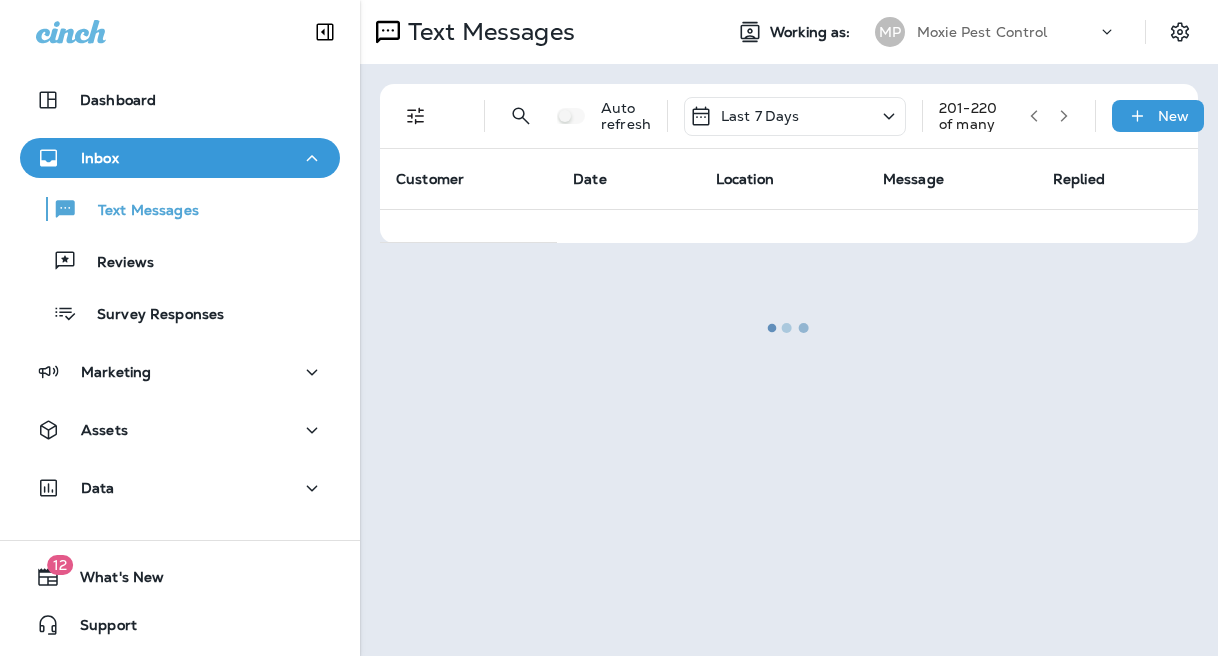 click at bounding box center (789, 328) 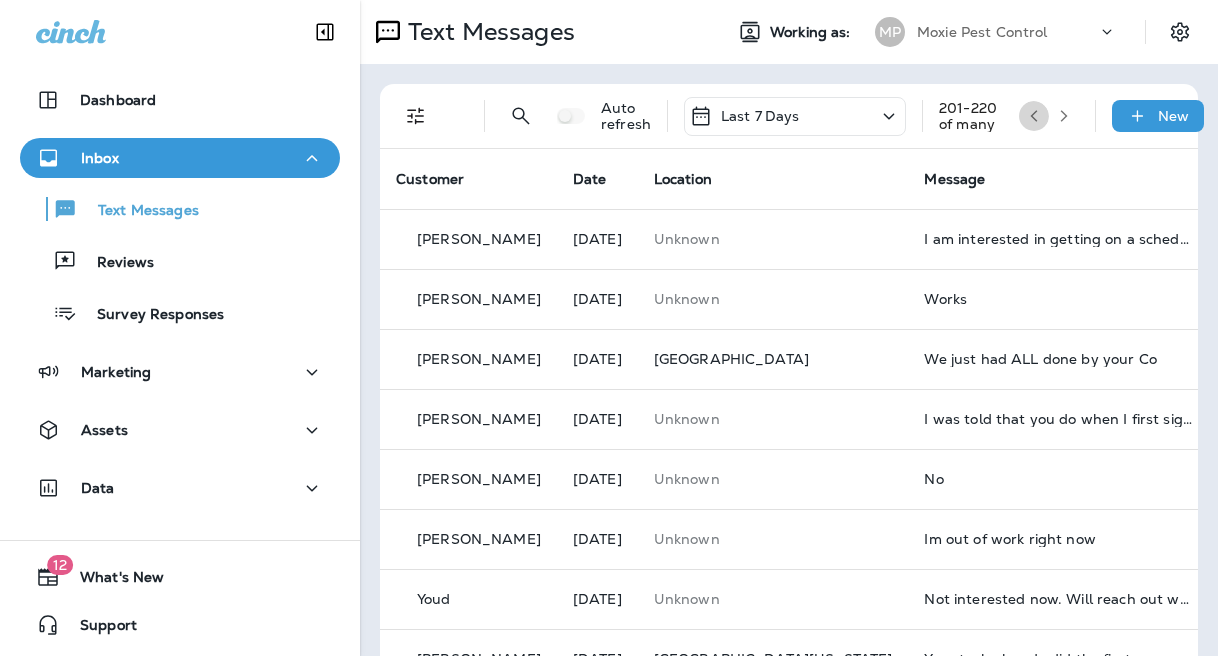click 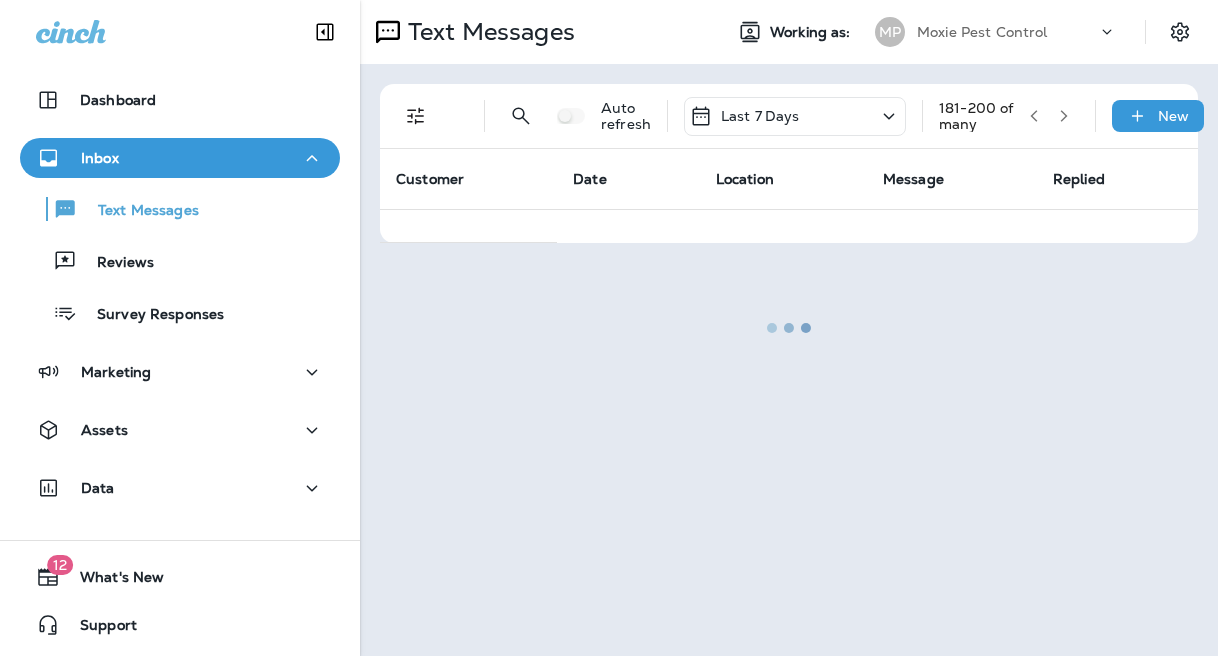 click at bounding box center [789, 328] 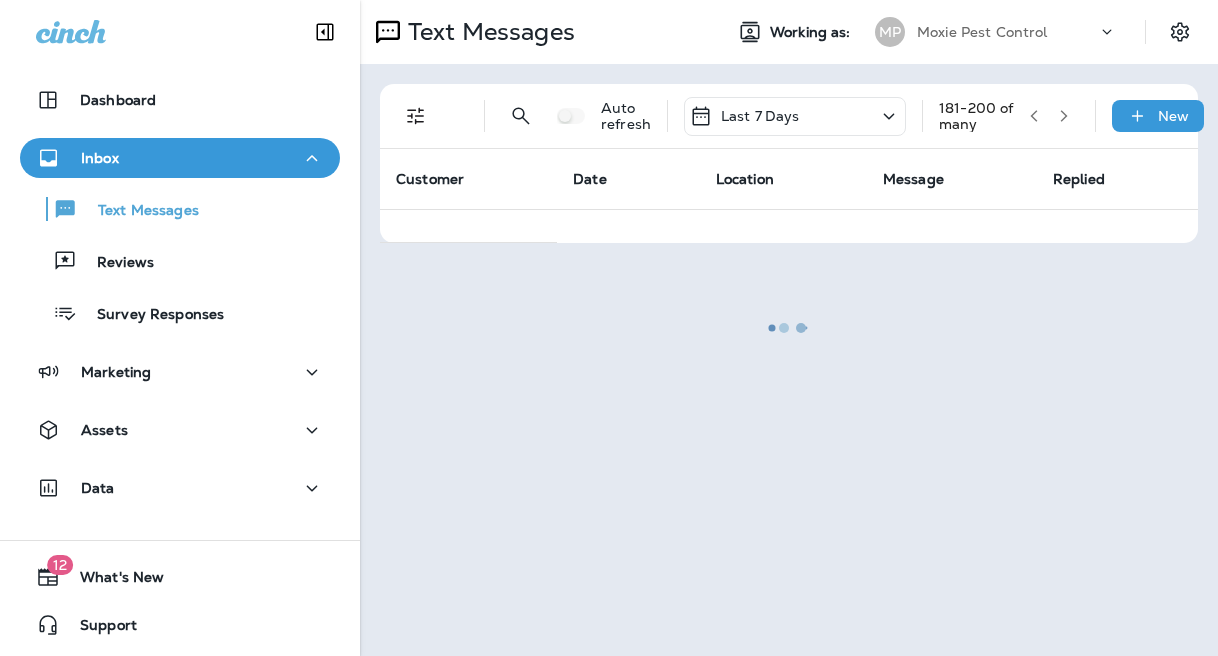 click at bounding box center (789, 328) 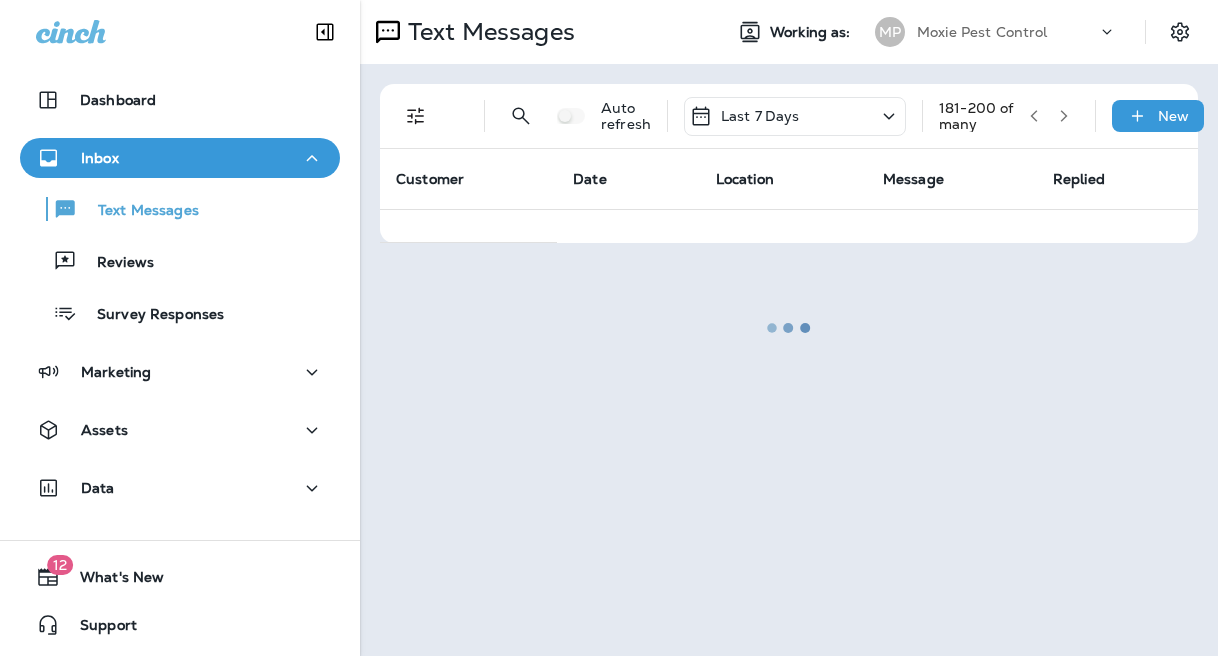 click at bounding box center [789, 328] 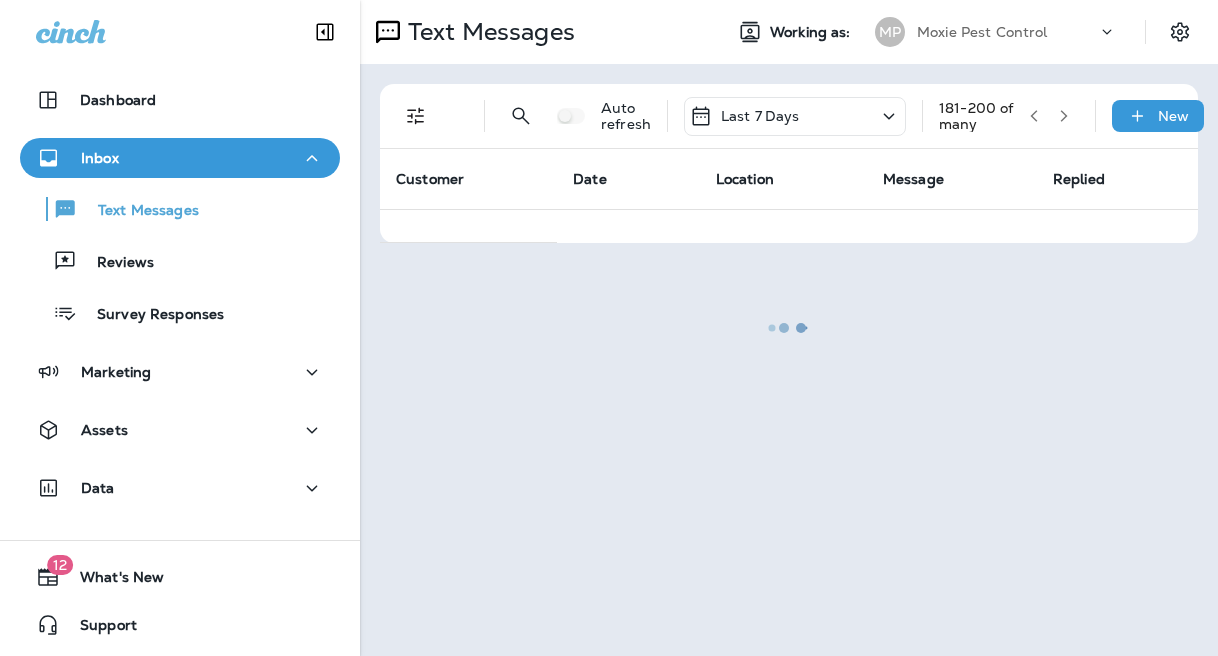 click 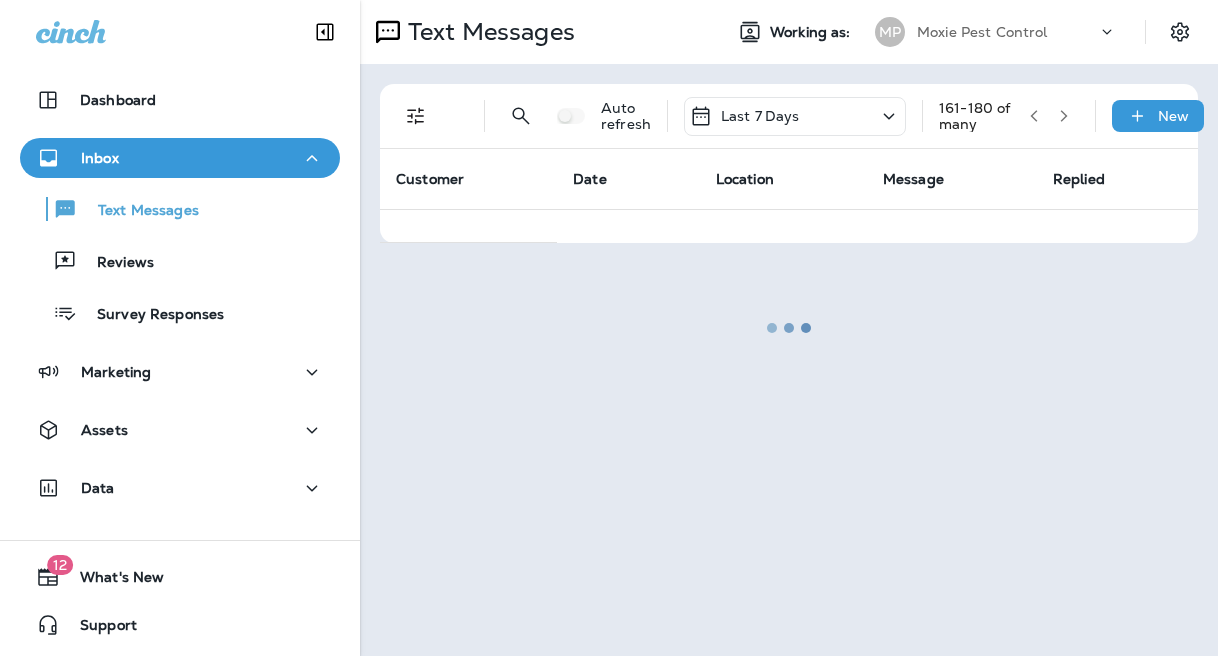 click at bounding box center [789, 328] 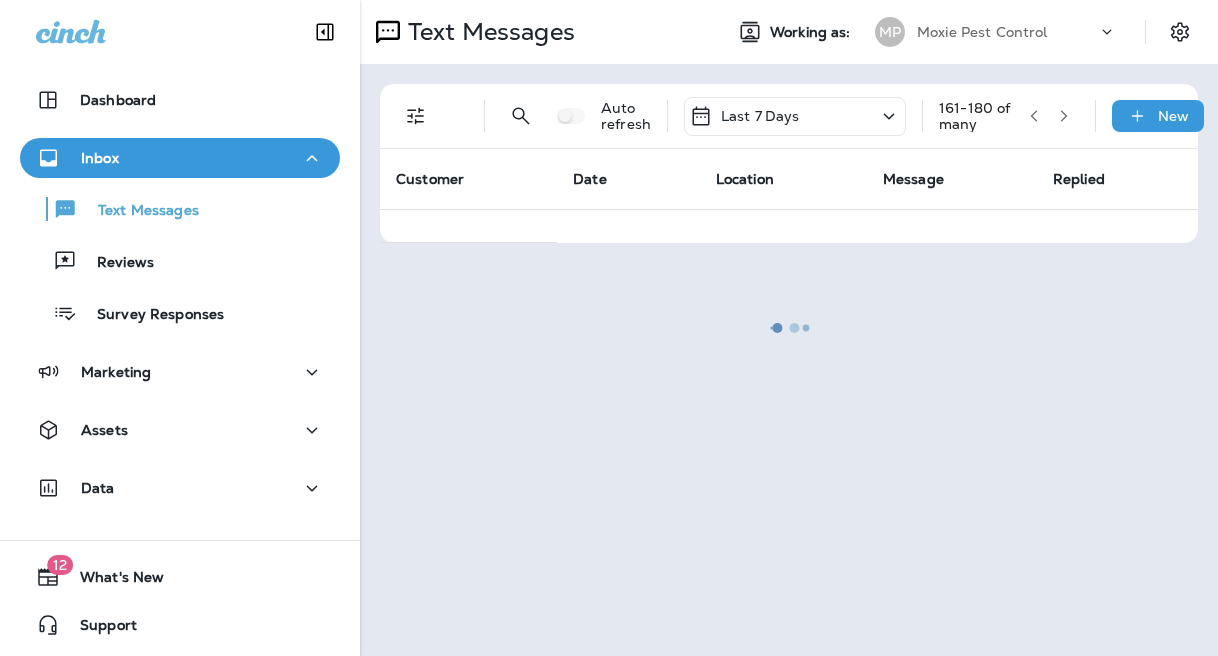 click at bounding box center [789, 328] 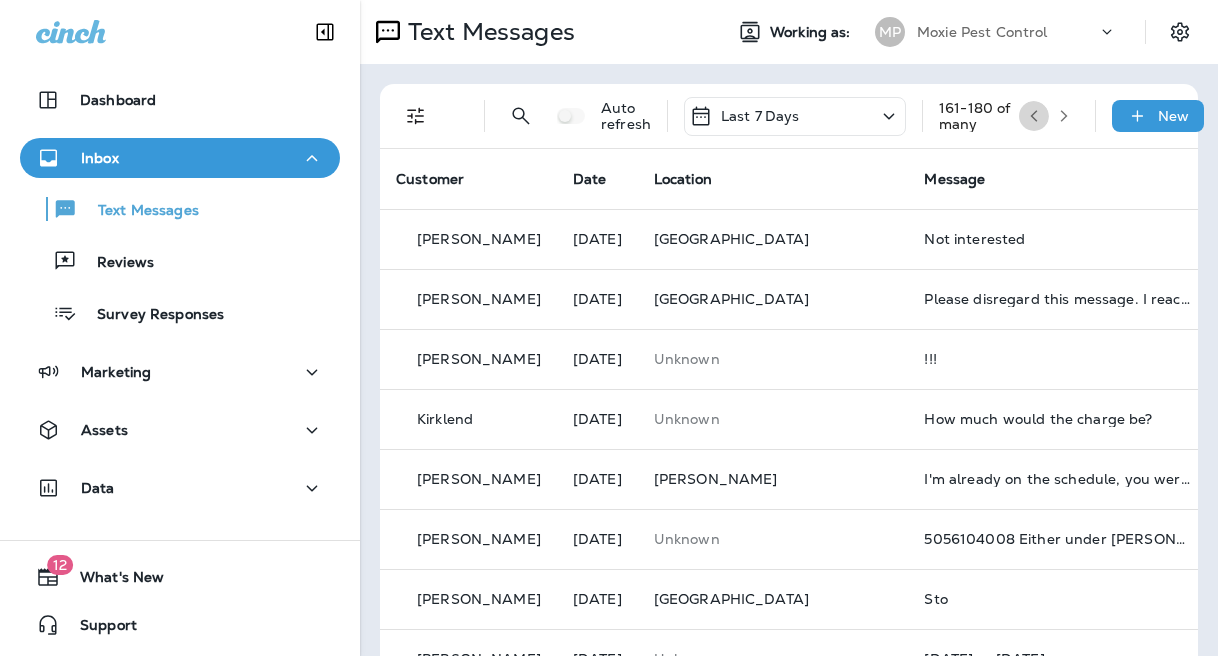 click 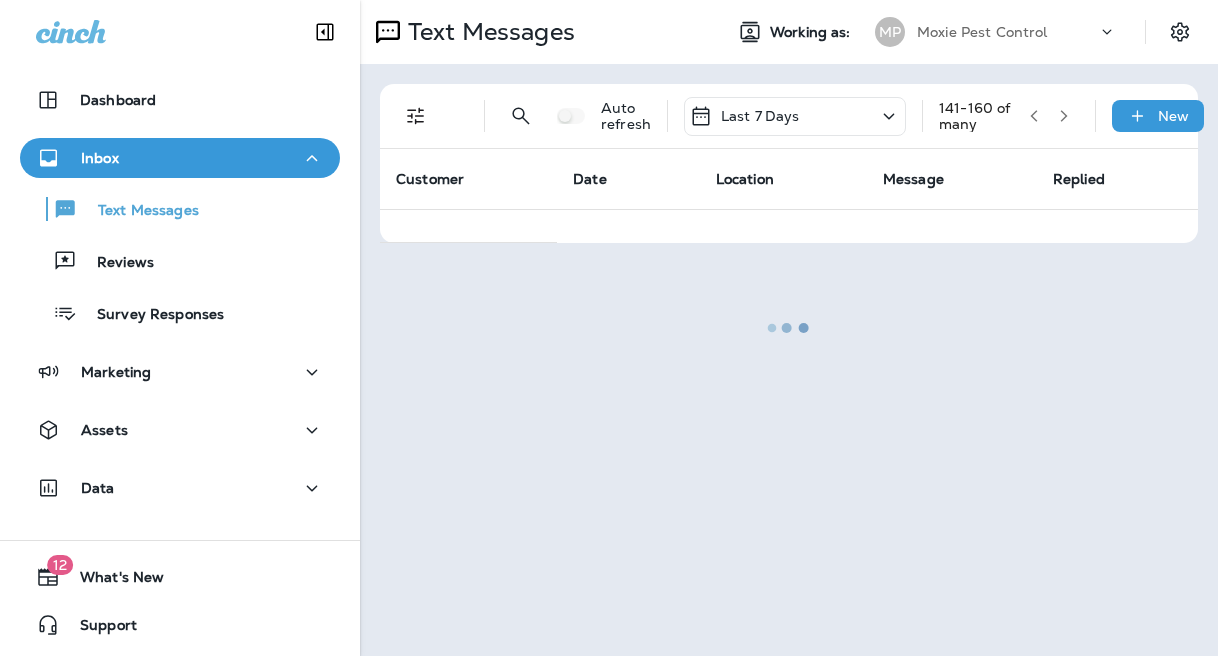 click at bounding box center (789, 328) 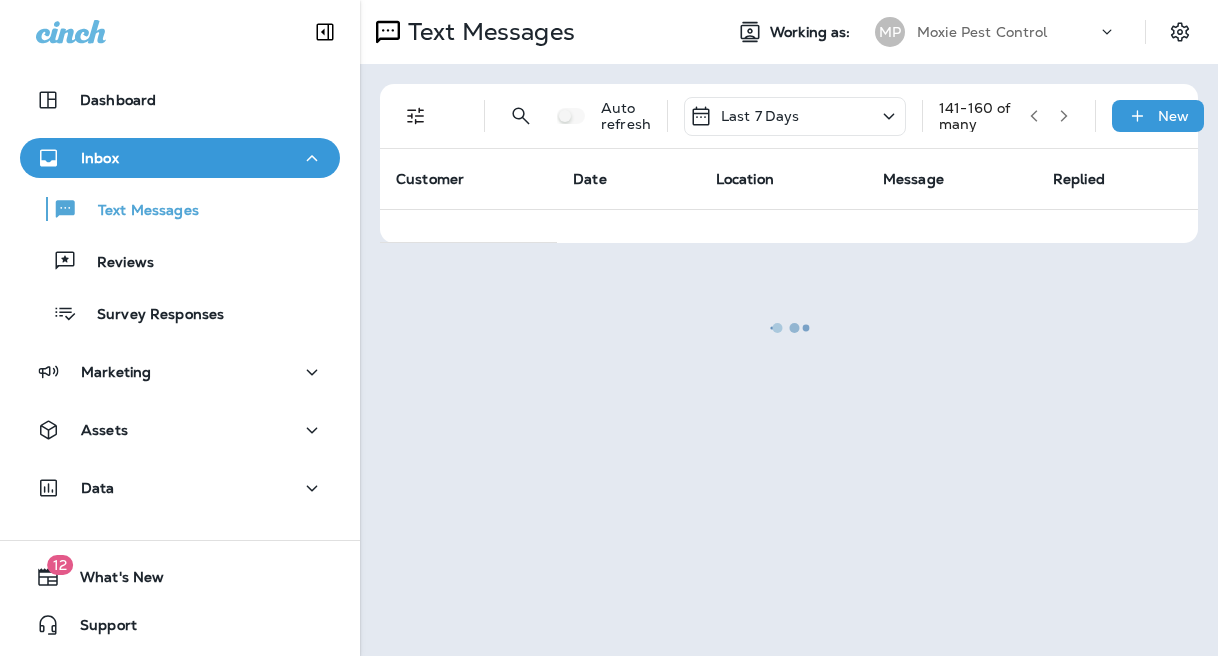 click at bounding box center (789, 328) 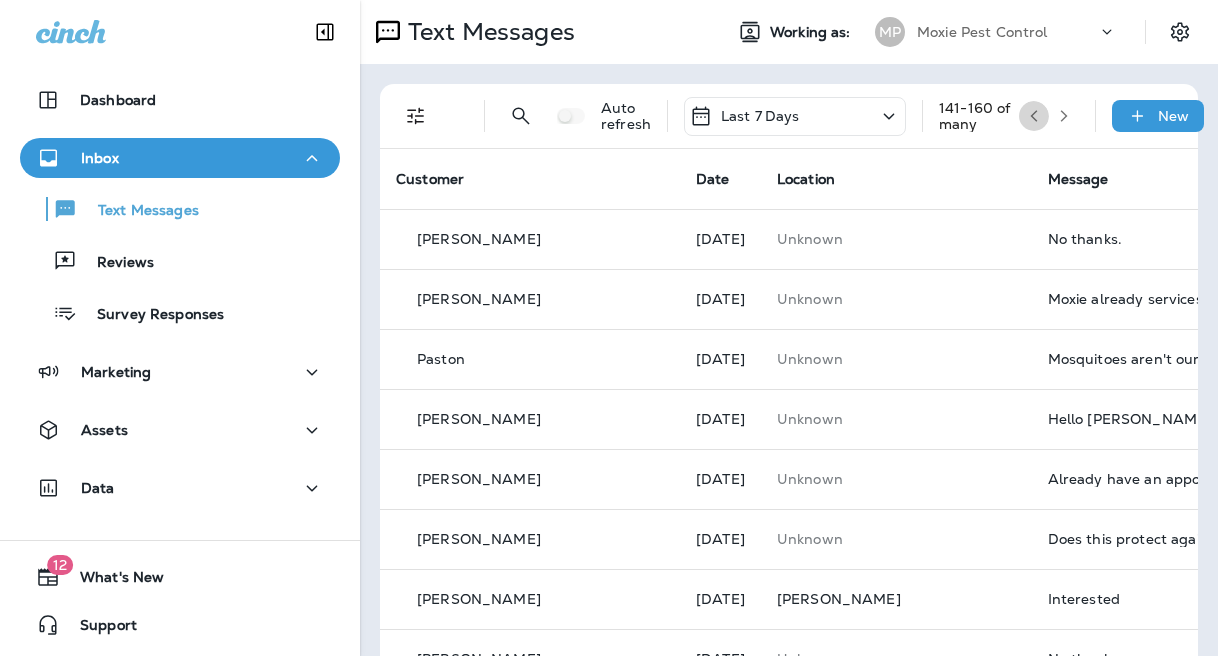 click 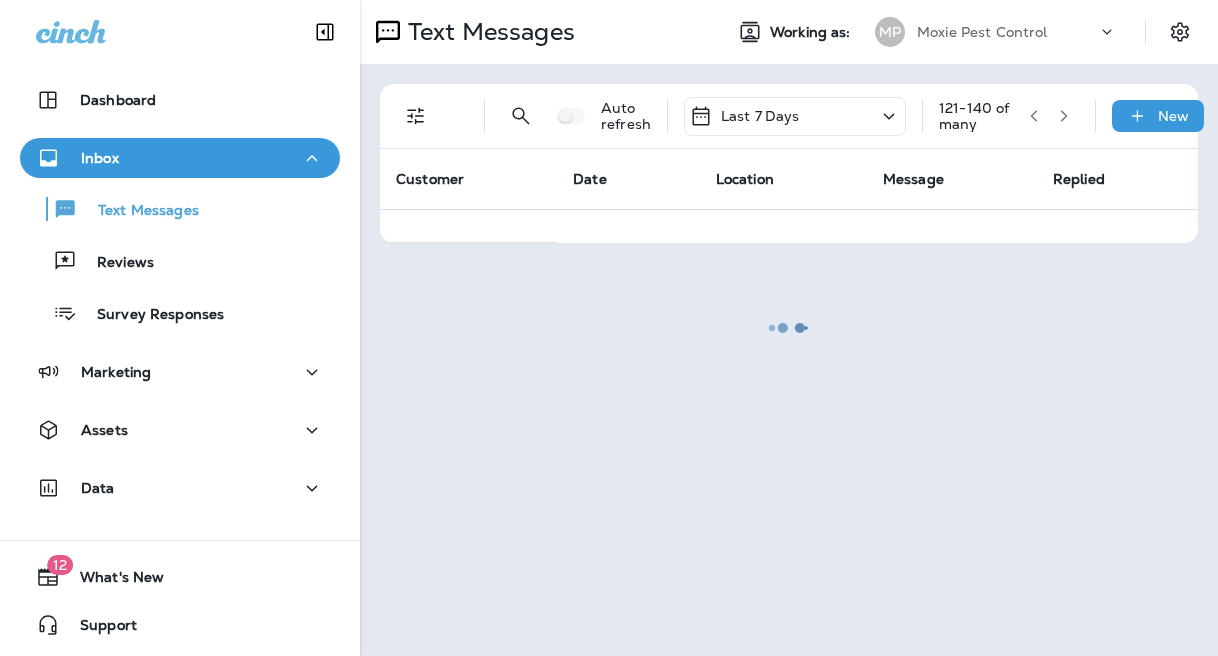 click at bounding box center [789, 328] 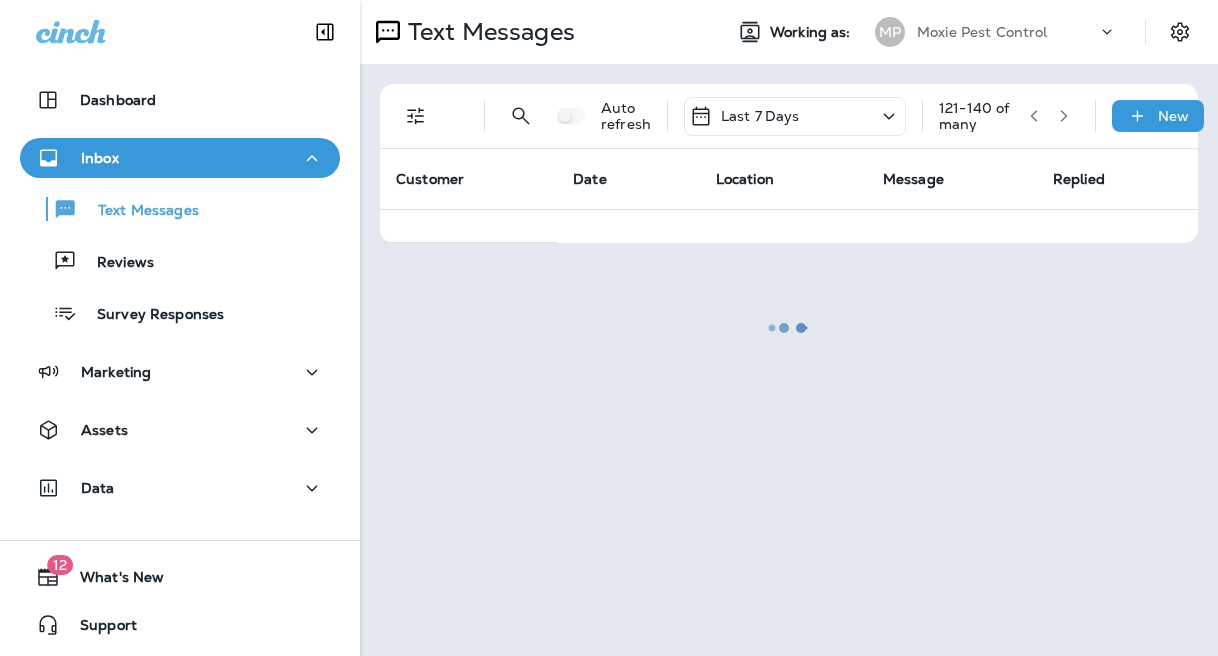 click at bounding box center [789, 328] 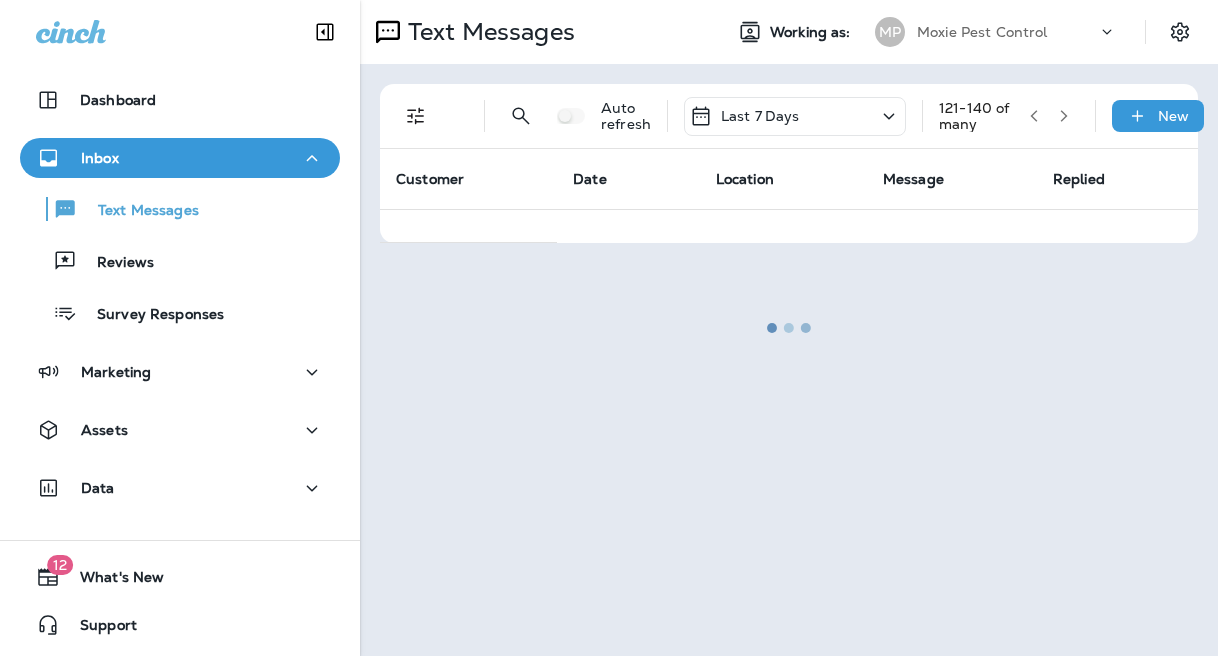 click at bounding box center (789, 328) 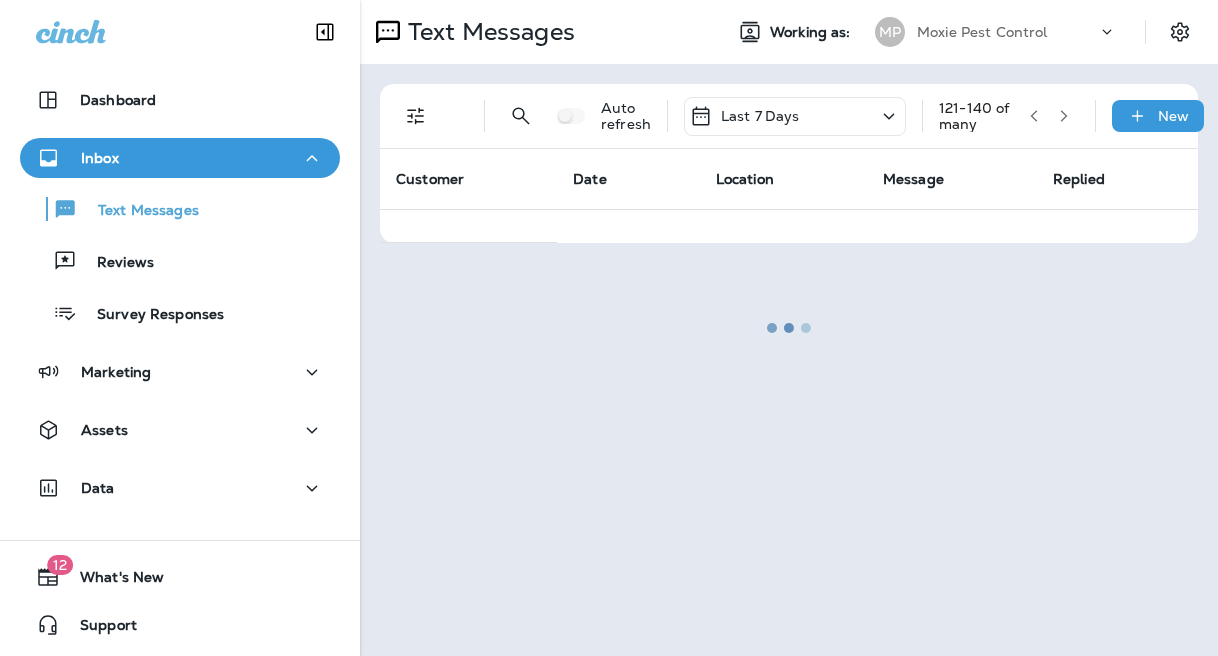 click at bounding box center [789, 328] 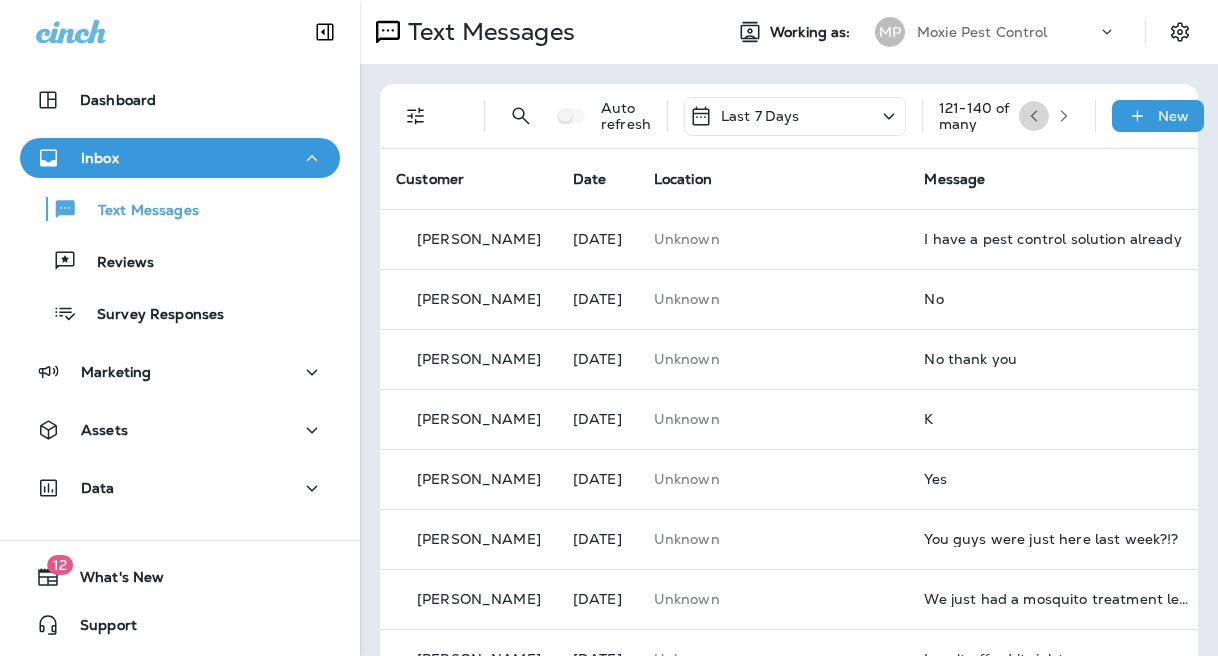 click 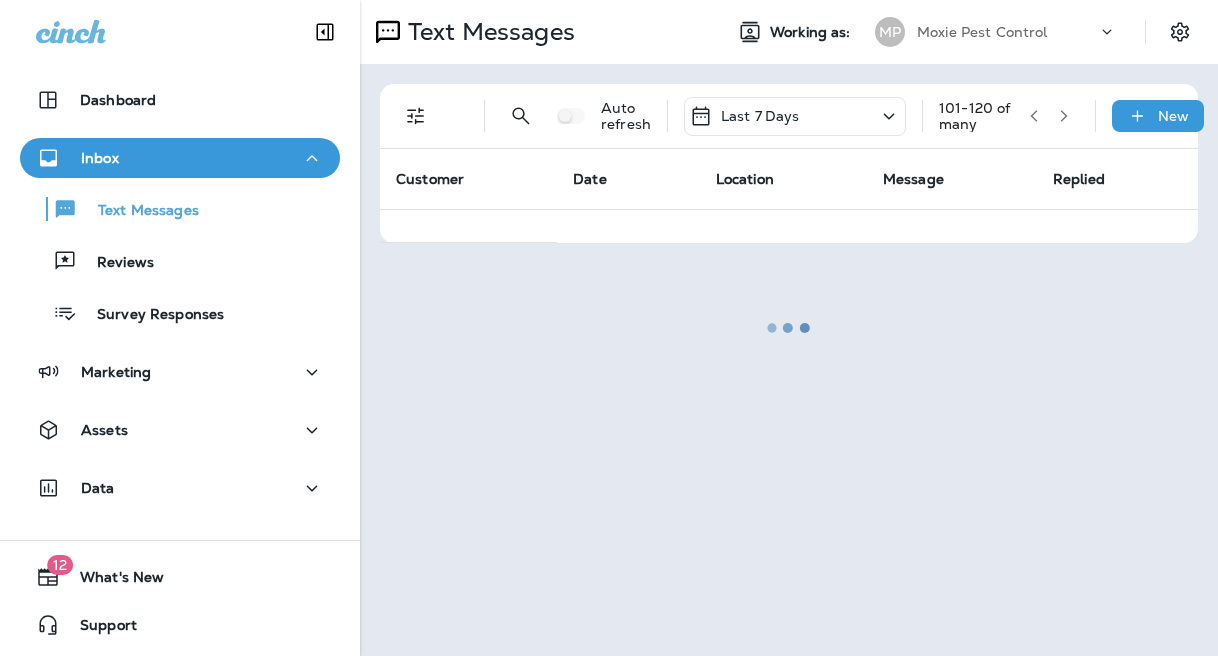 click at bounding box center (789, 328) 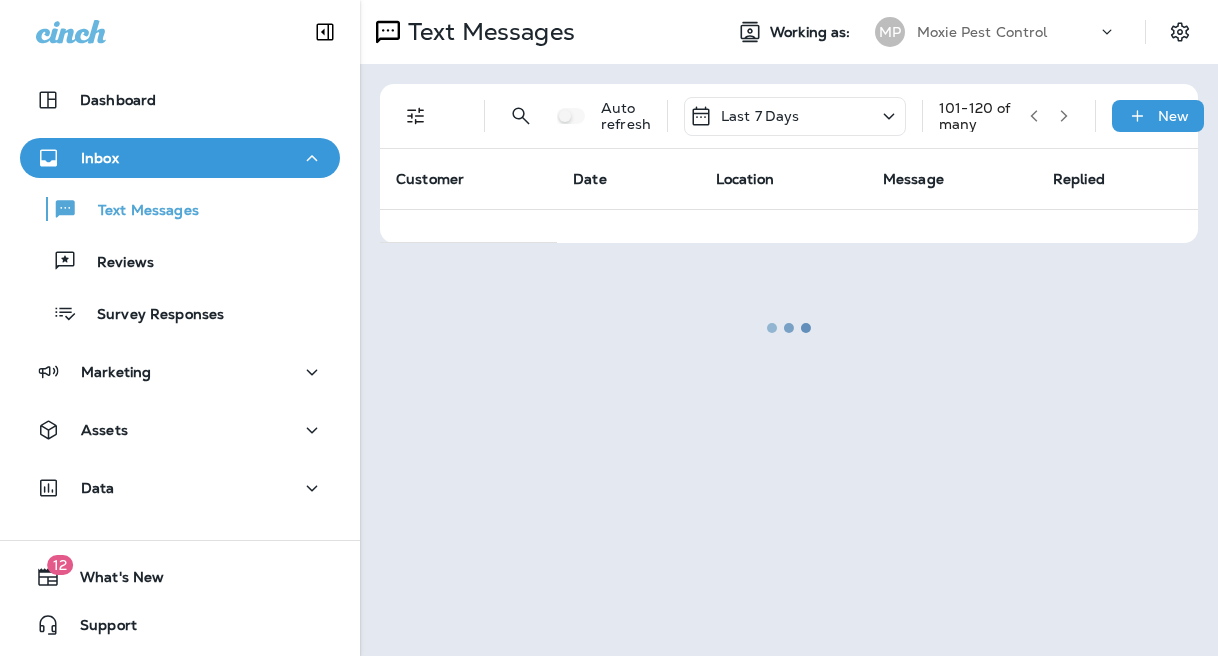 click at bounding box center [789, 328] 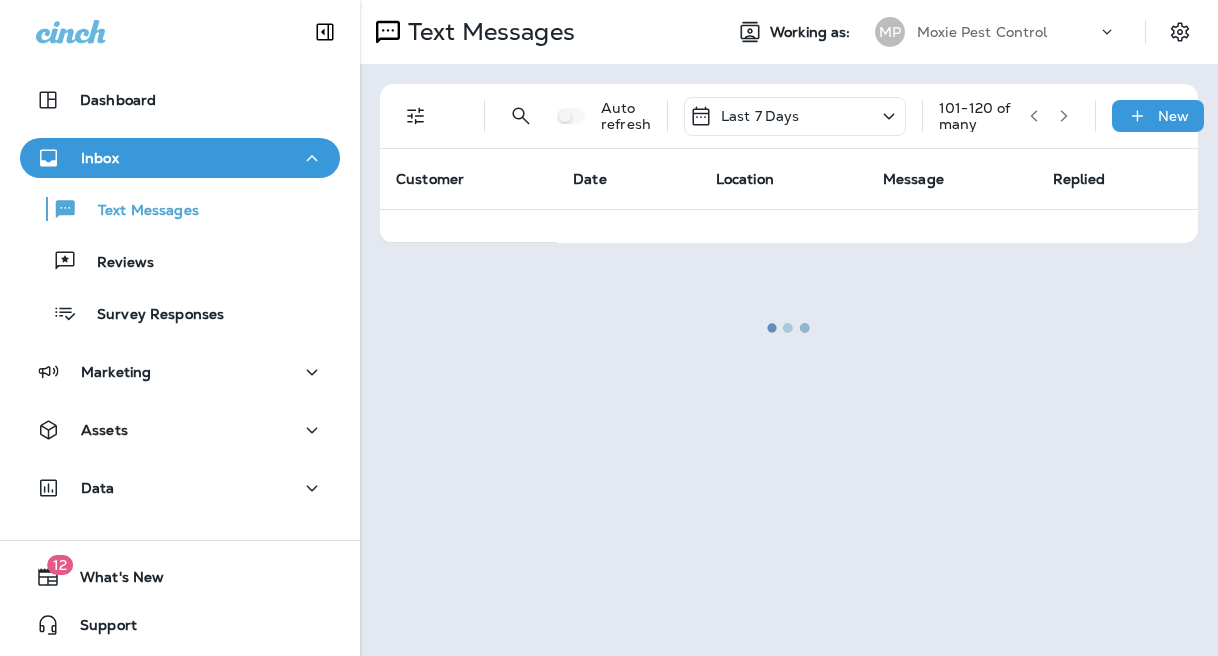 click at bounding box center (789, 328) 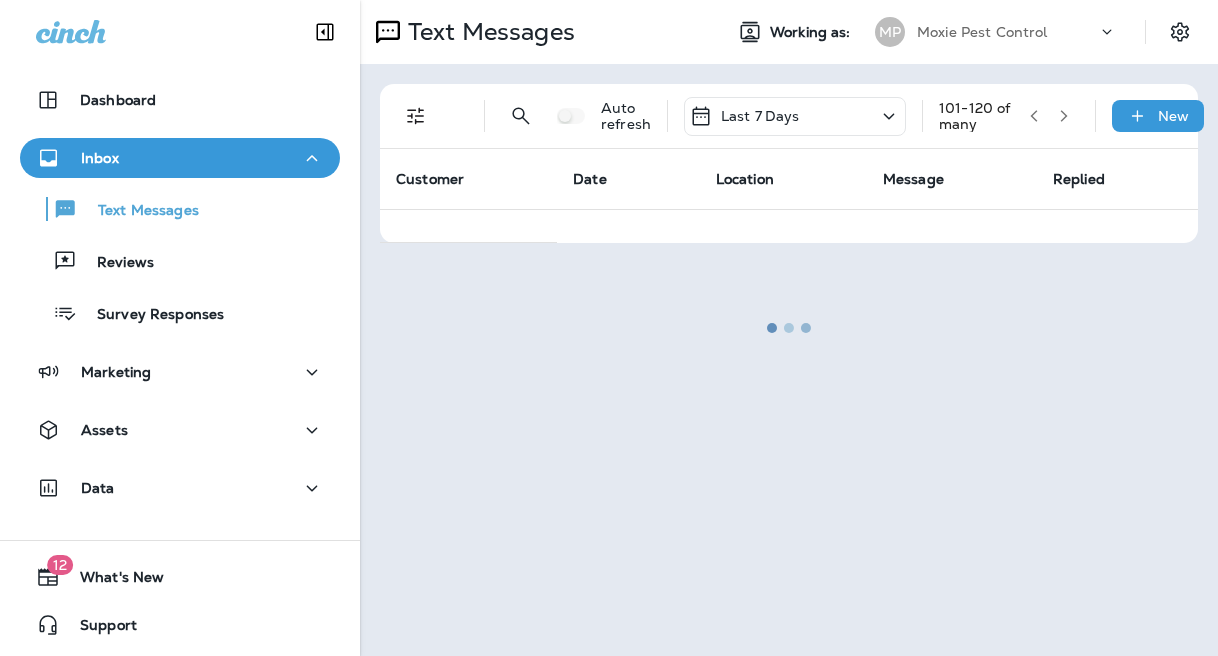 click at bounding box center [789, 328] 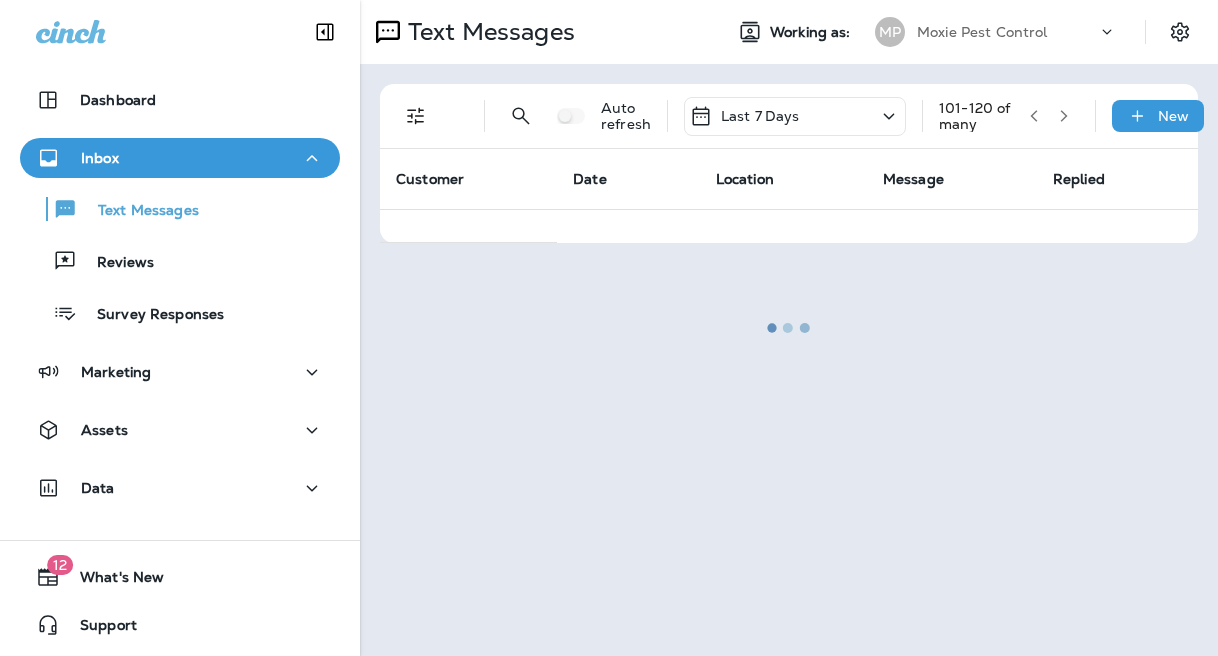 click at bounding box center (789, 328) 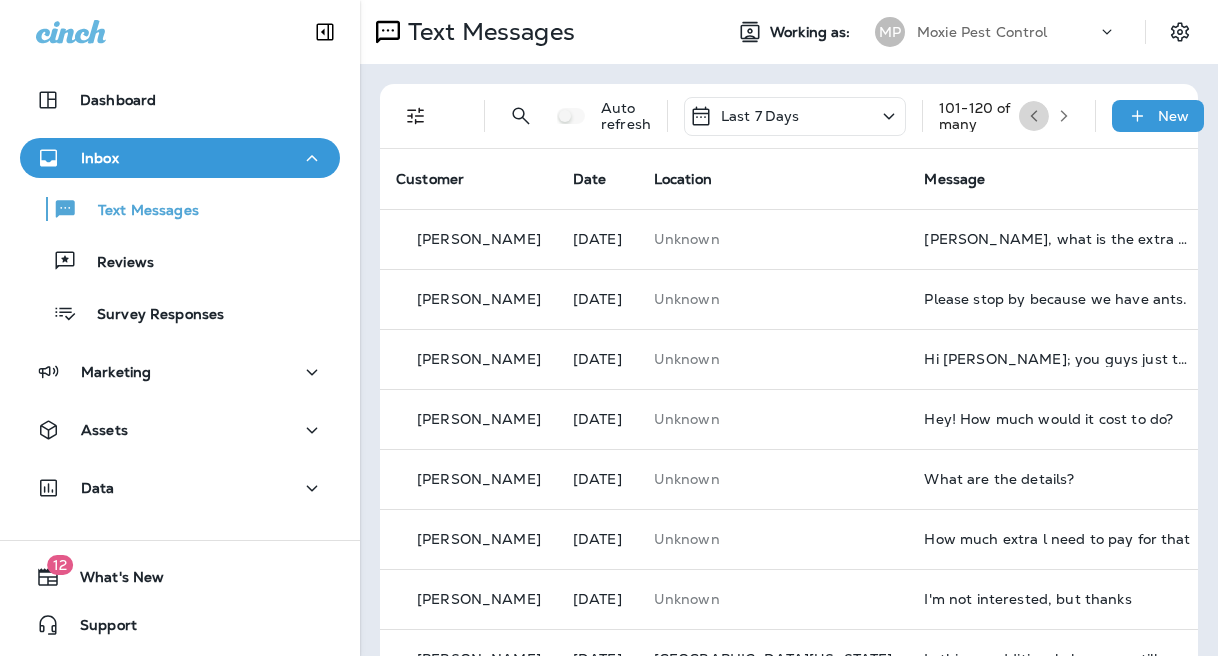 click 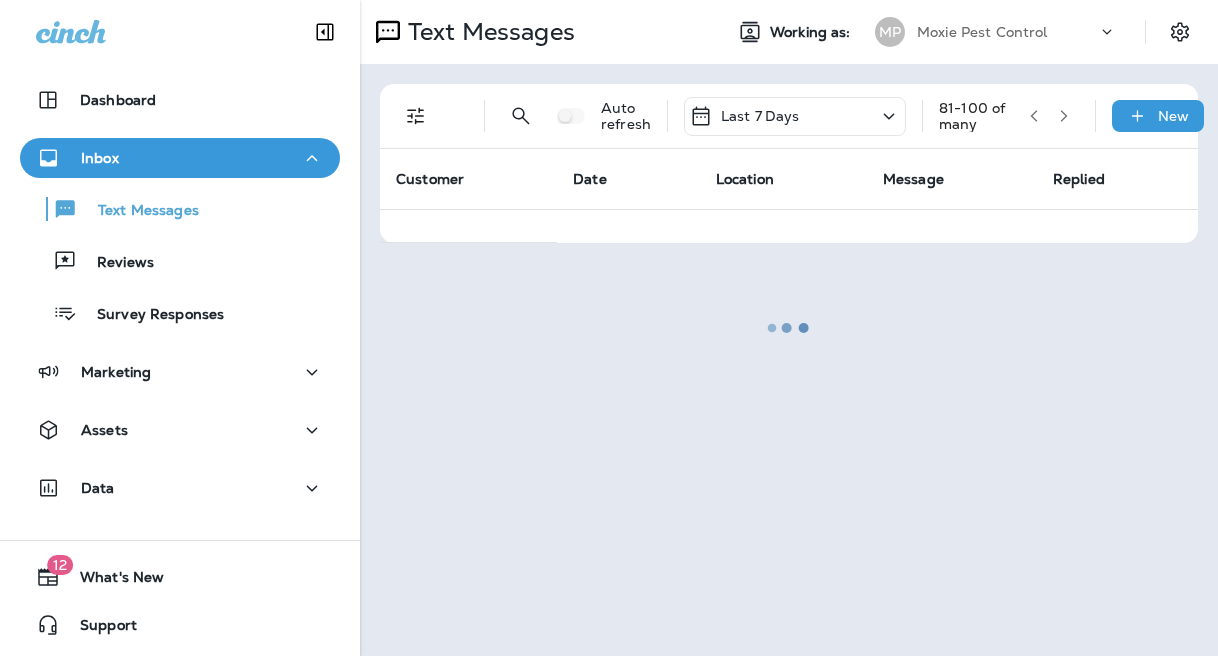 click at bounding box center [789, 328] 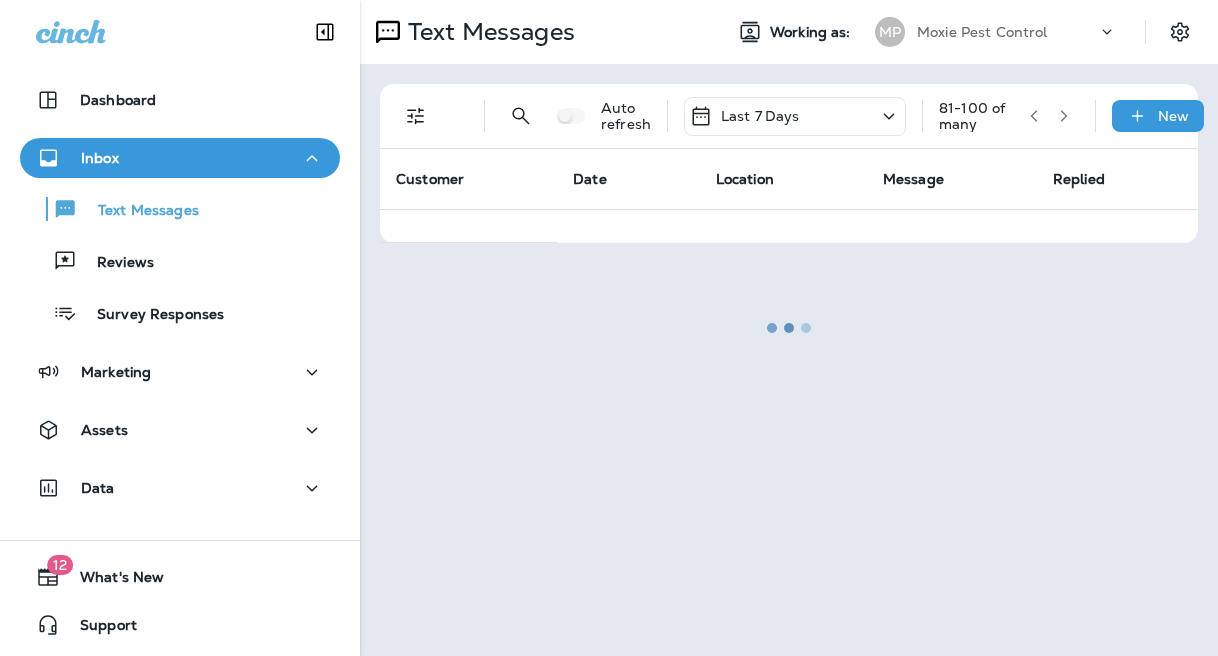 click at bounding box center (789, 328) 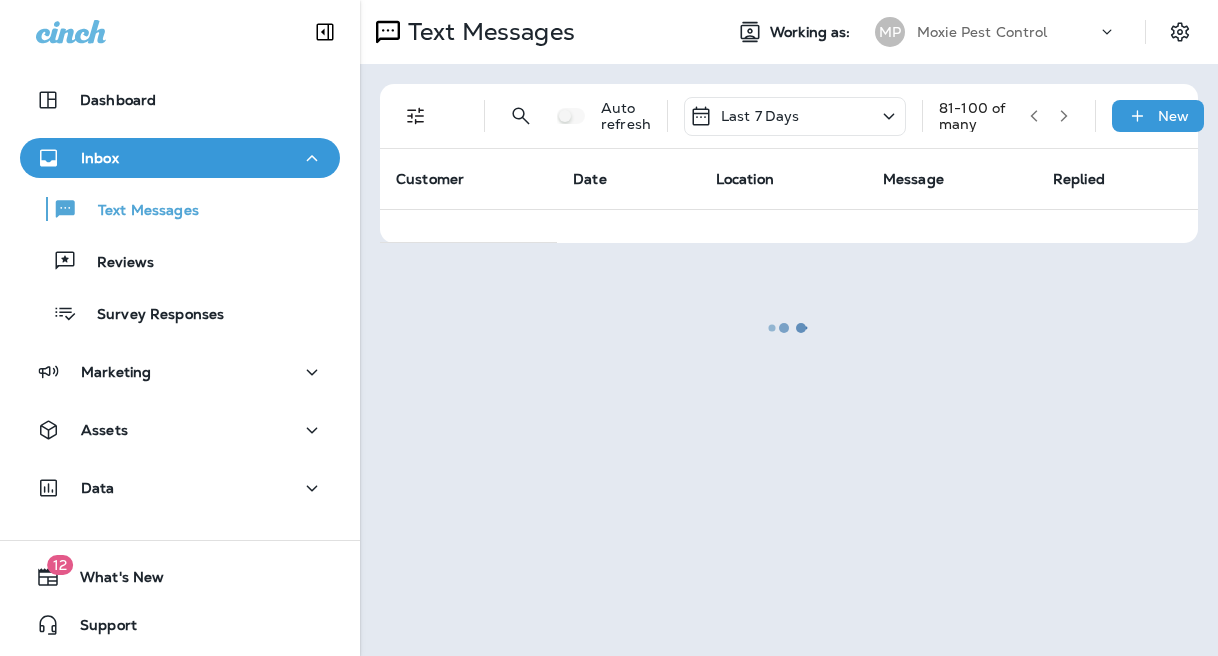click at bounding box center [789, 328] 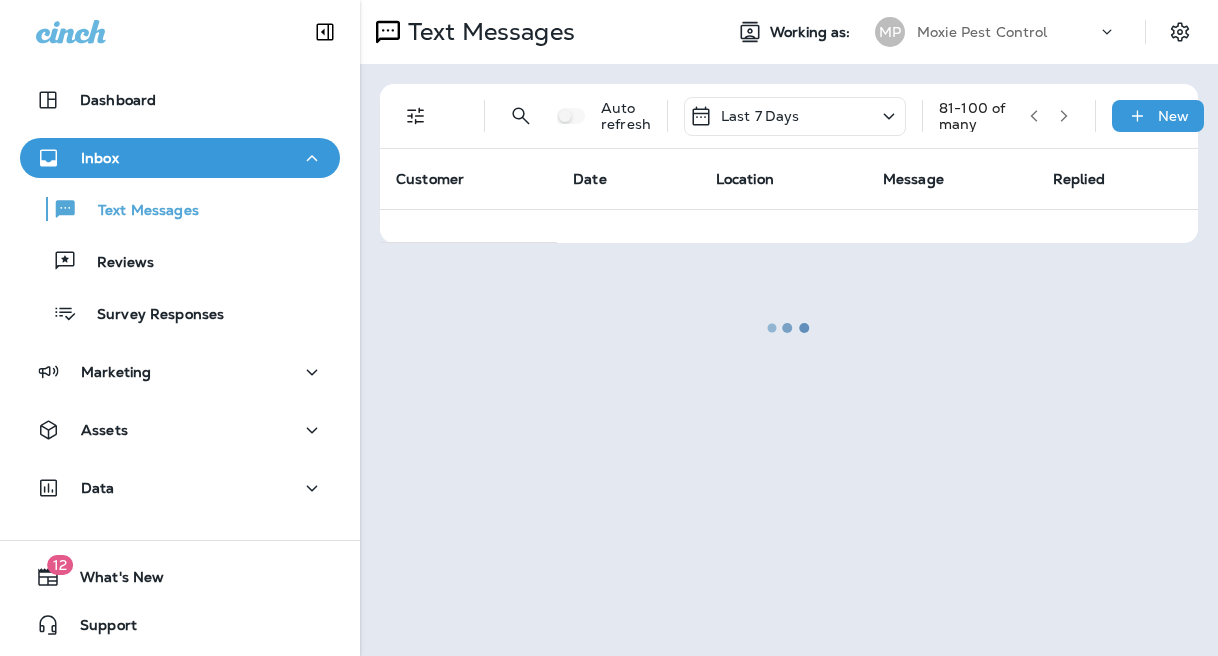 click 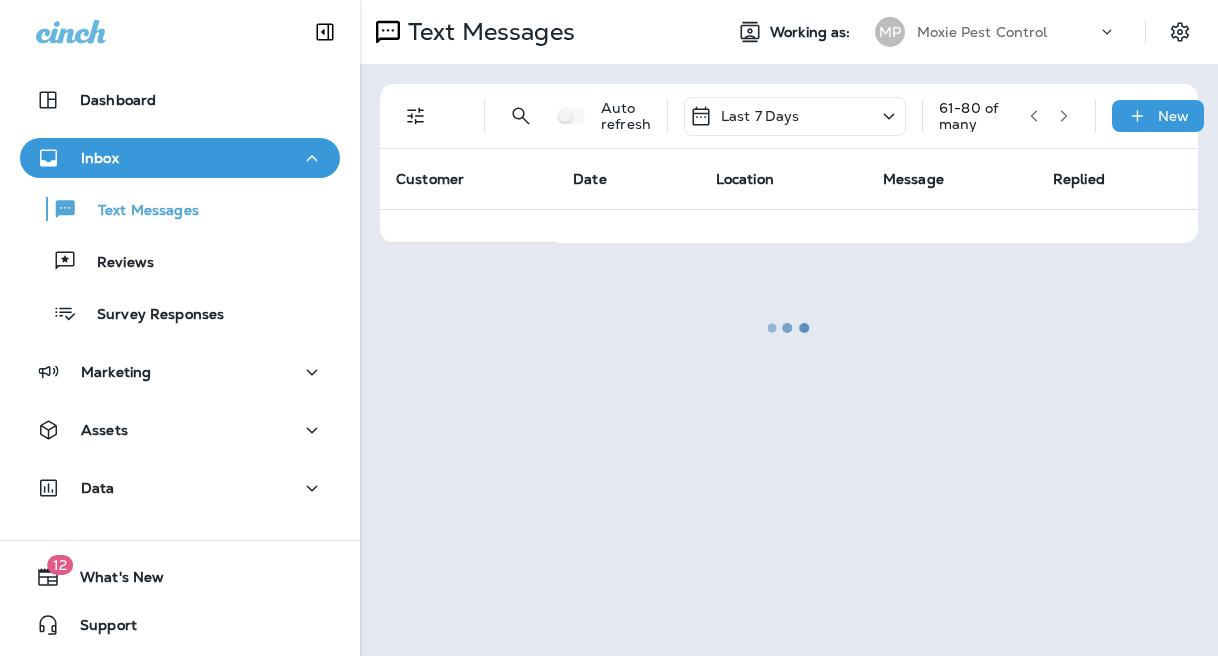 click at bounding box center [789, 328] 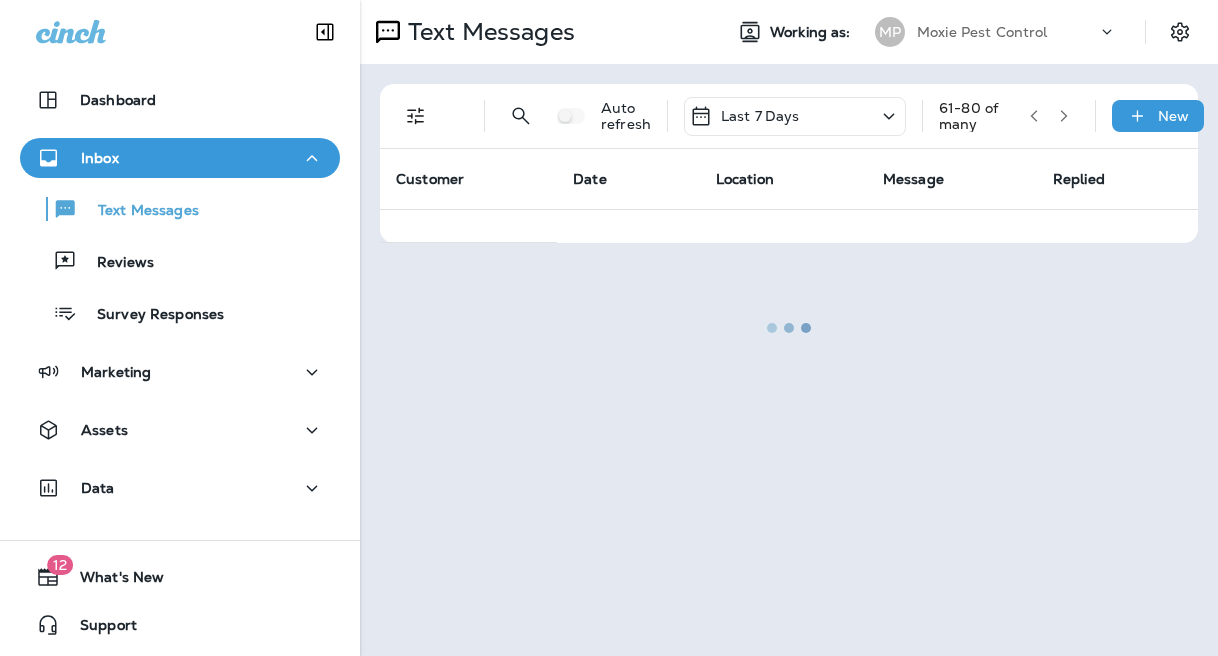 click at bounding box center (789, 328) 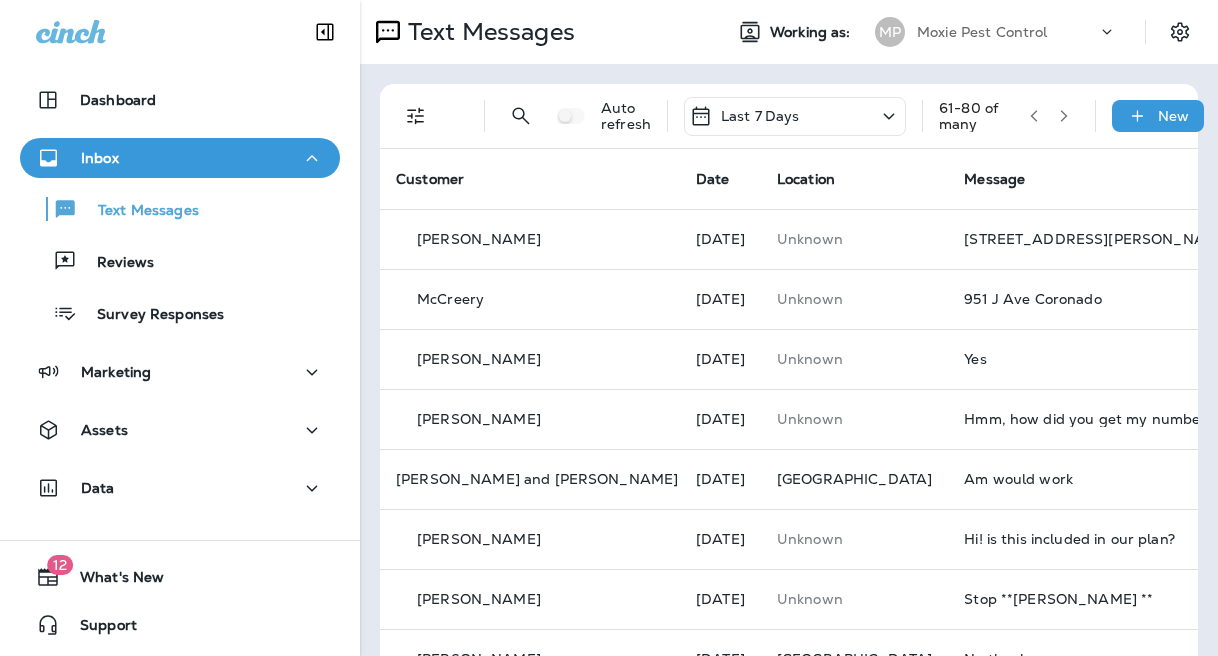 click 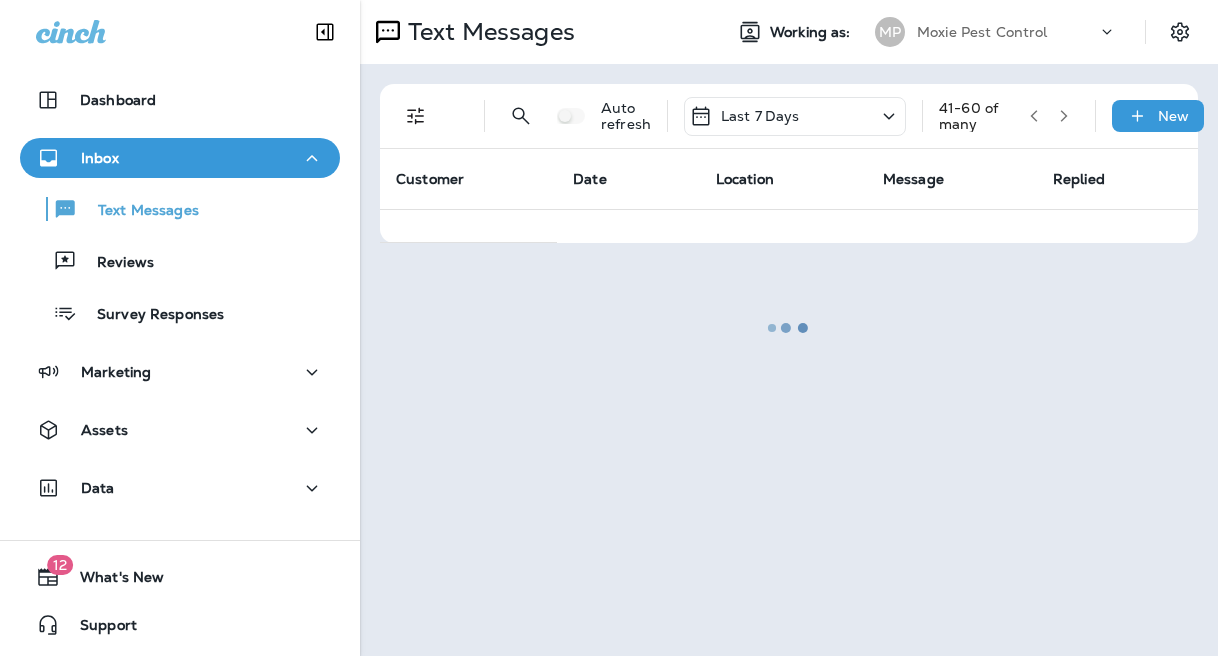click at bounding box center [789, 328] 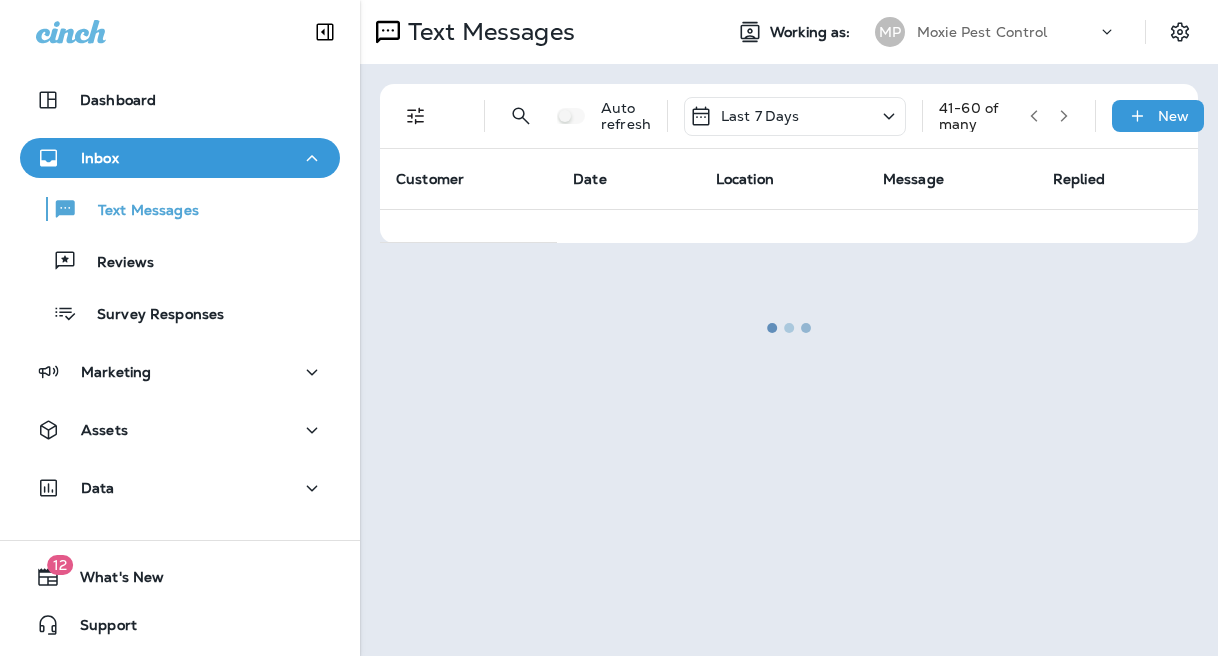 click at bounding box center (789, 328) 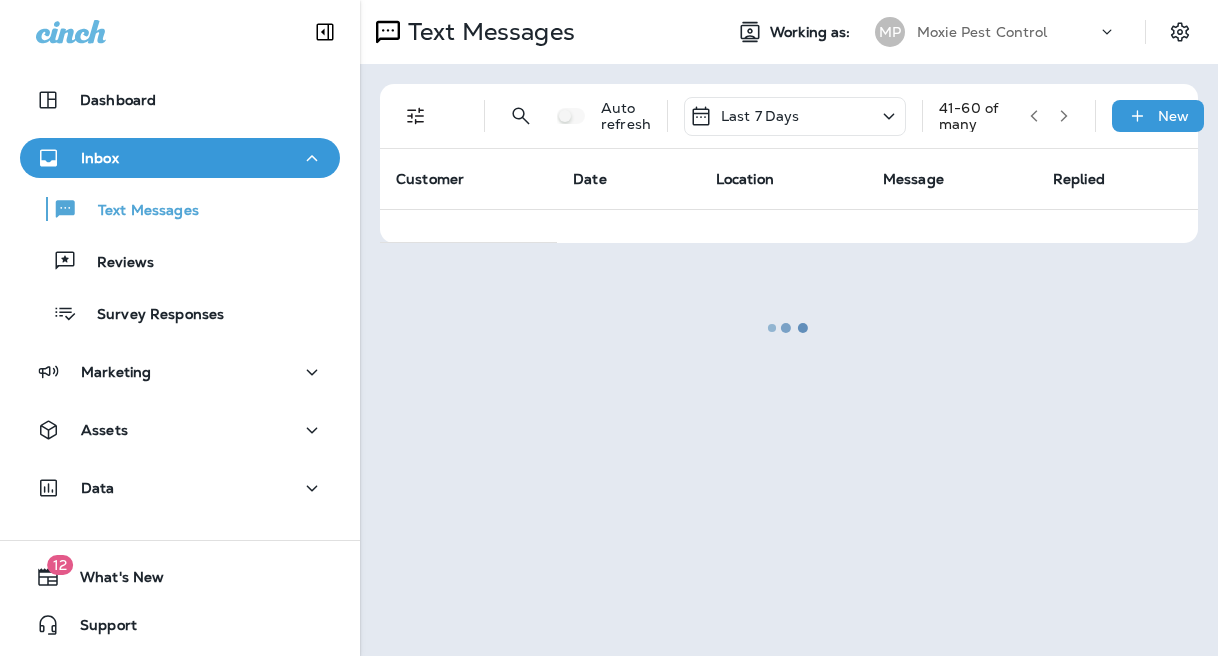 click at bounding box center [789, 328] 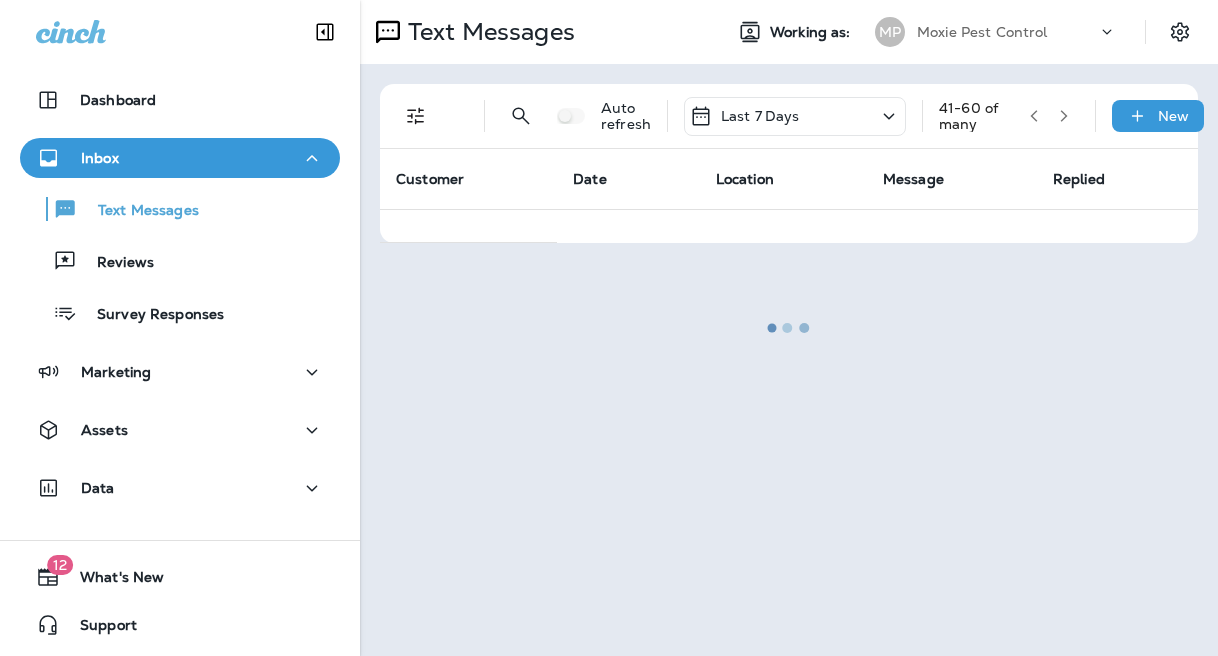 click 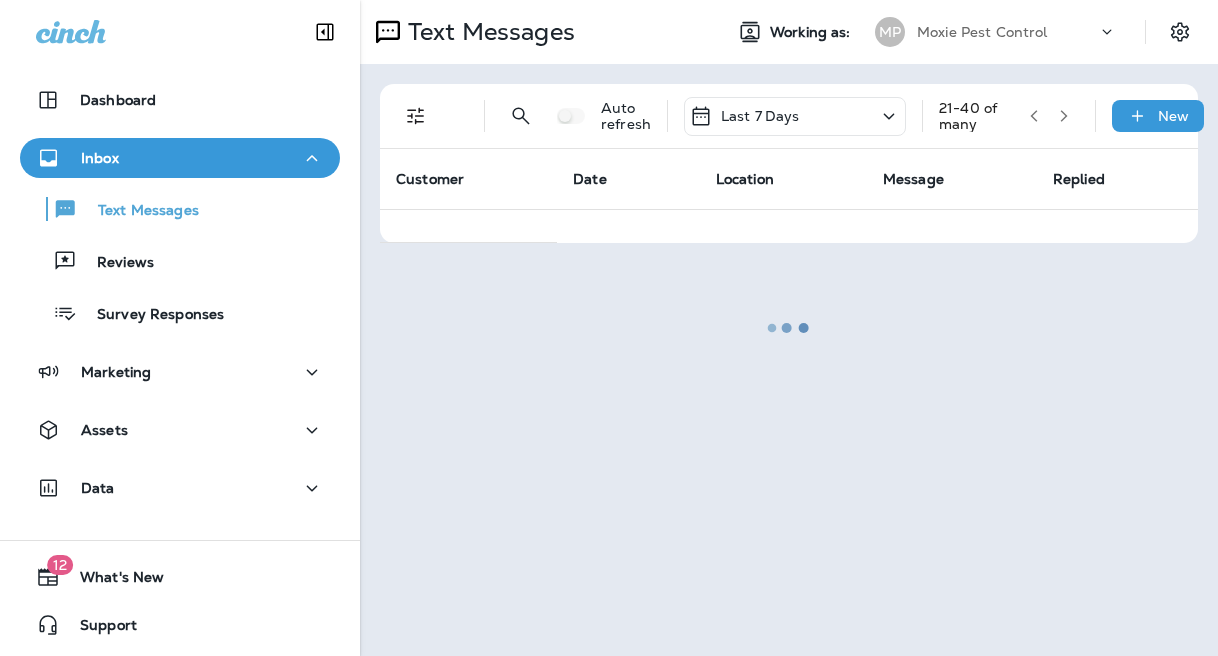 click at bounding box center (789, 328) 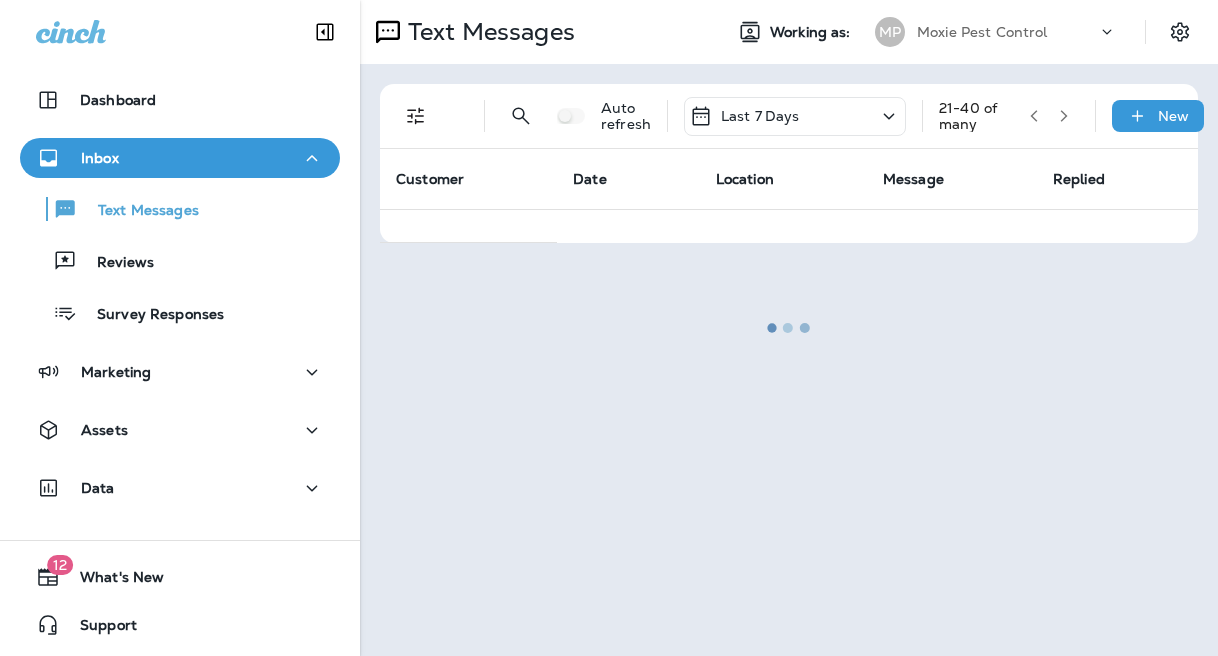 click at bounding box center (789, 328) 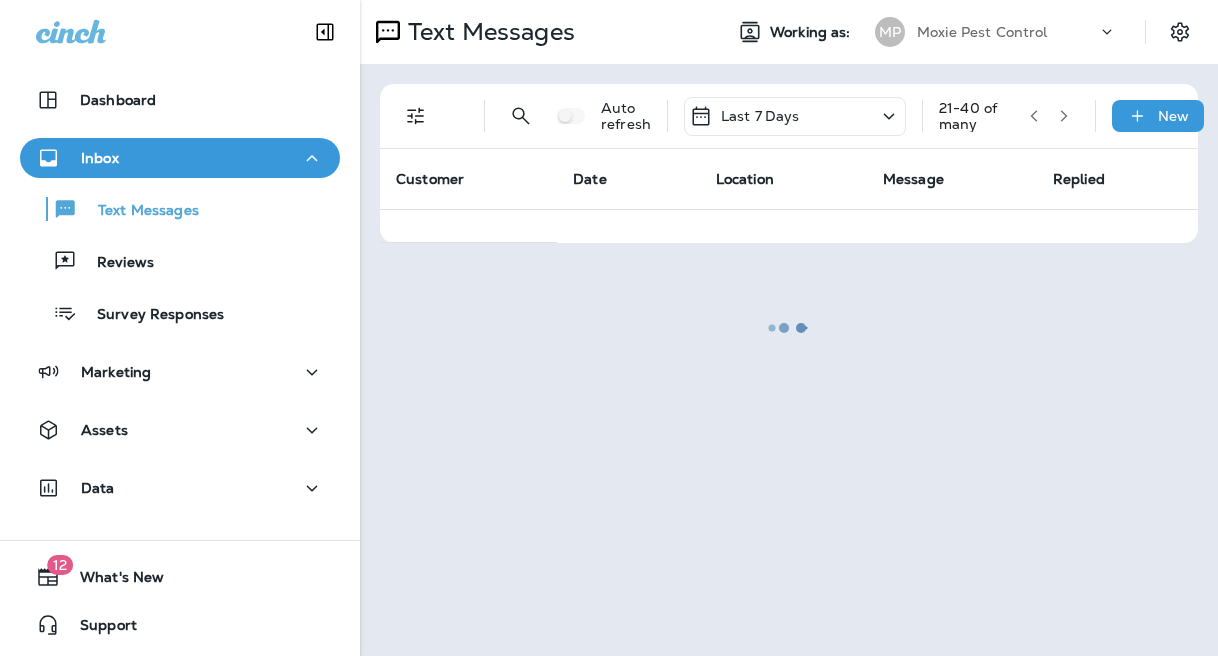 click at bounding box center [789, 328] 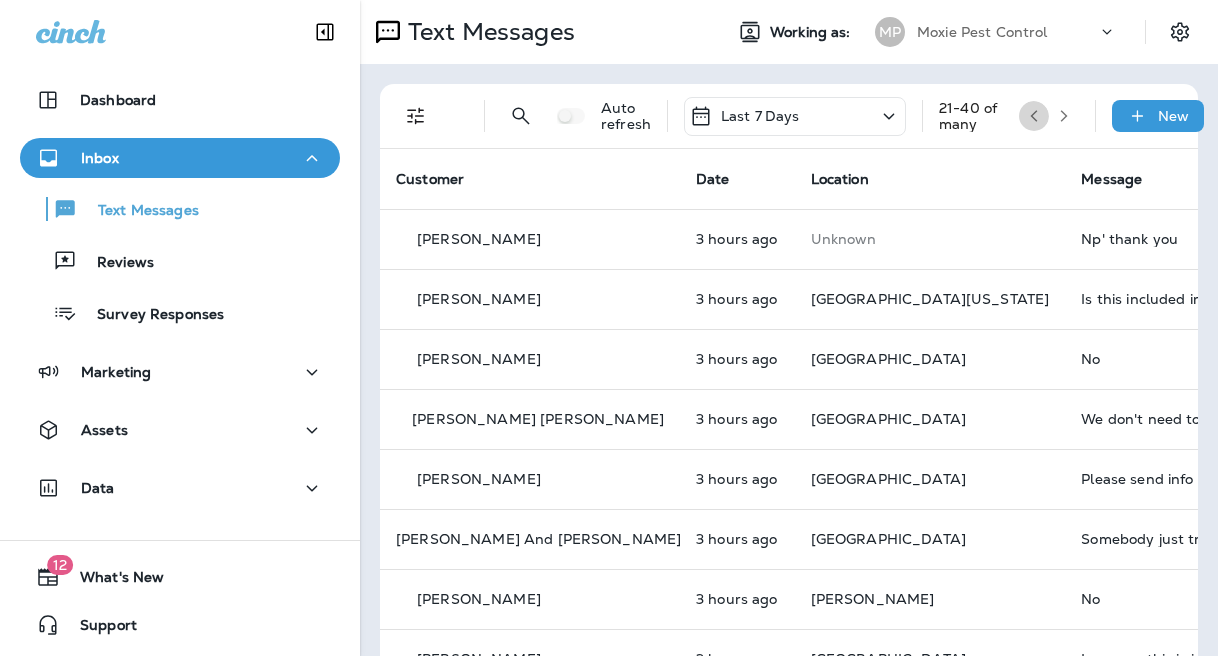 click 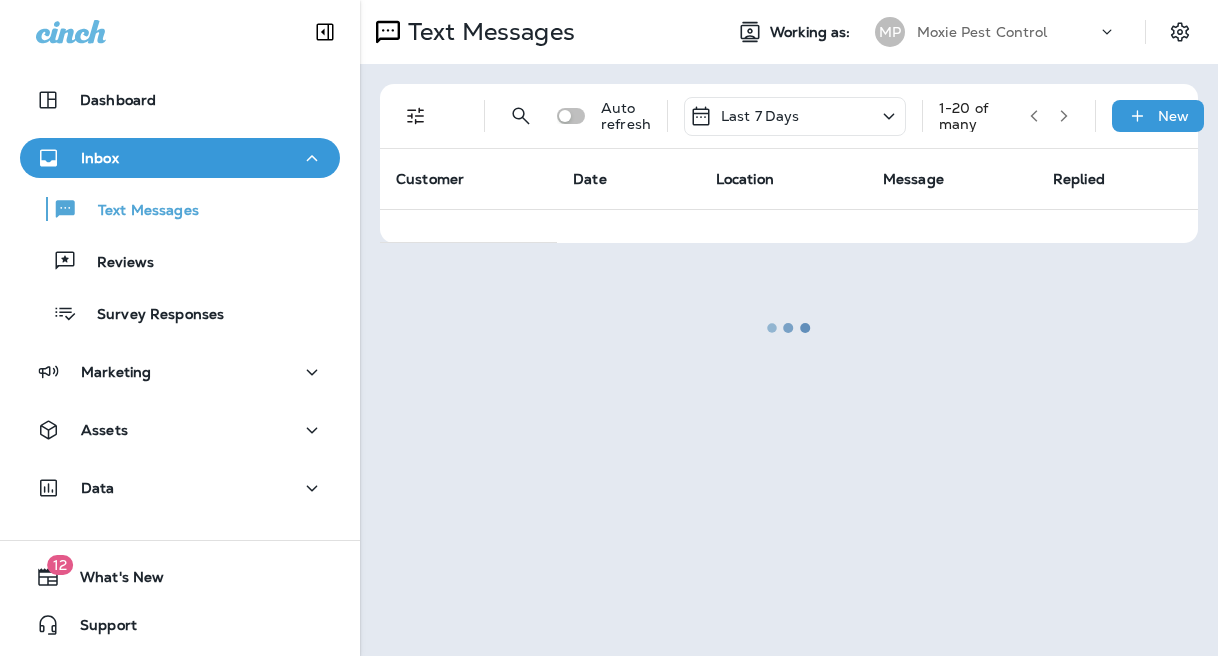 click at bounding box center (789, 328) 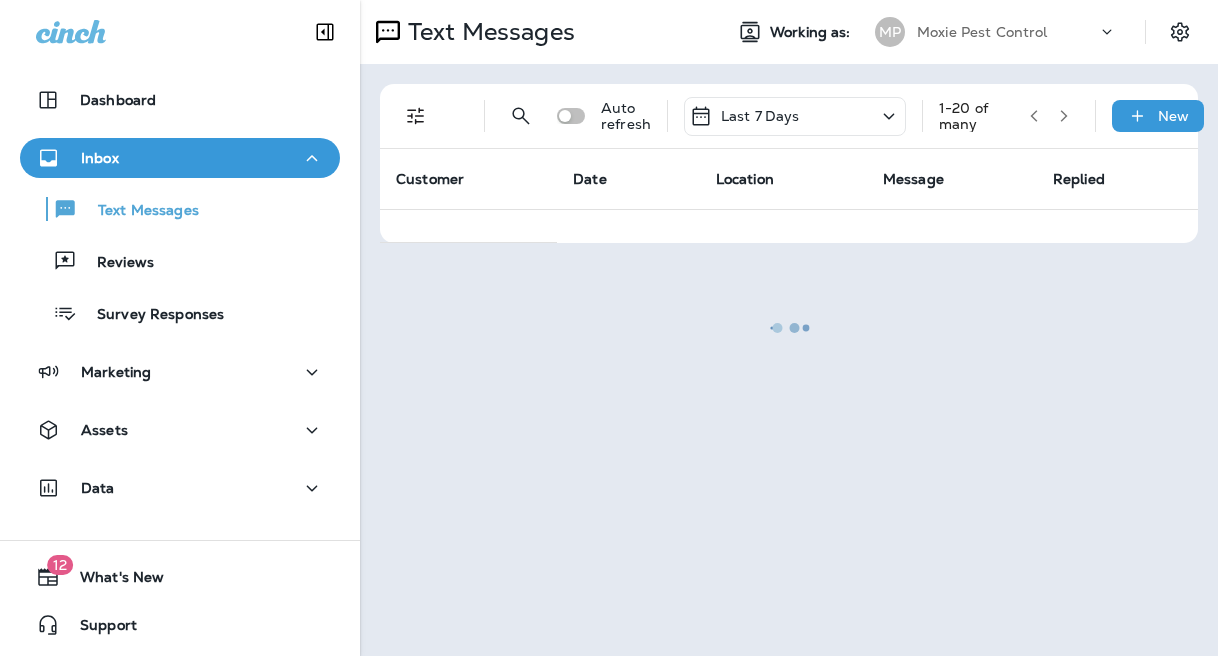 click at bounding box center [789, 328] 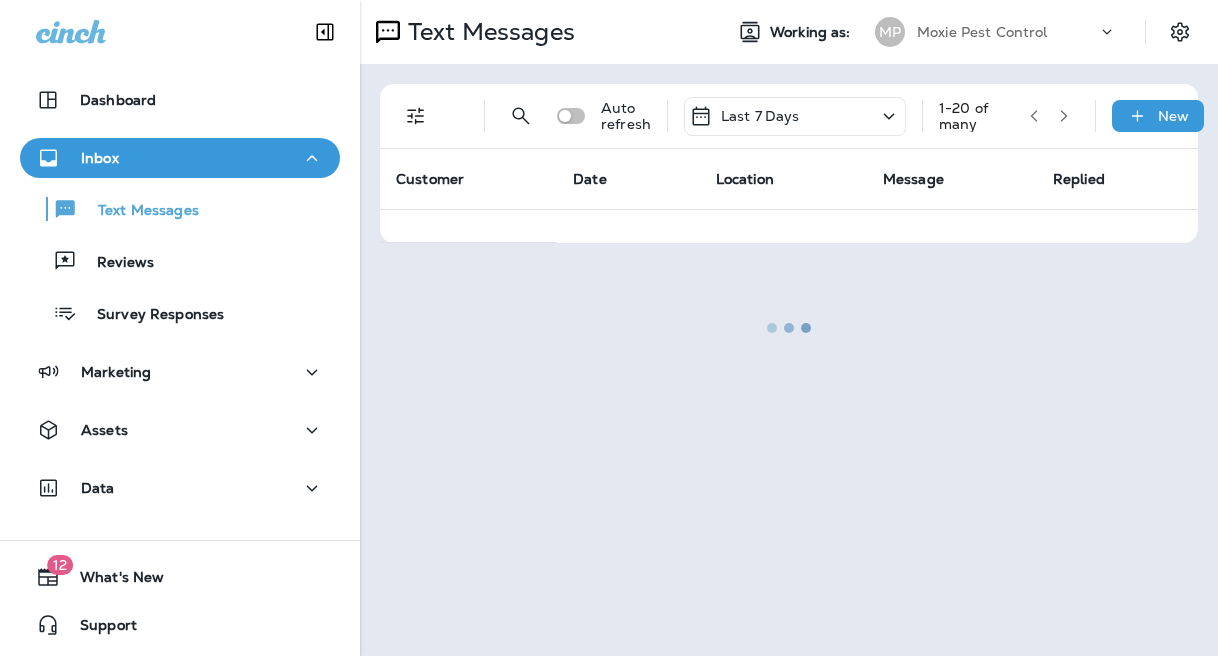 click at bounding box center [789, 328] 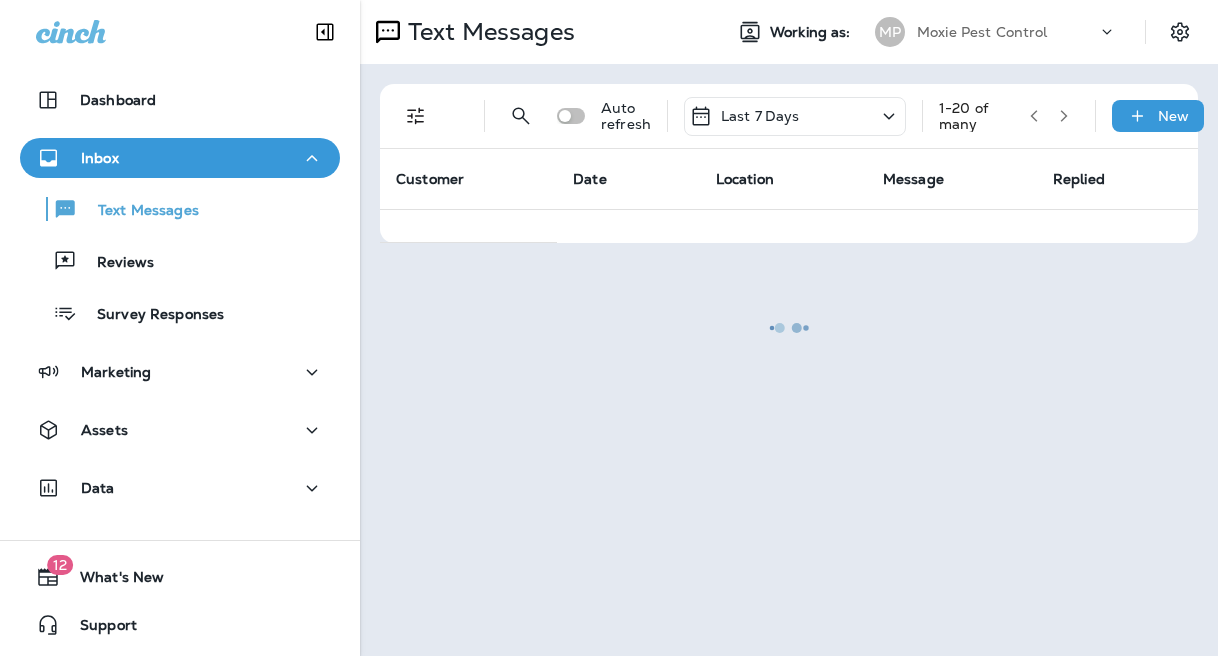 click on "1  -  20   of many" at bounding box center [1009, 116] 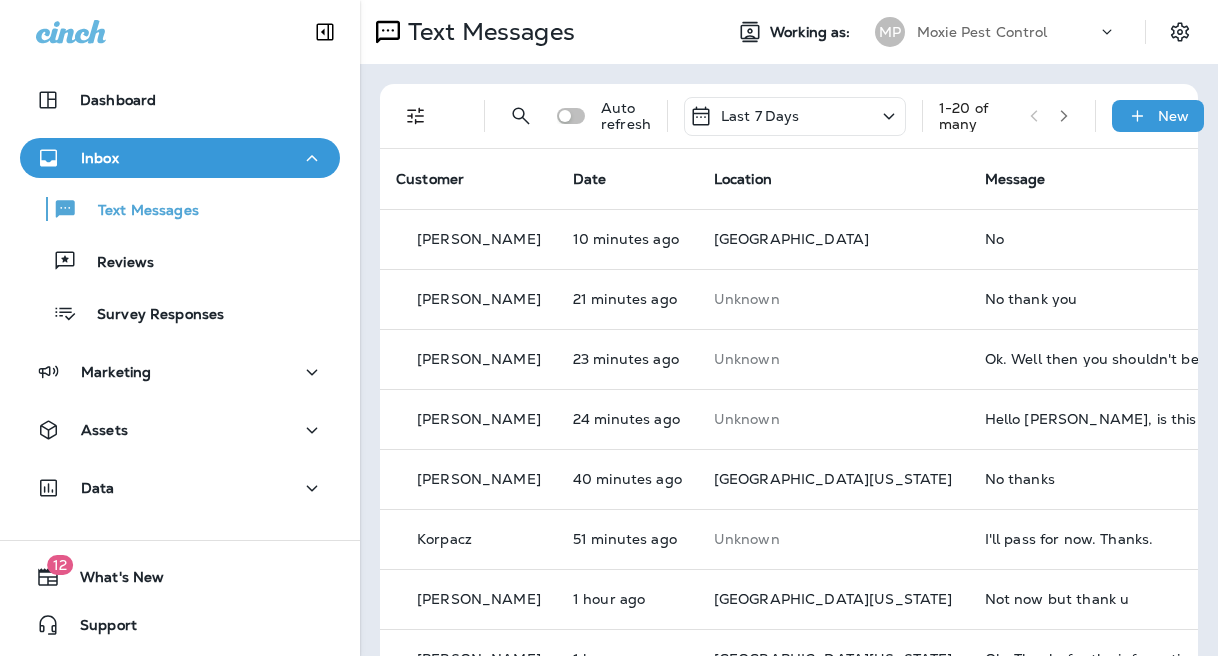 click on "1  -  20   of many" at bounding box center [1009, 116] 